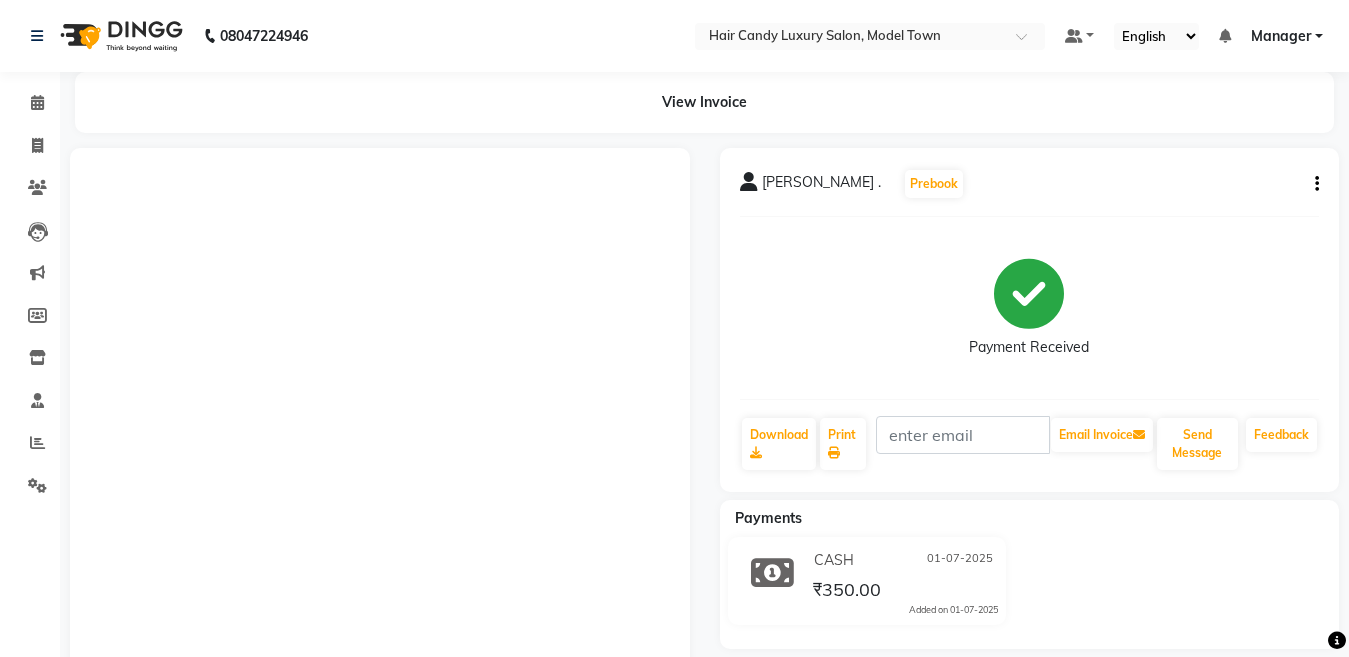 scroll, scrollTop: 0, scrollLeft: 0, axis: both 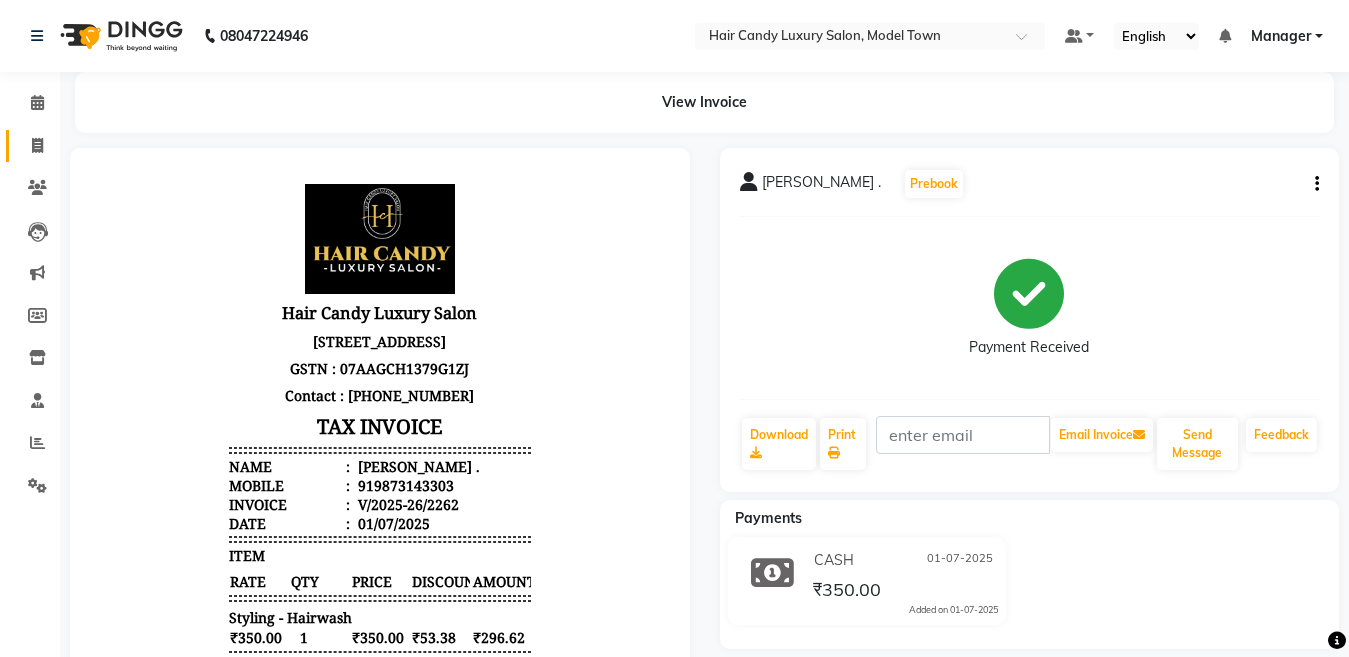 click on "Invoice" 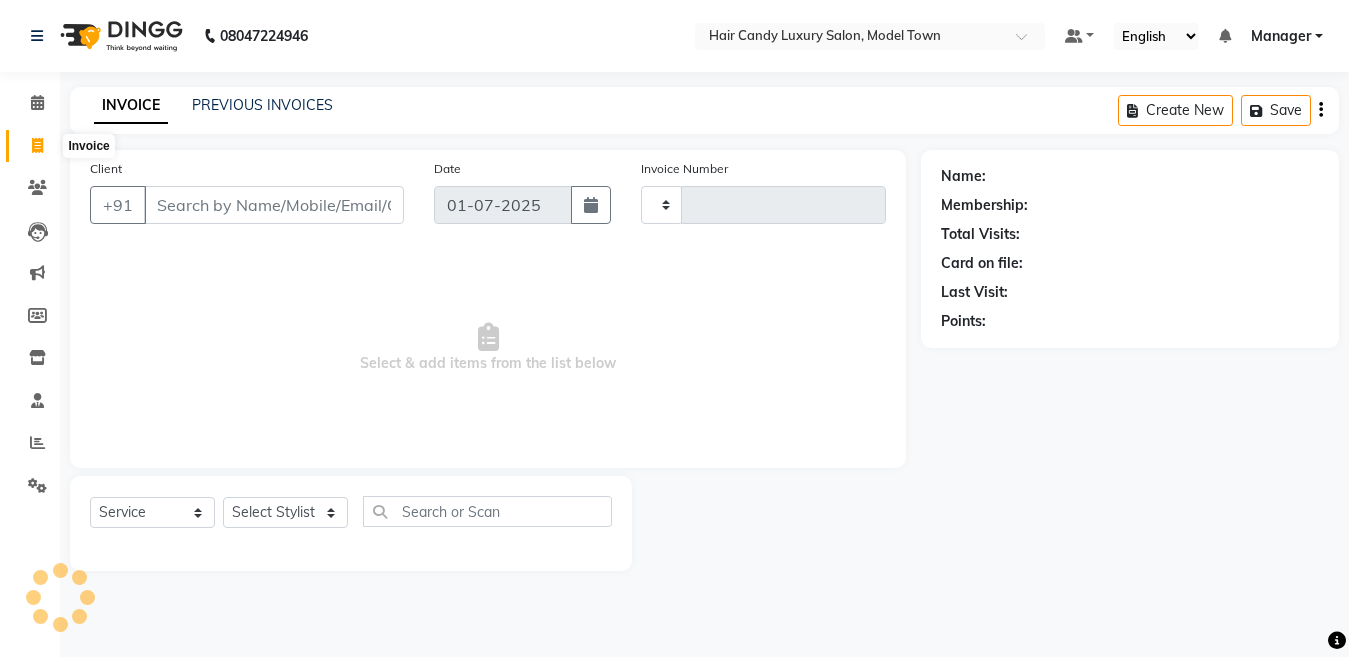 type on "2263" 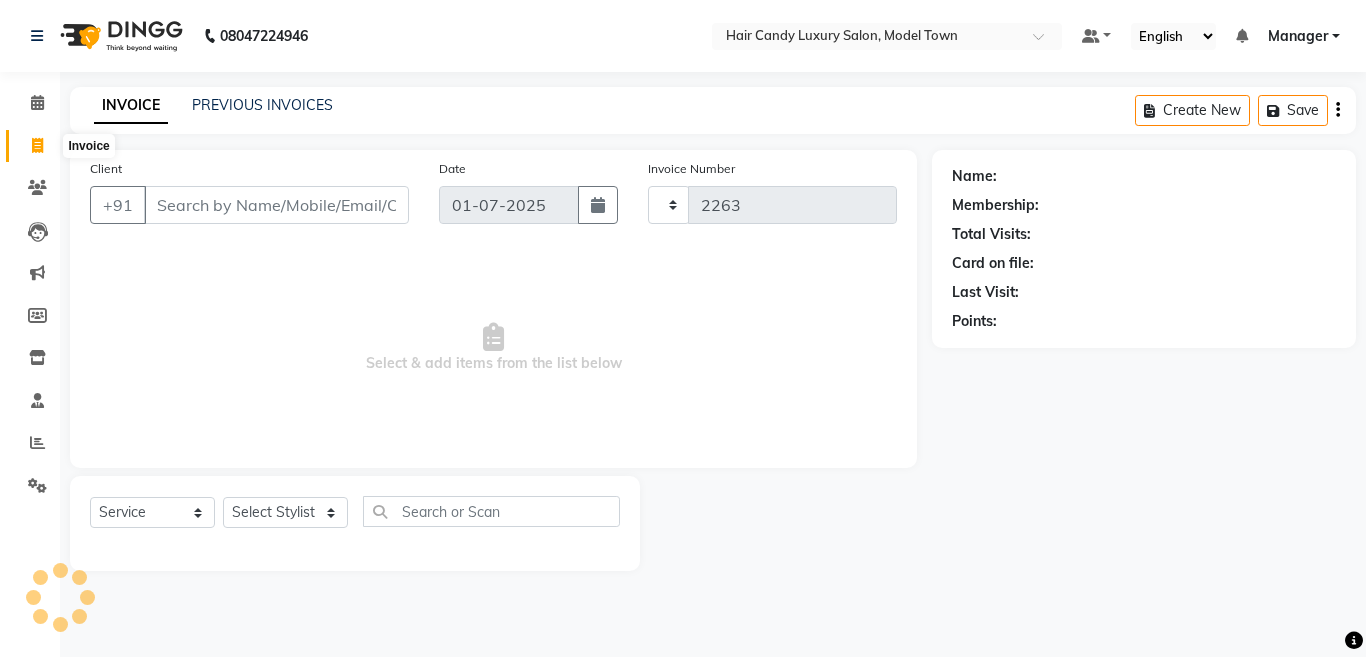 select on "4716" 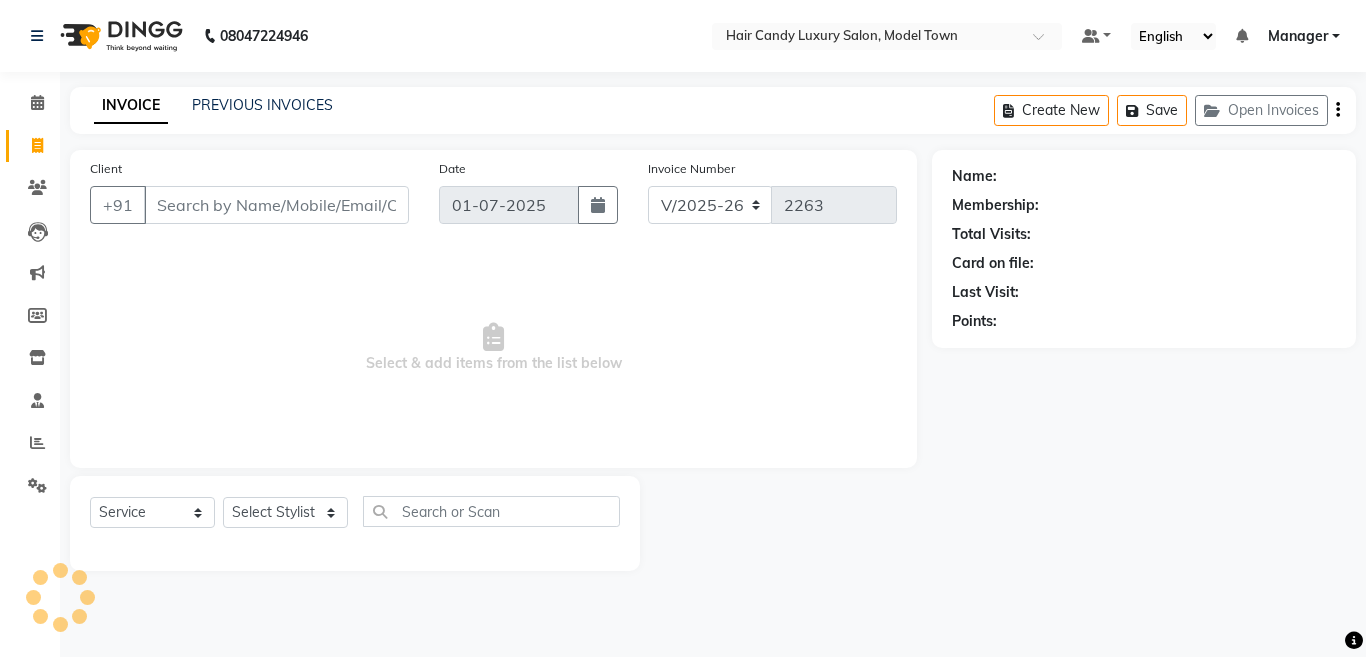 click on "Client" at bounding box center (276, 205) 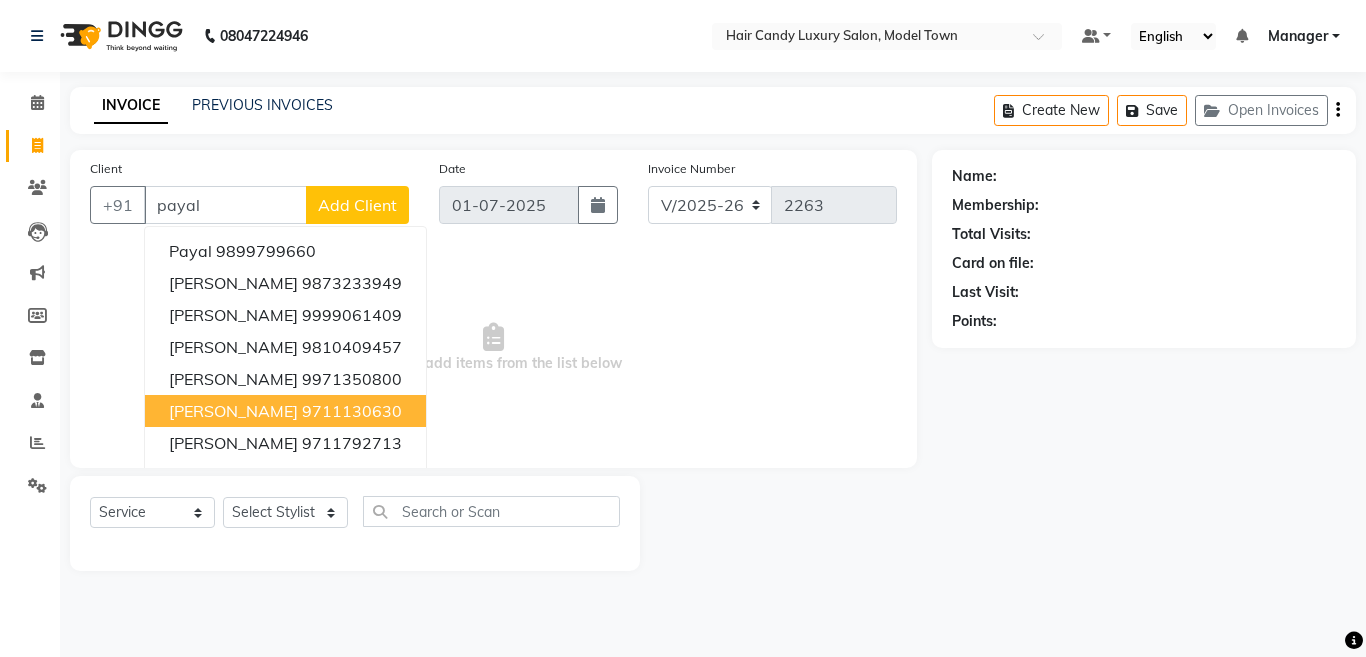 click on "9711130630" at bounding box center [352, 411] 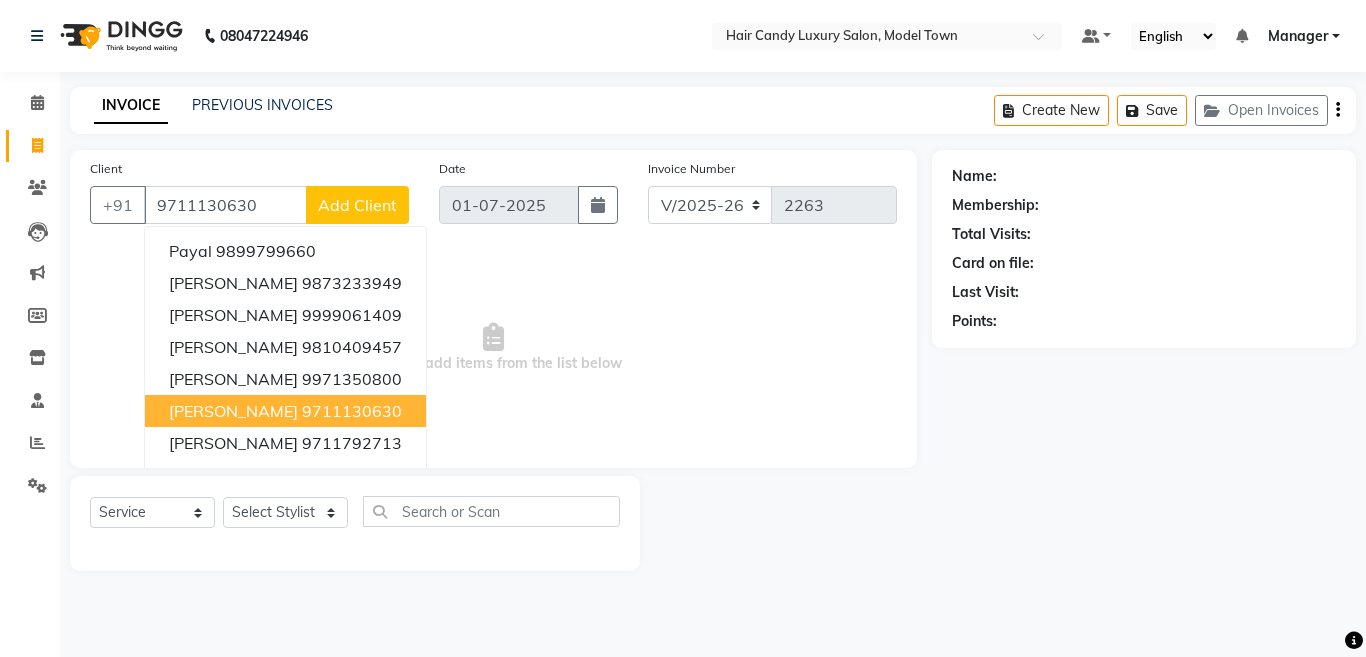 type on "9711130630" 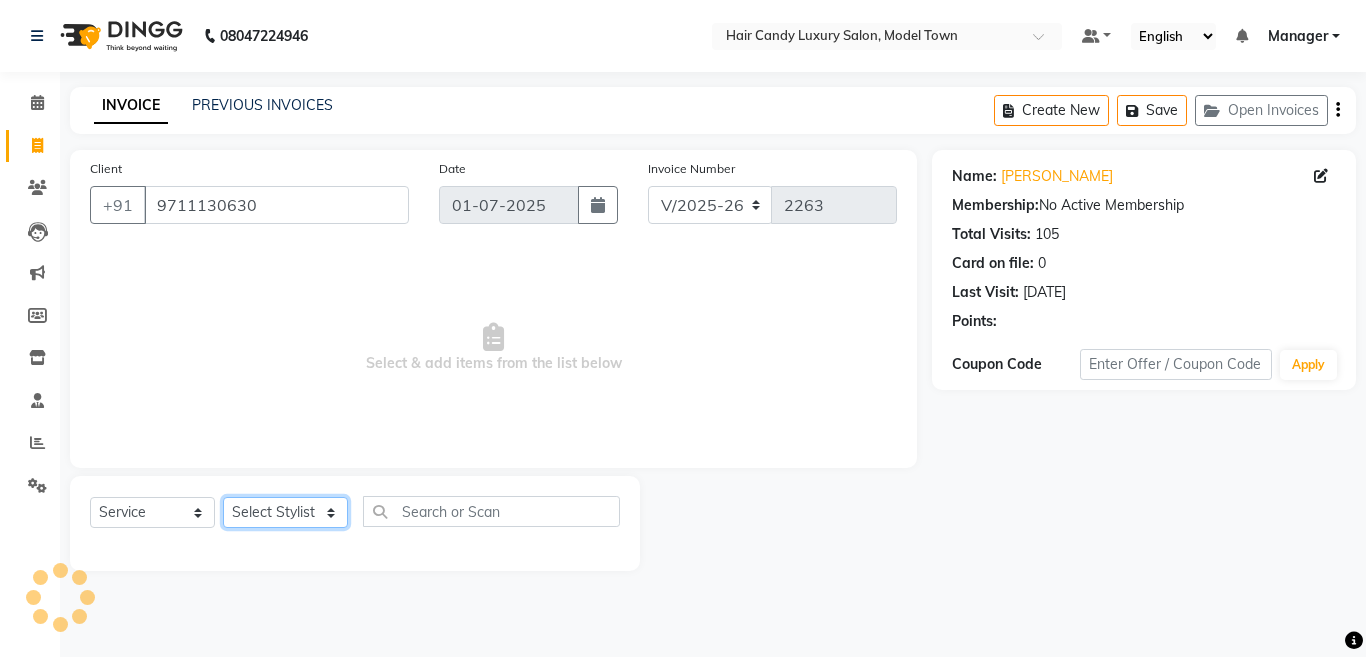 click on "Select Stylist Aakib Anas Harpreet Izhar Laiq (Rahul) Manager Neeraj parul Pawan Prakash Rajni Ranjay (Raju) RIYA Saleem sameer  stock manager surrender Vijay Gupta Vijay kumar" 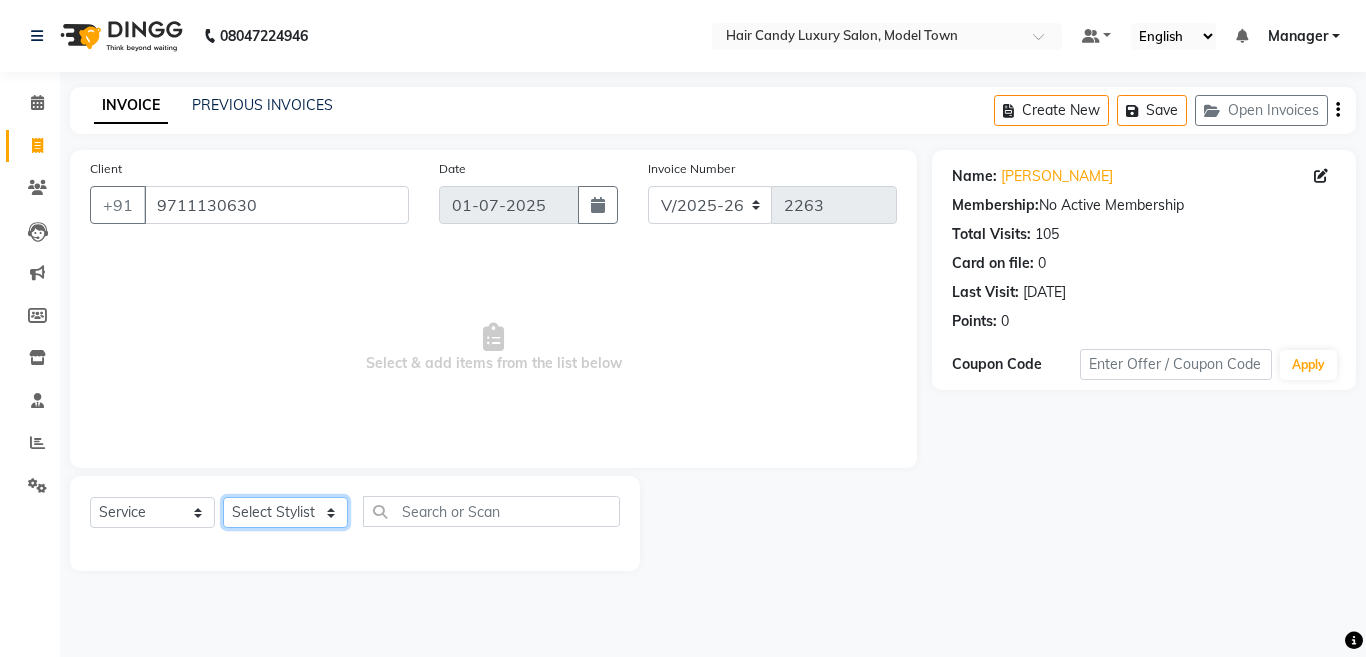 select on "50831" 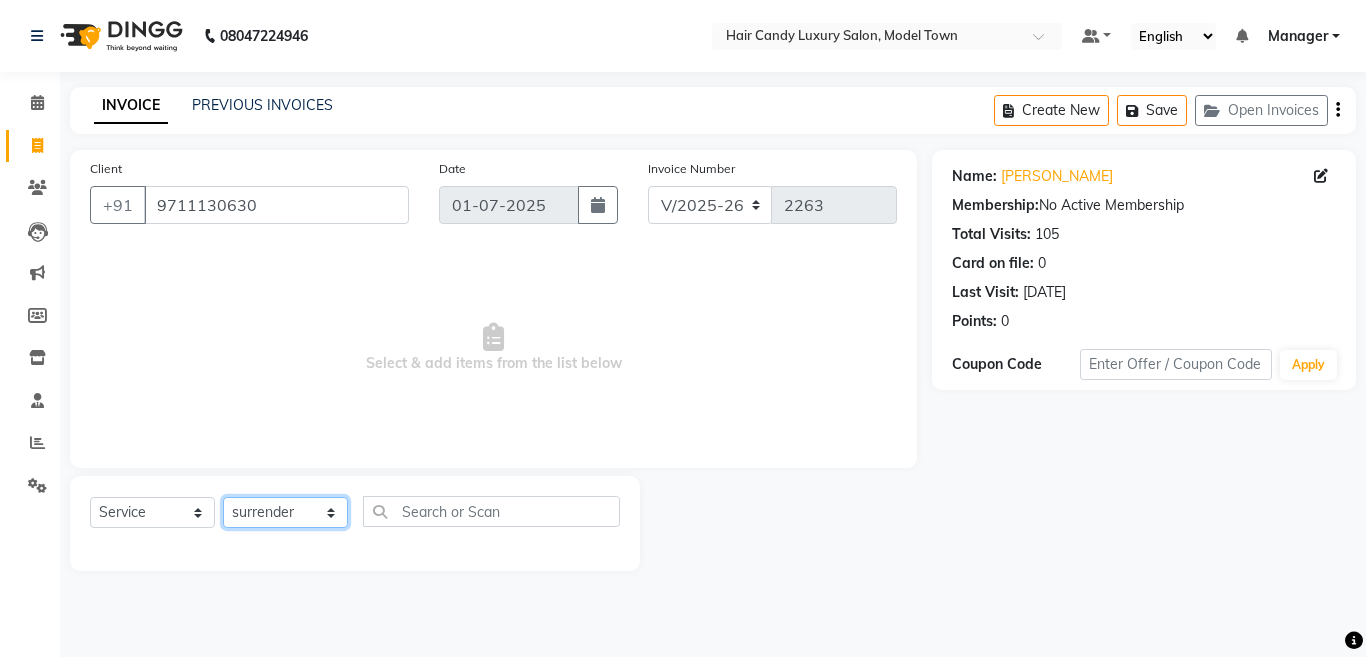 click on "Select Stylist Aakib Anas Harpreet Izhar Laiq (Rahul) Manager Neeraj parul Pawan Prakash Rajni Ranjay (Raju) RIYA Saleem sameer  stock manager surrender Vijay Gupta Vijay kumar" 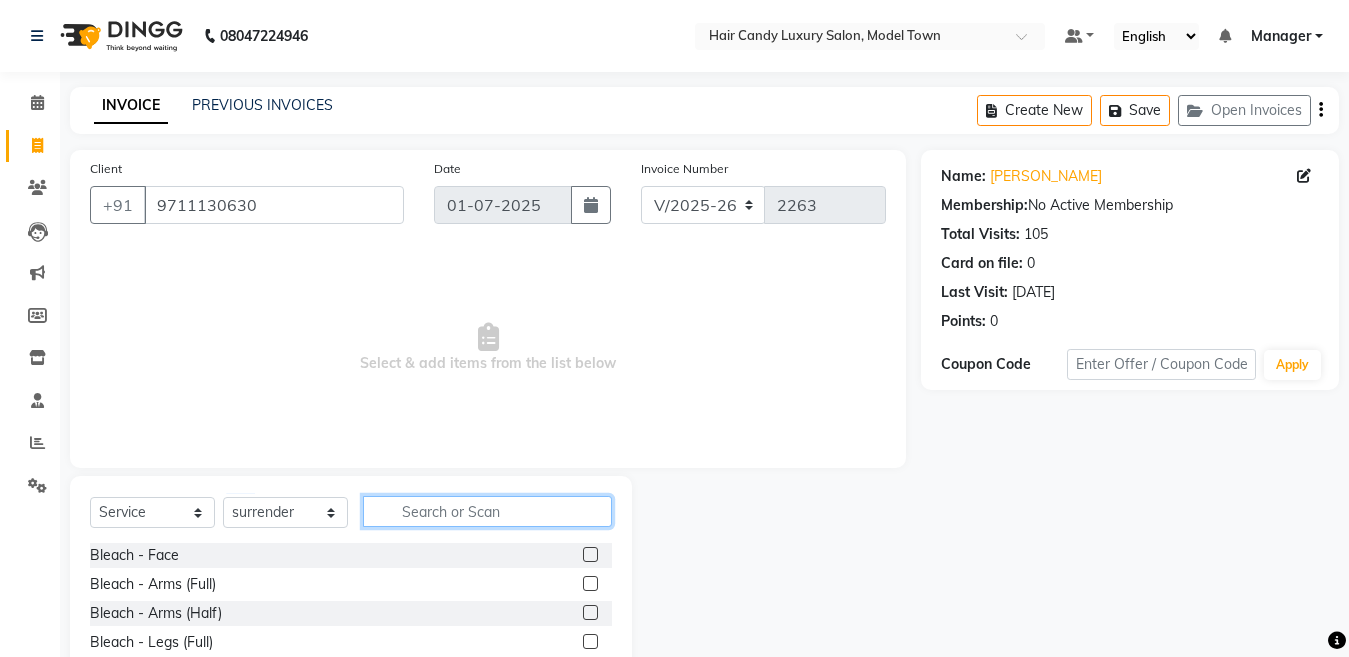 click 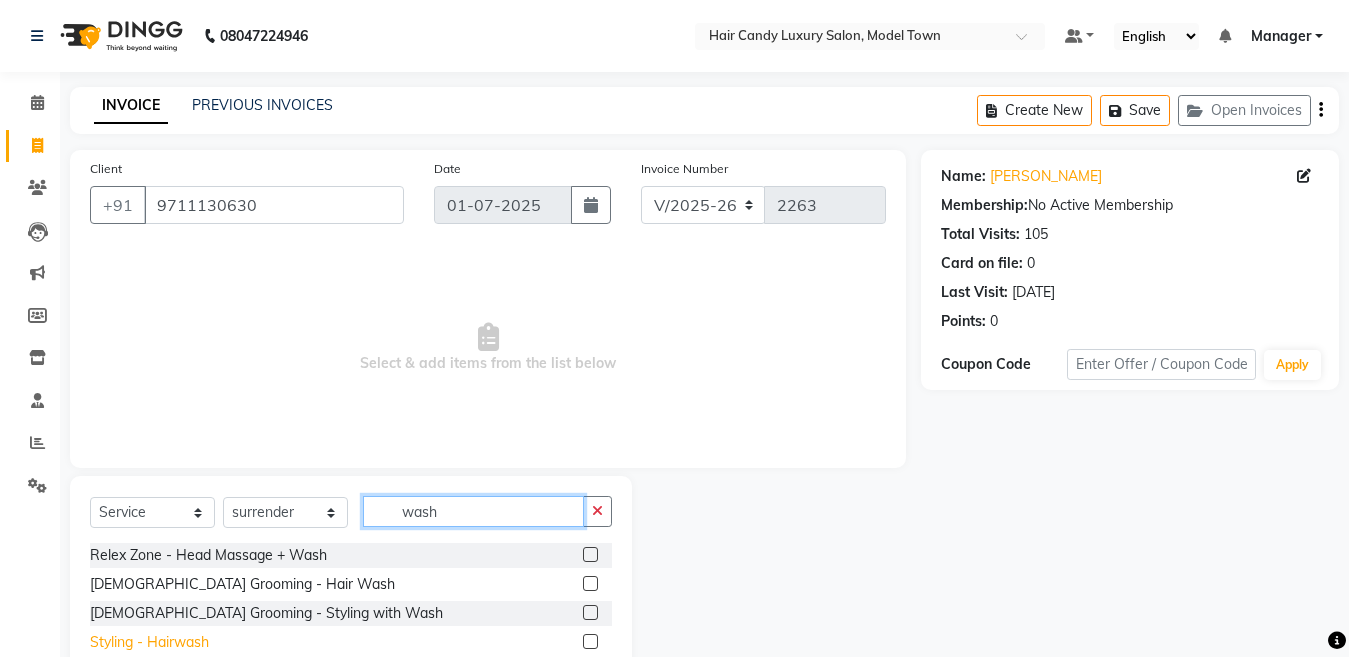 type on "wash" 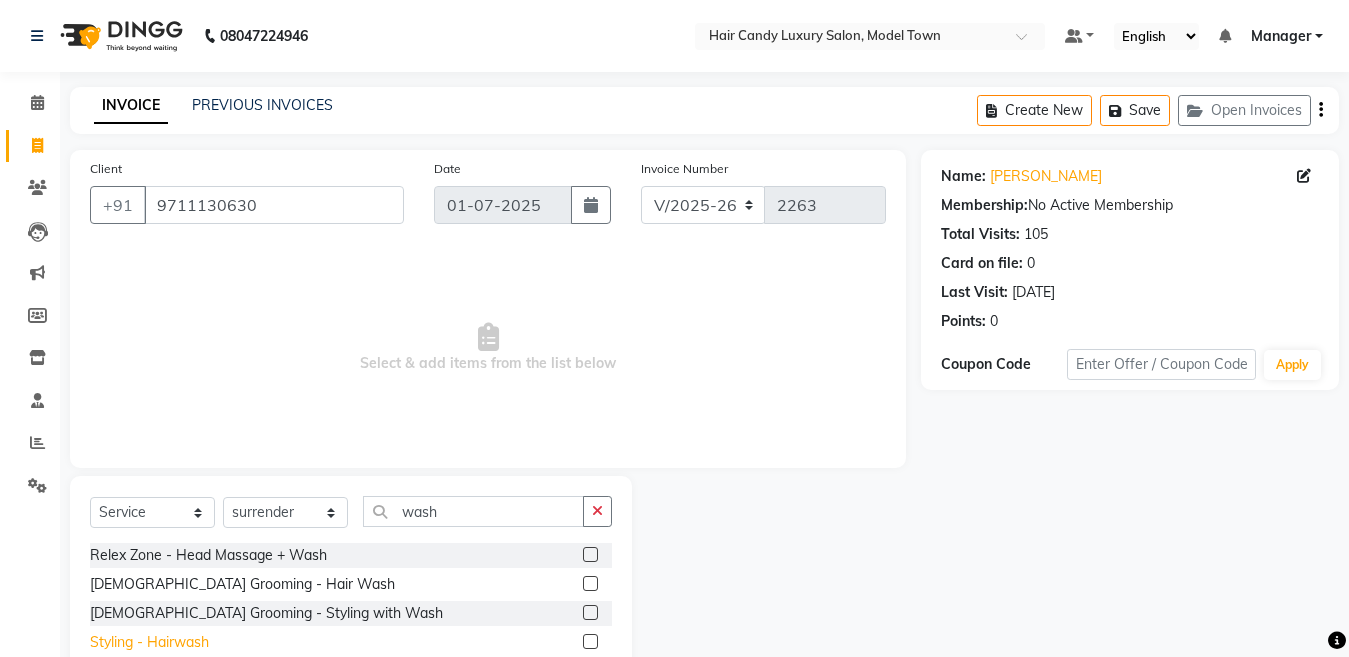 click on "Styling - Hairwash" 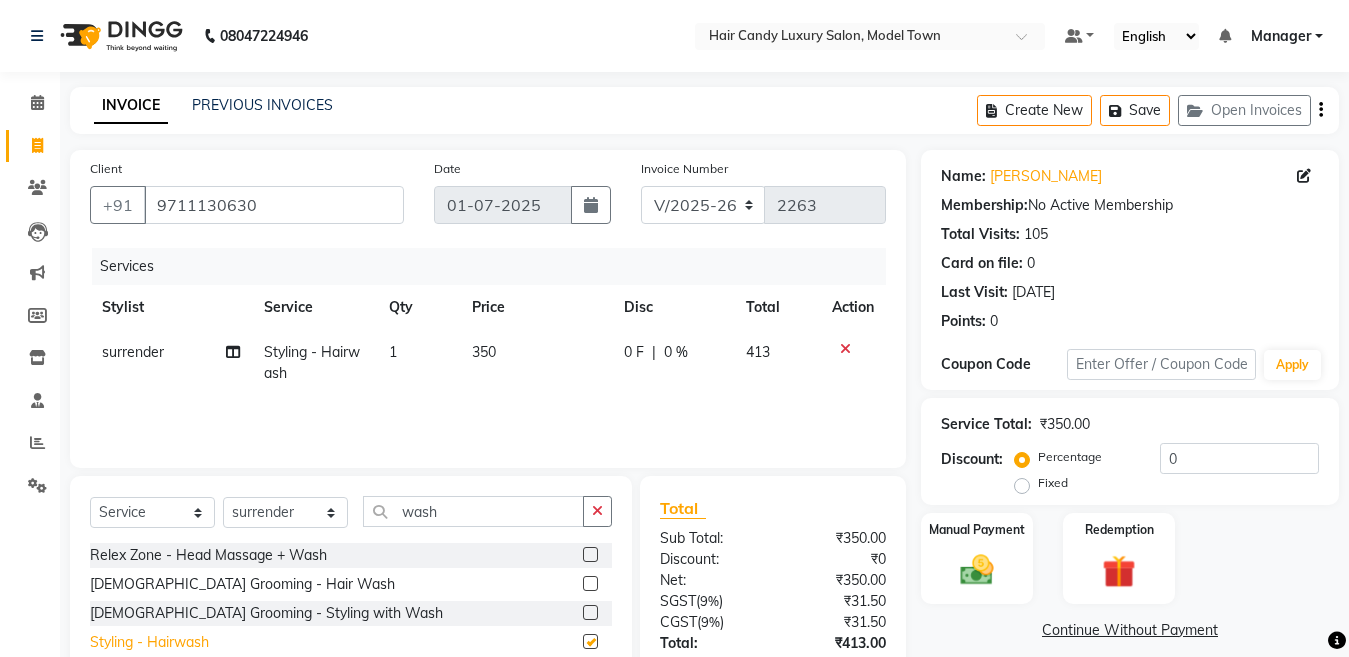 checkbox on "false" 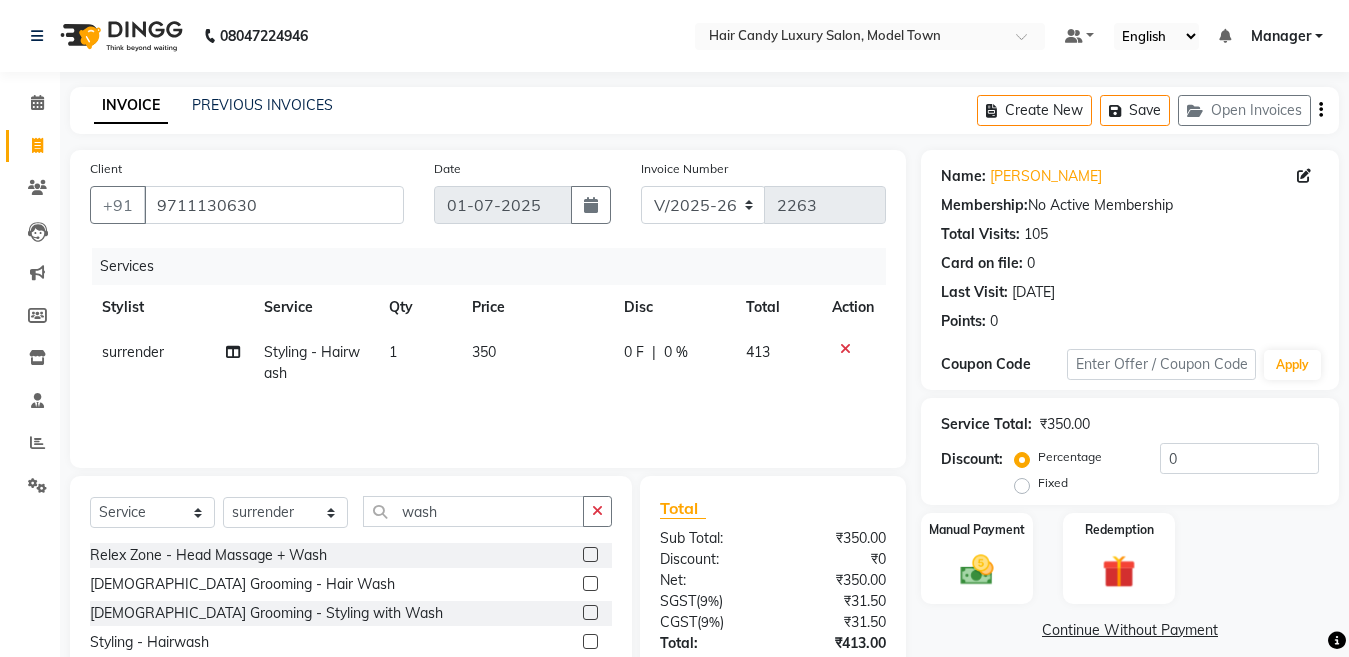 click on "Percentage   Fixed  0" 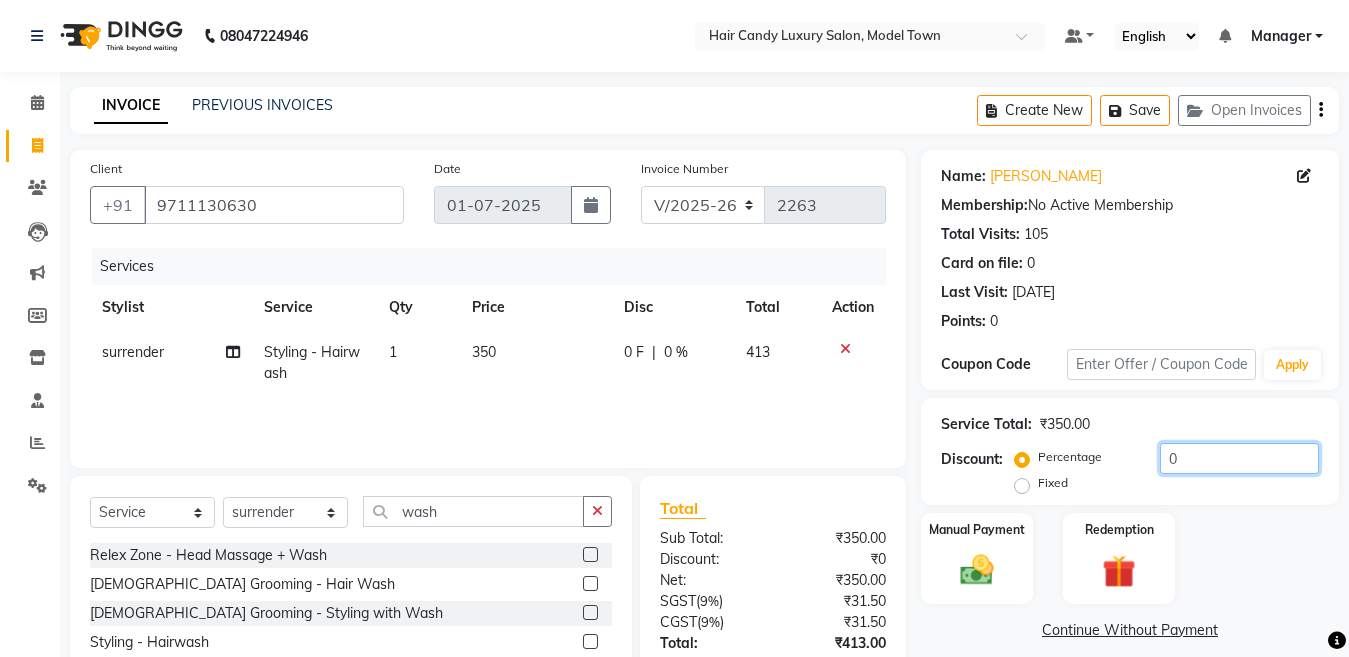 click on "0" 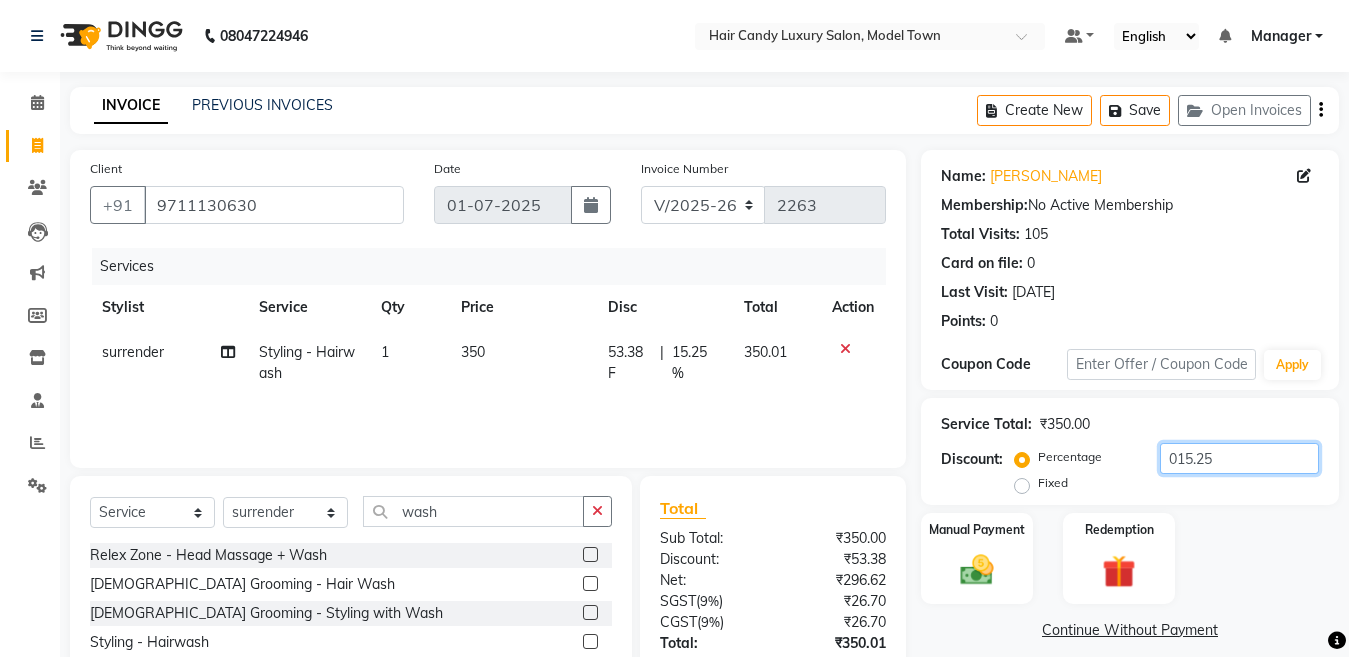scroll, scrollTop: 164, scrollLeft: 0, axis: vertical 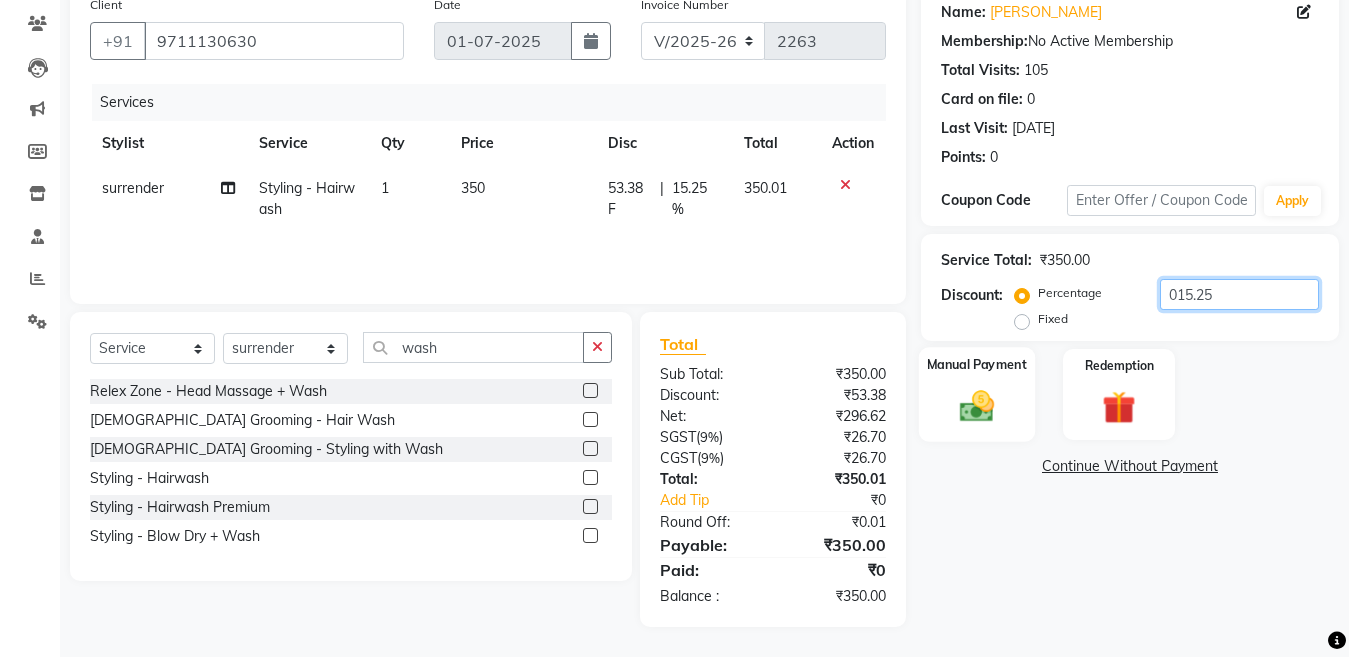 type on "015.25" 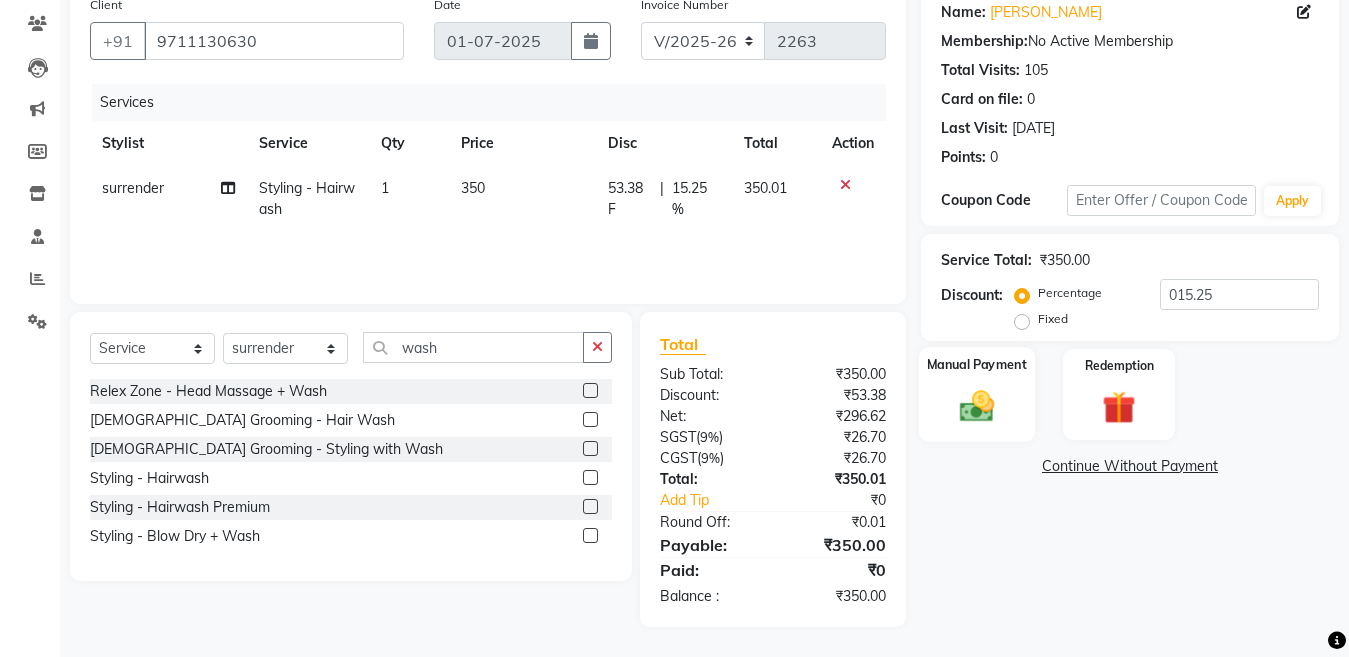 drag, startPoint x: 992, startPoint y: 409, endPoint x: 1004, endPoint y: 436, distance: 29.546574 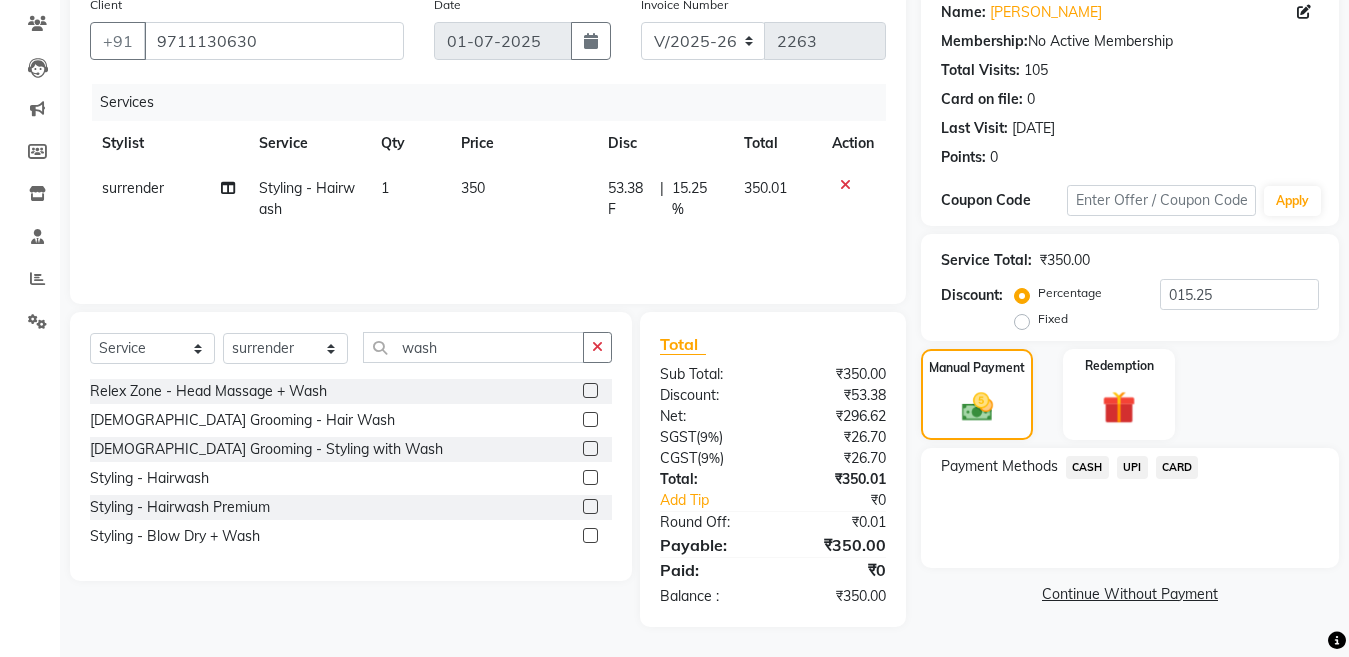 click on "CASH" 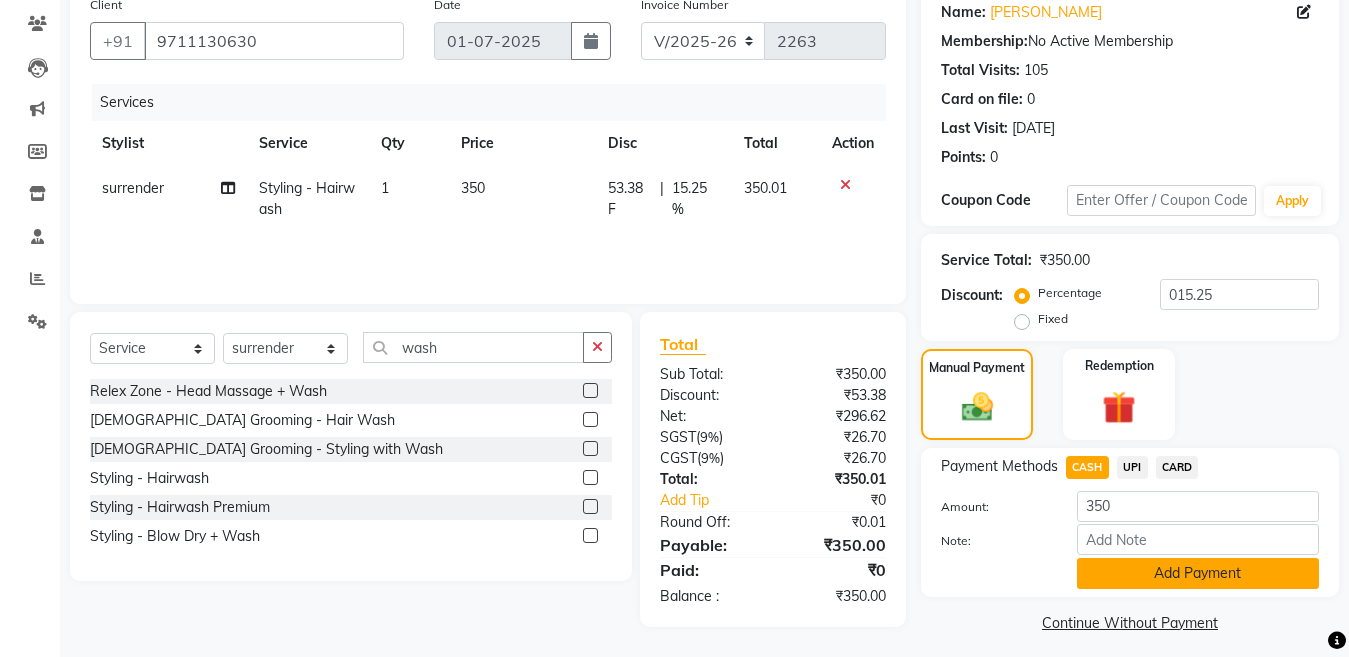 click on "Add Payment" 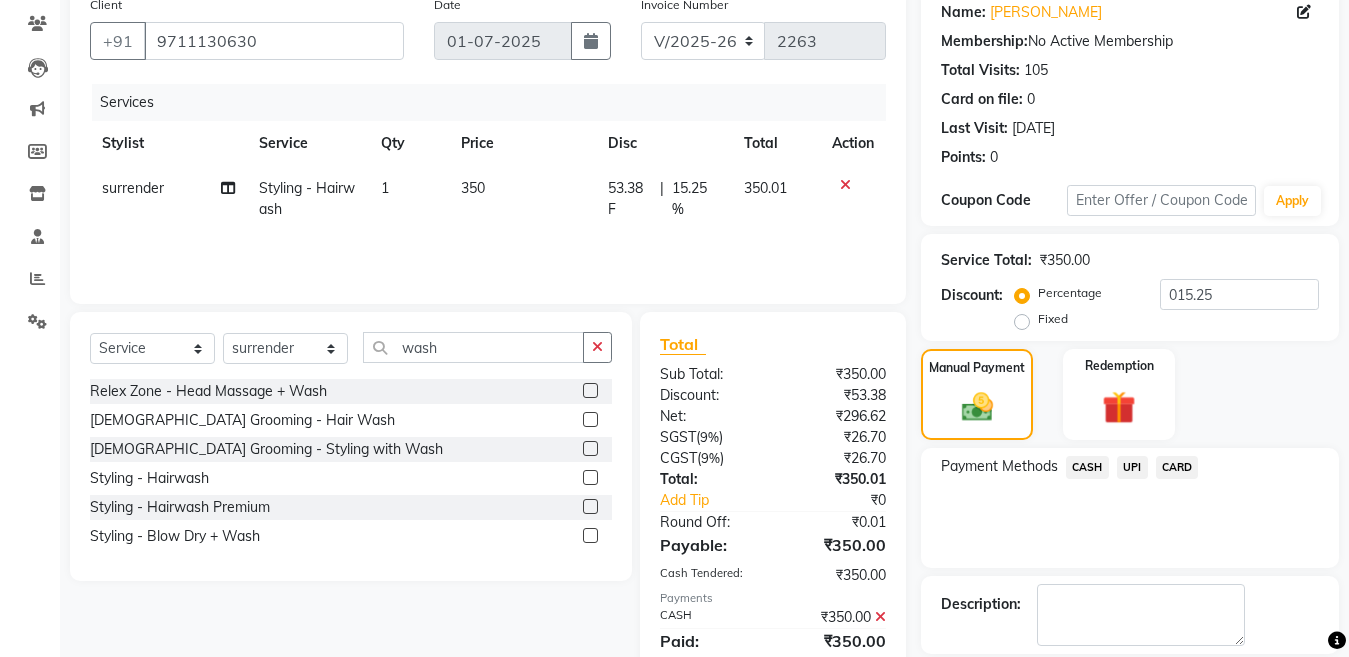 scroll, scrollTop: 259, scrollLeft: 0, axis: vertical 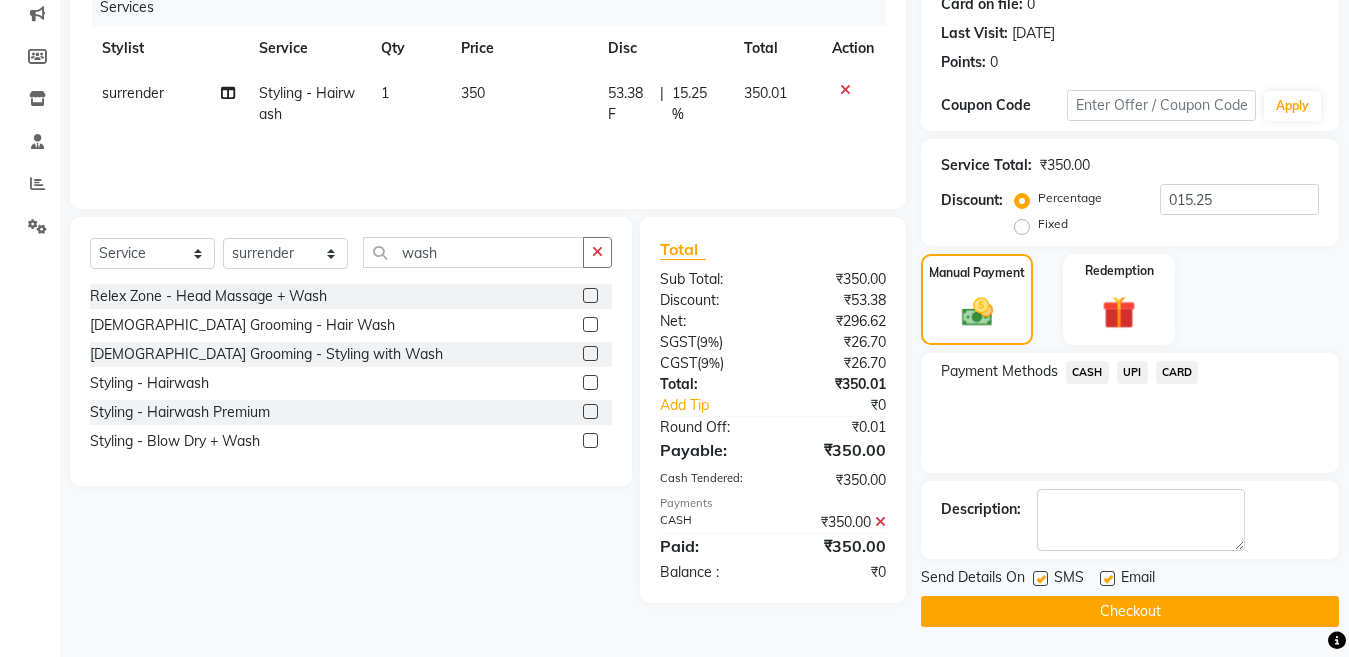 click 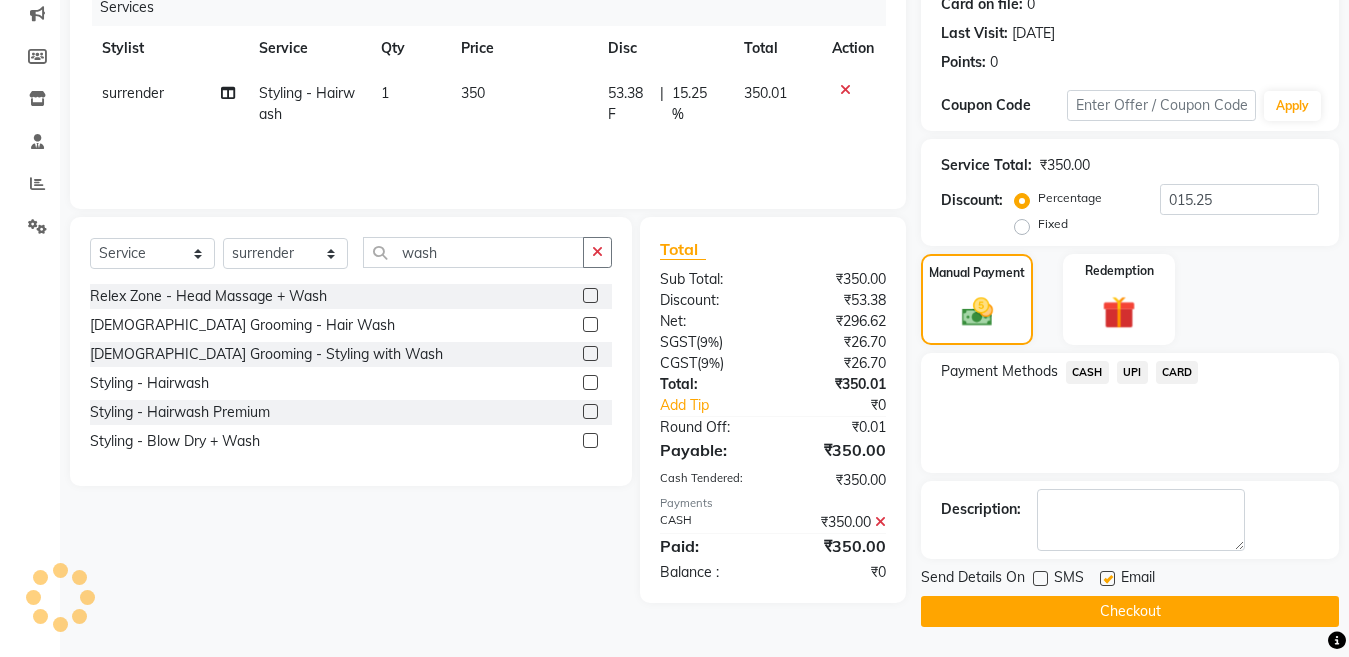 click on "Checkout" 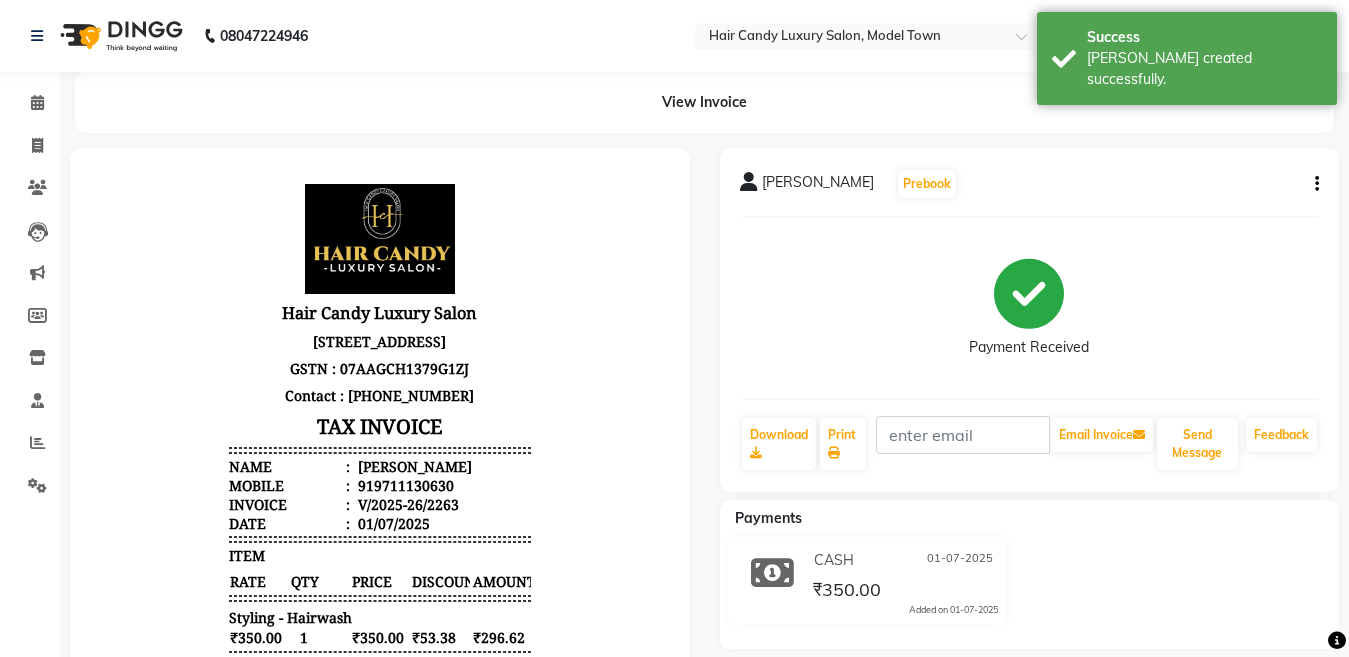 scroll, scrollTop: 0, scrollLeft: 0, axis: both 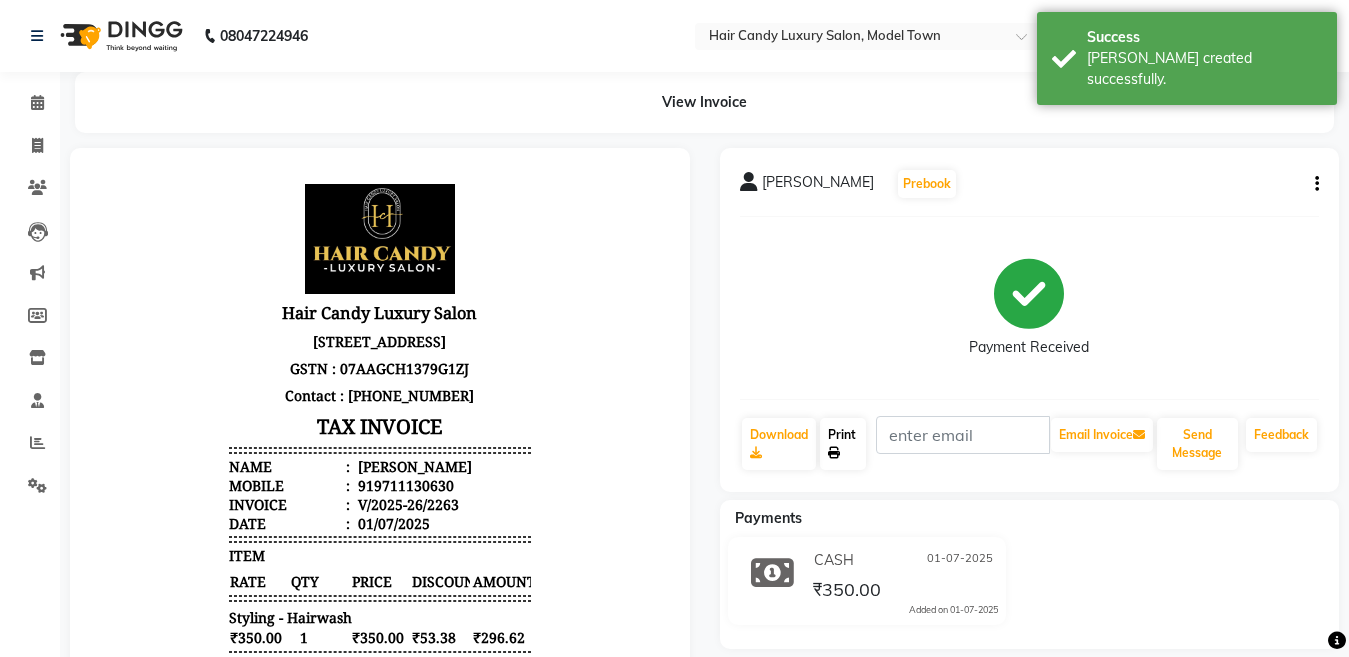 click on "Print" 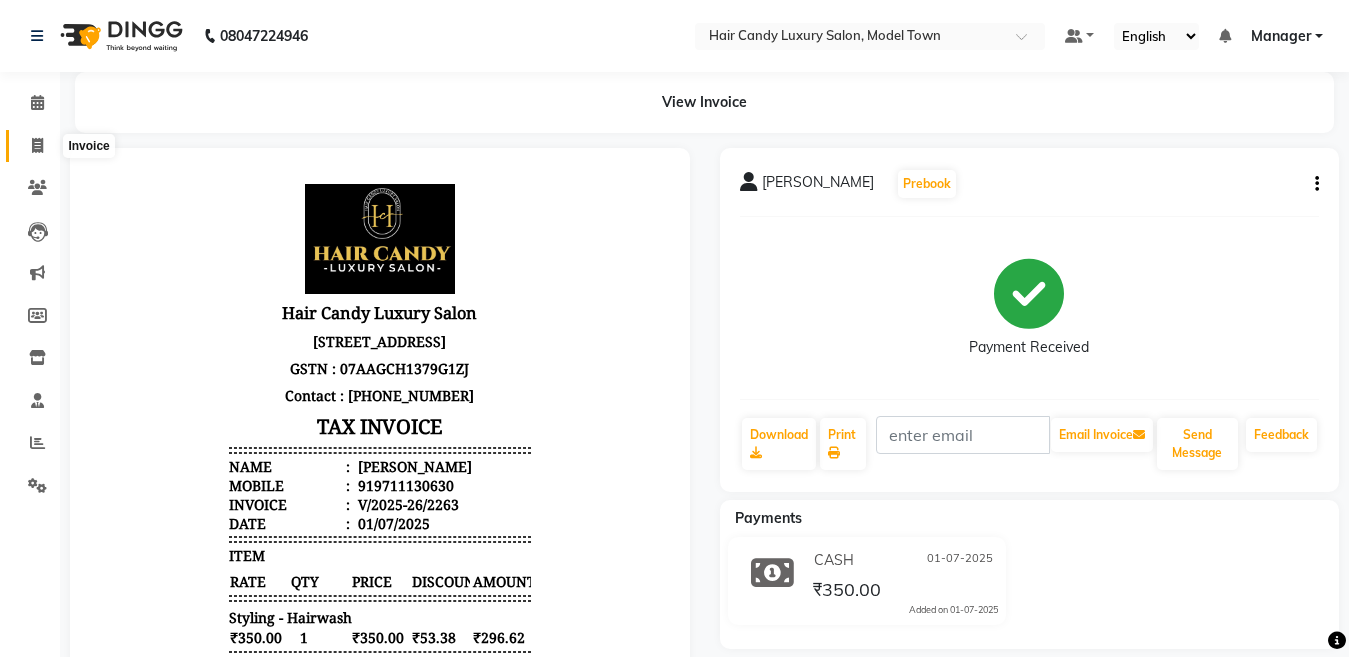 click 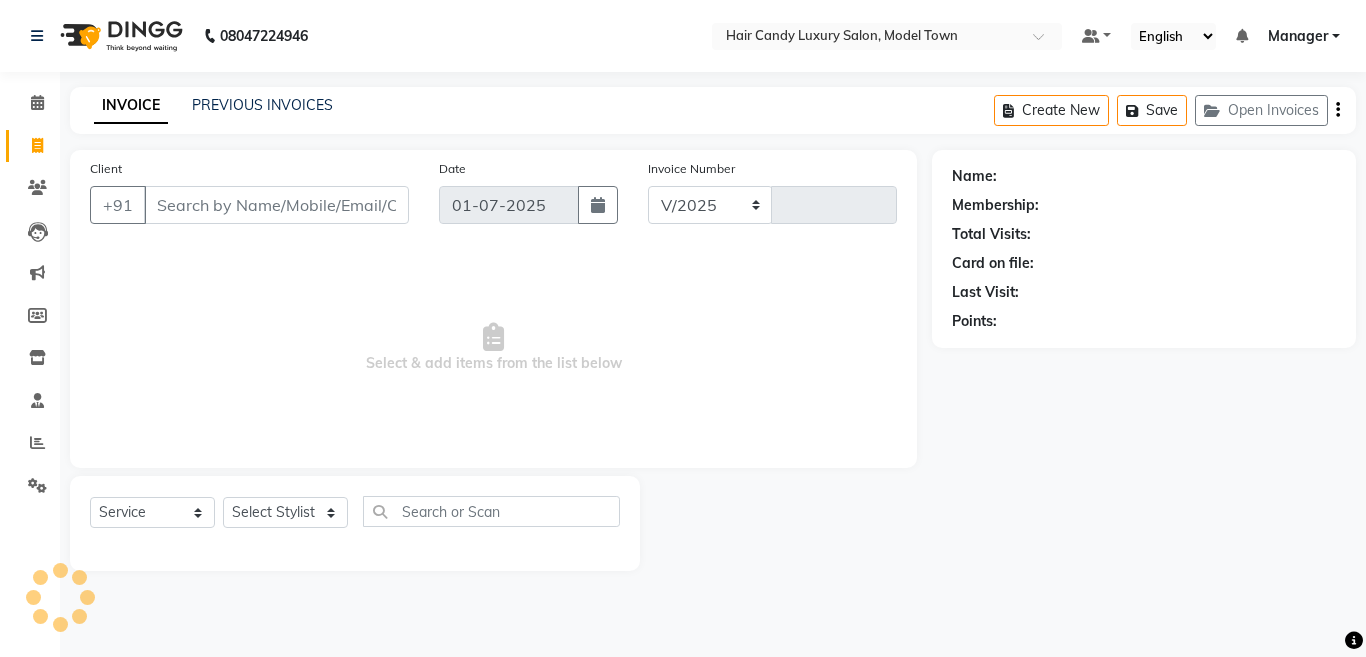 select on "4716" 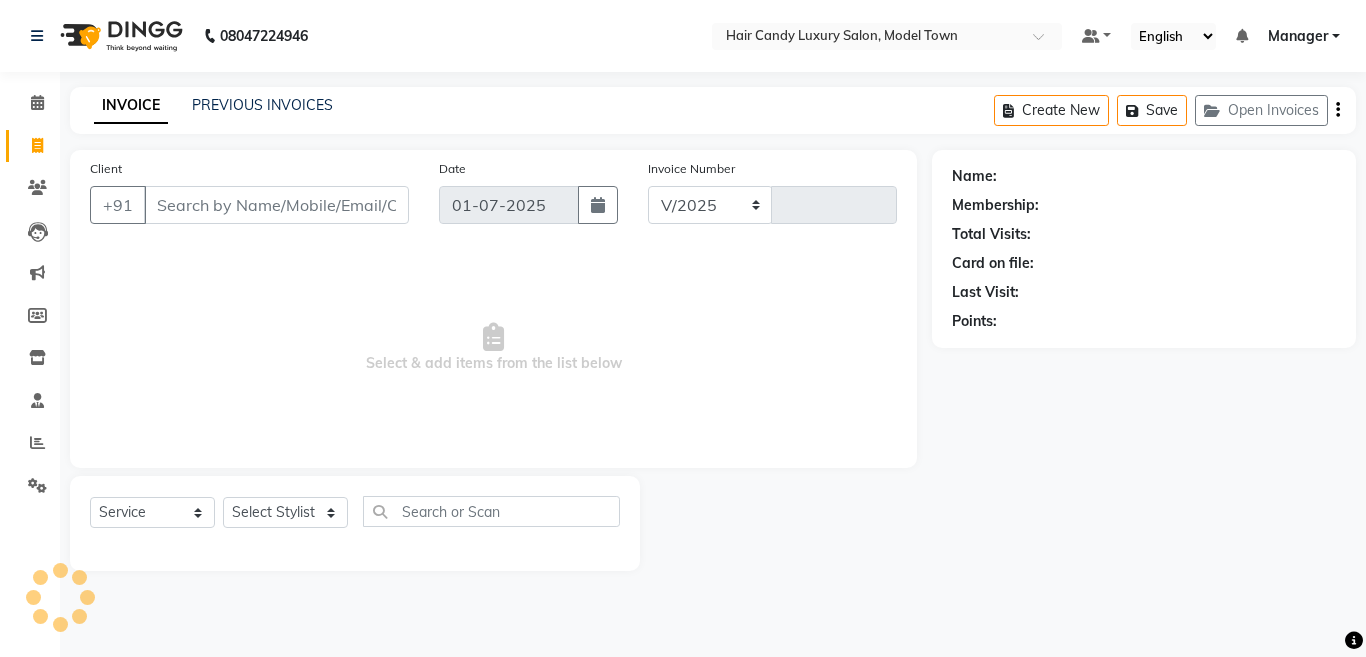 type on "2264" 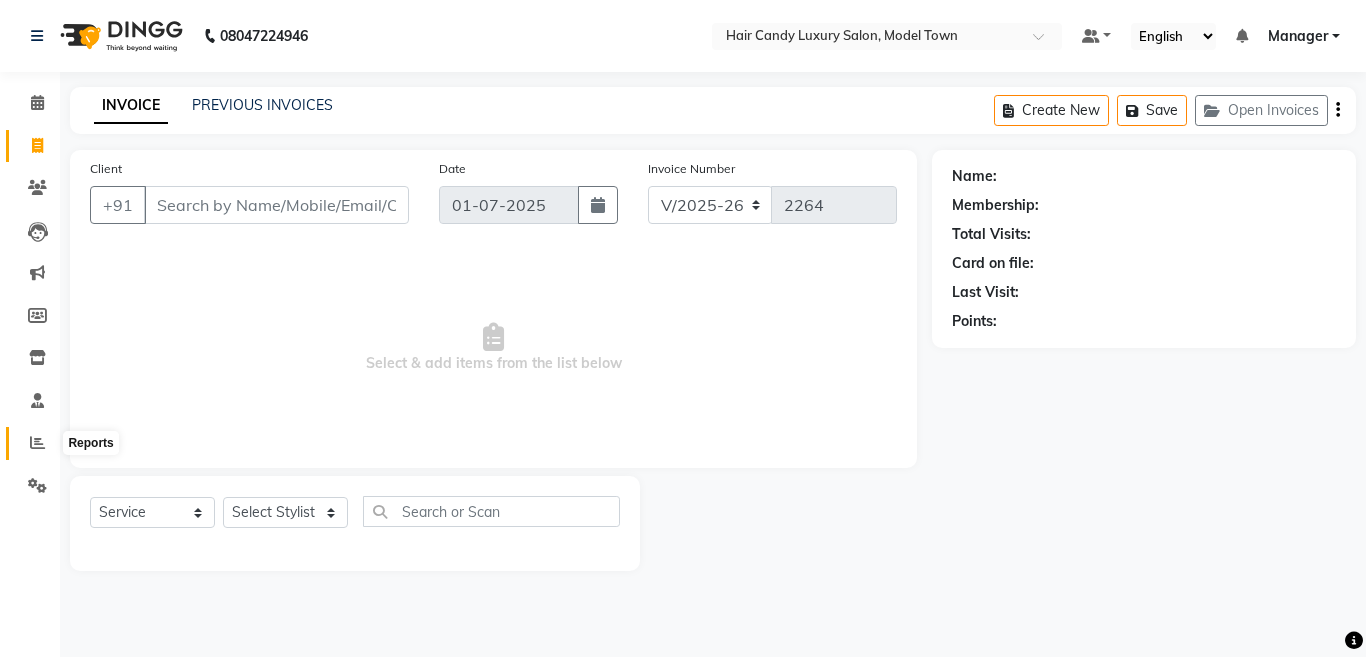 click 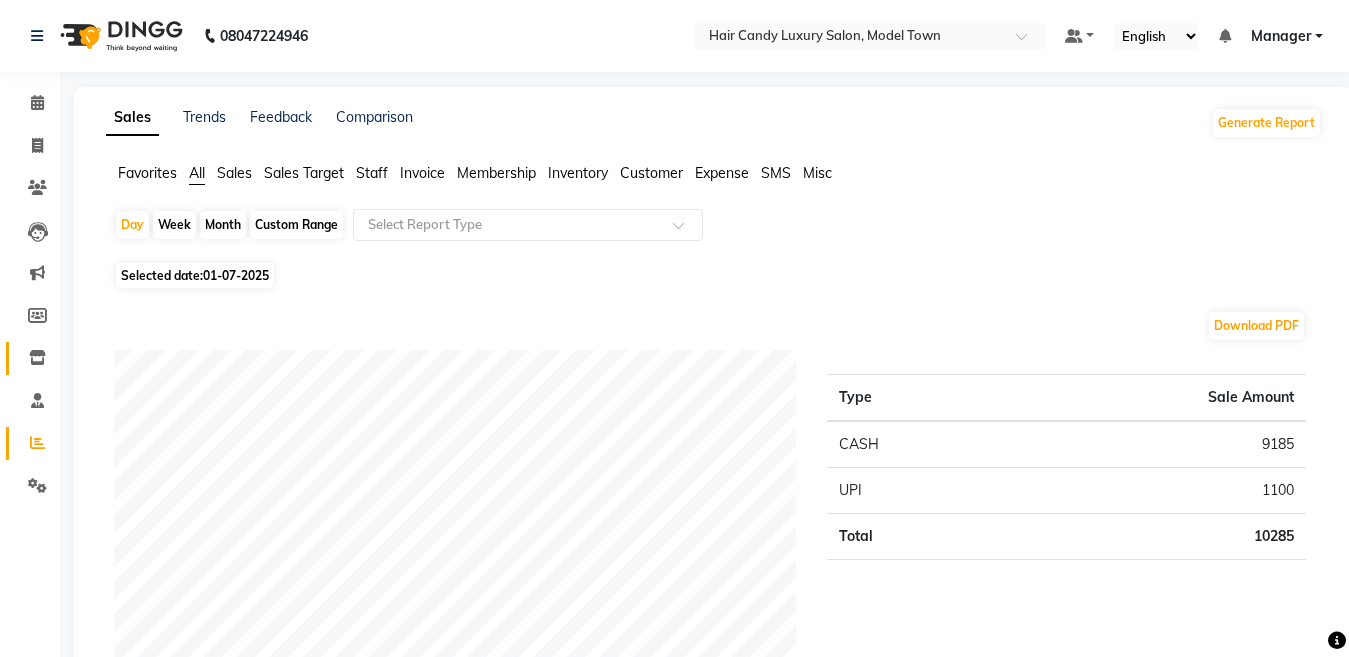click on "Inventory" 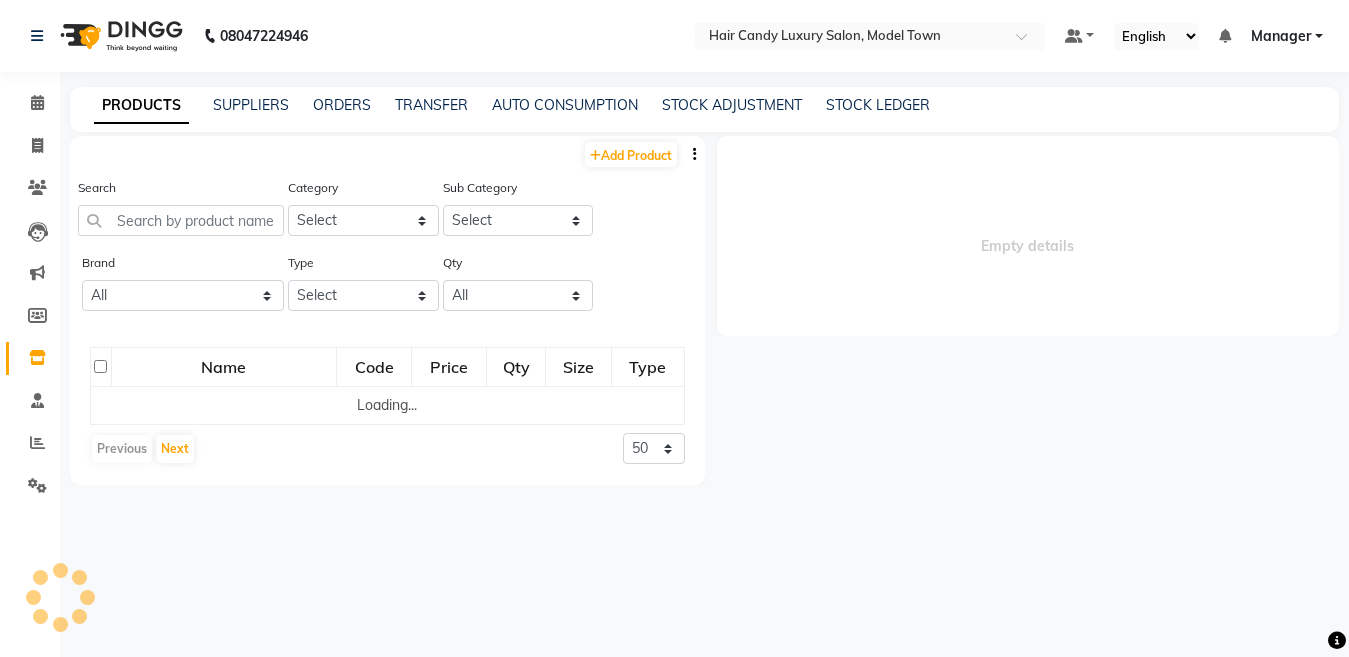 select 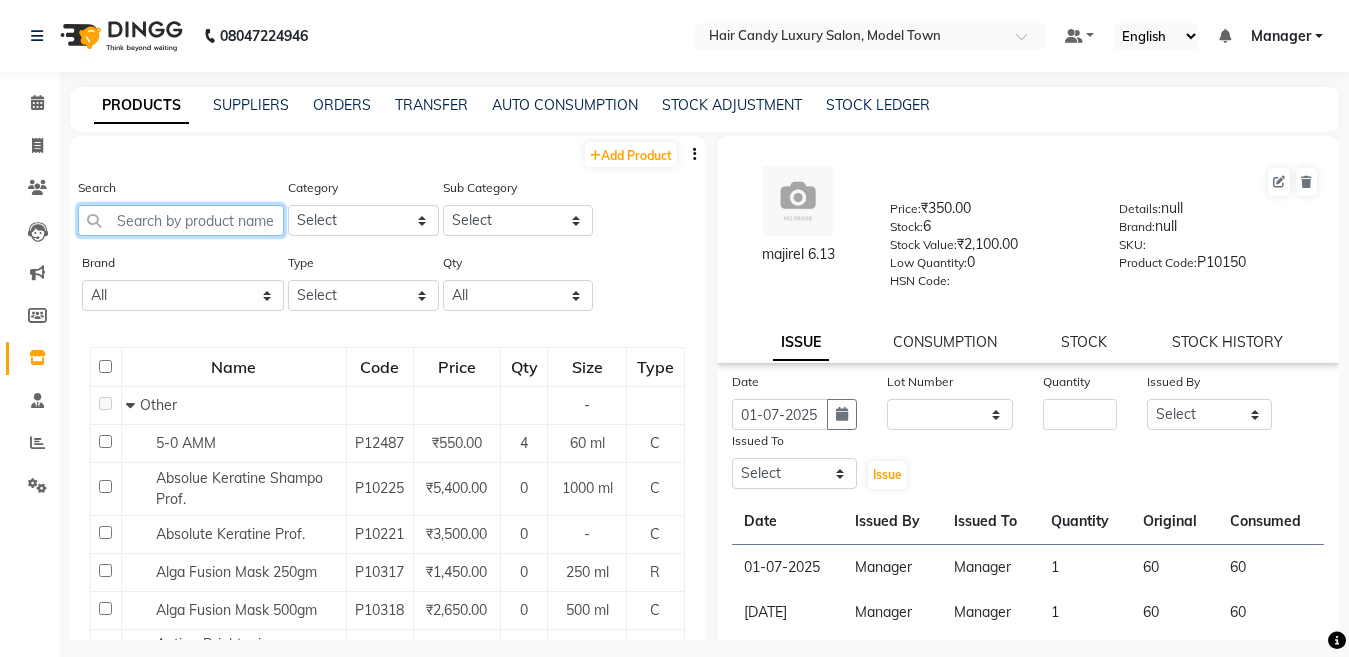 click 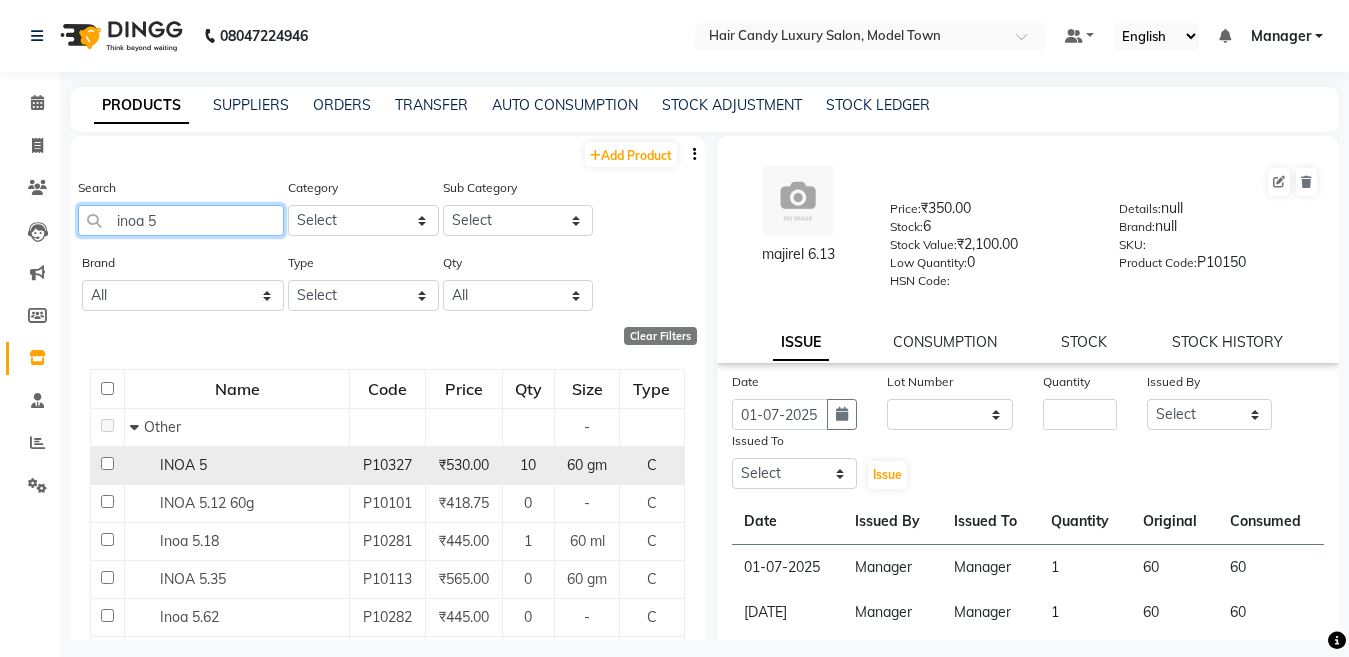 type on "inoa 5" 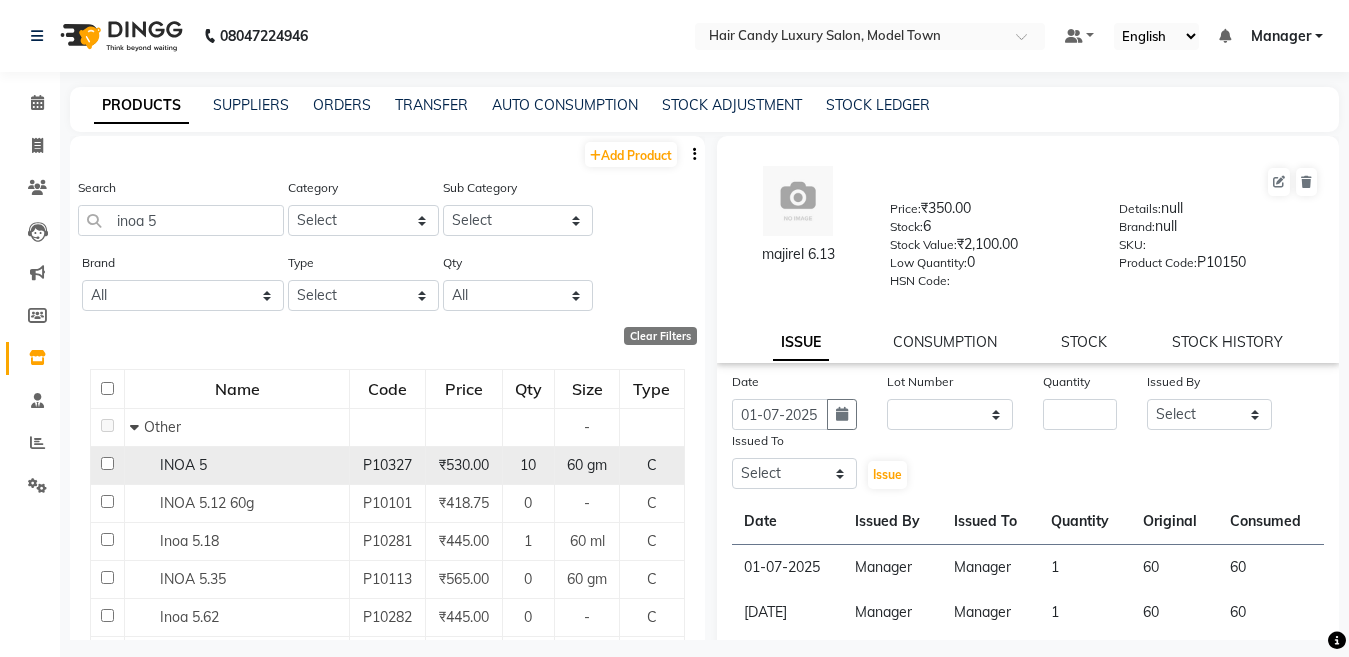 click on "INOA 5" 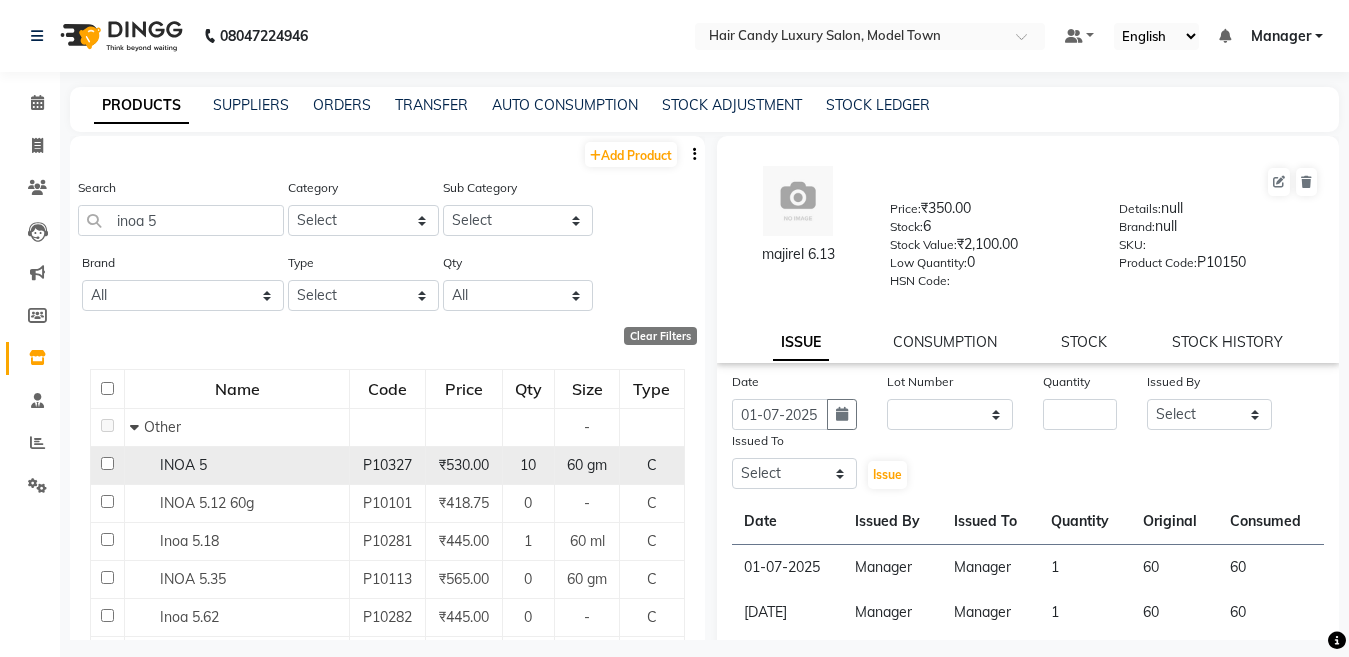 select 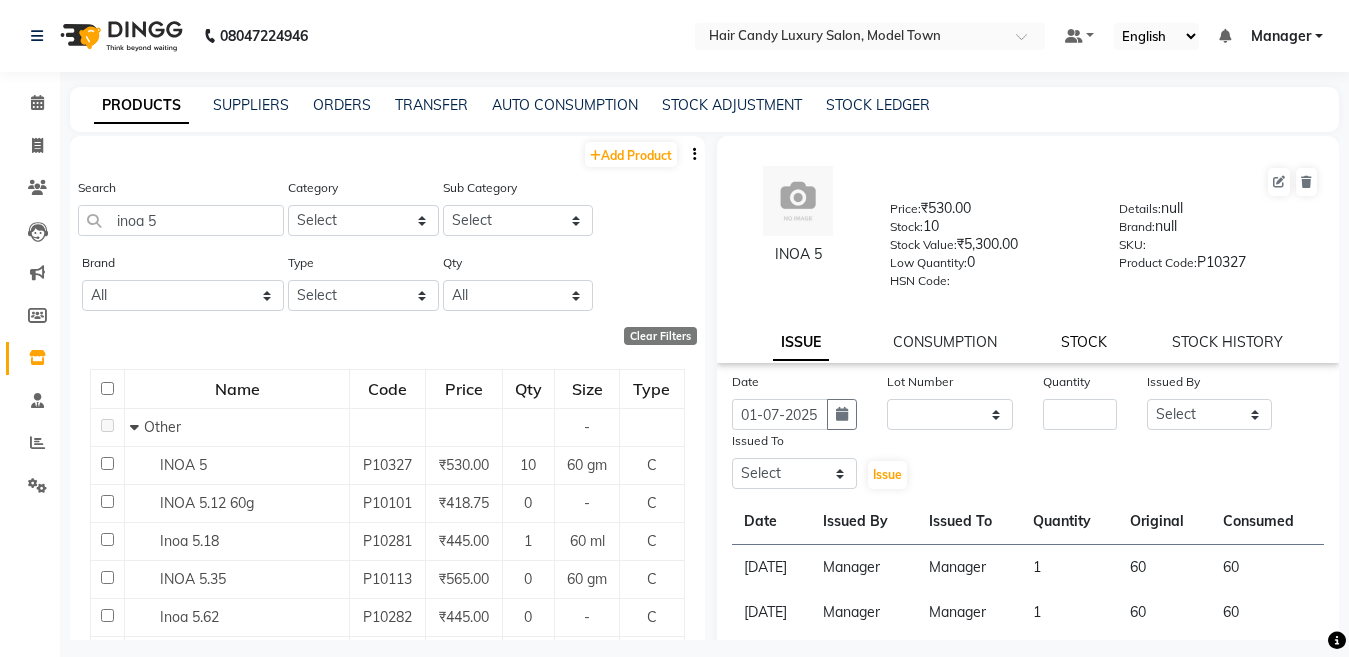 click on "STOCK" 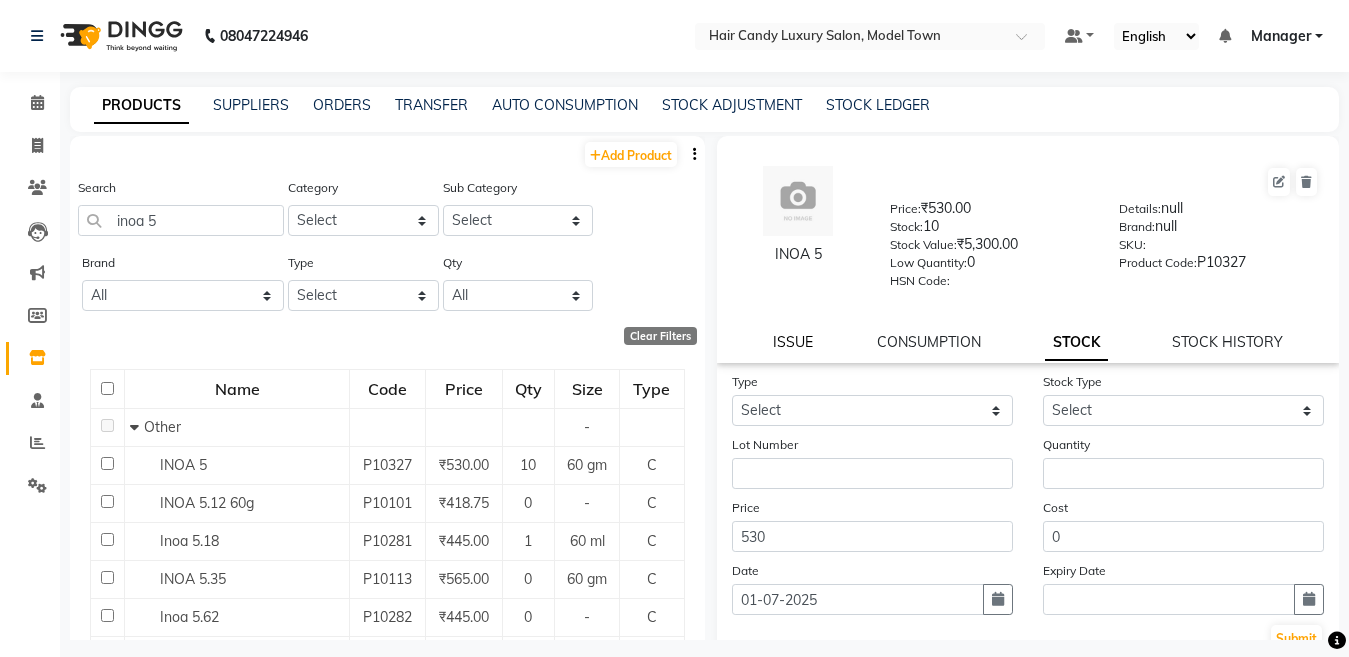 click on "ISSUE" 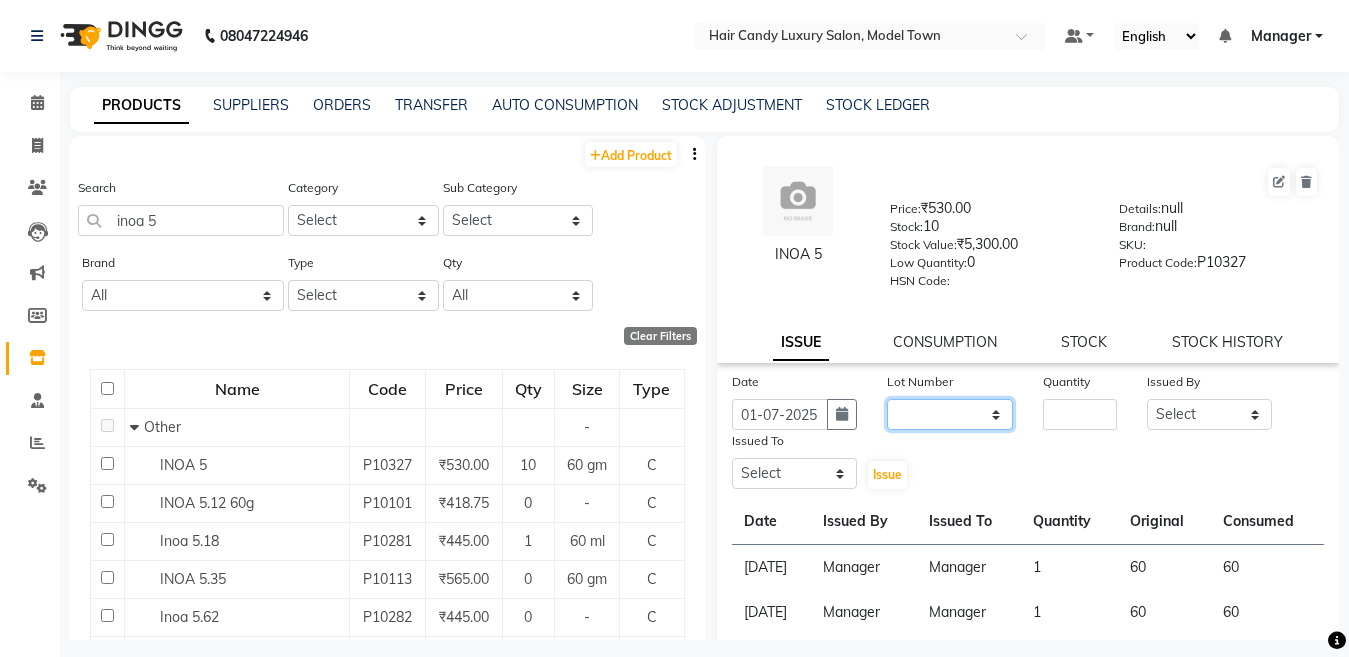 click on "None" 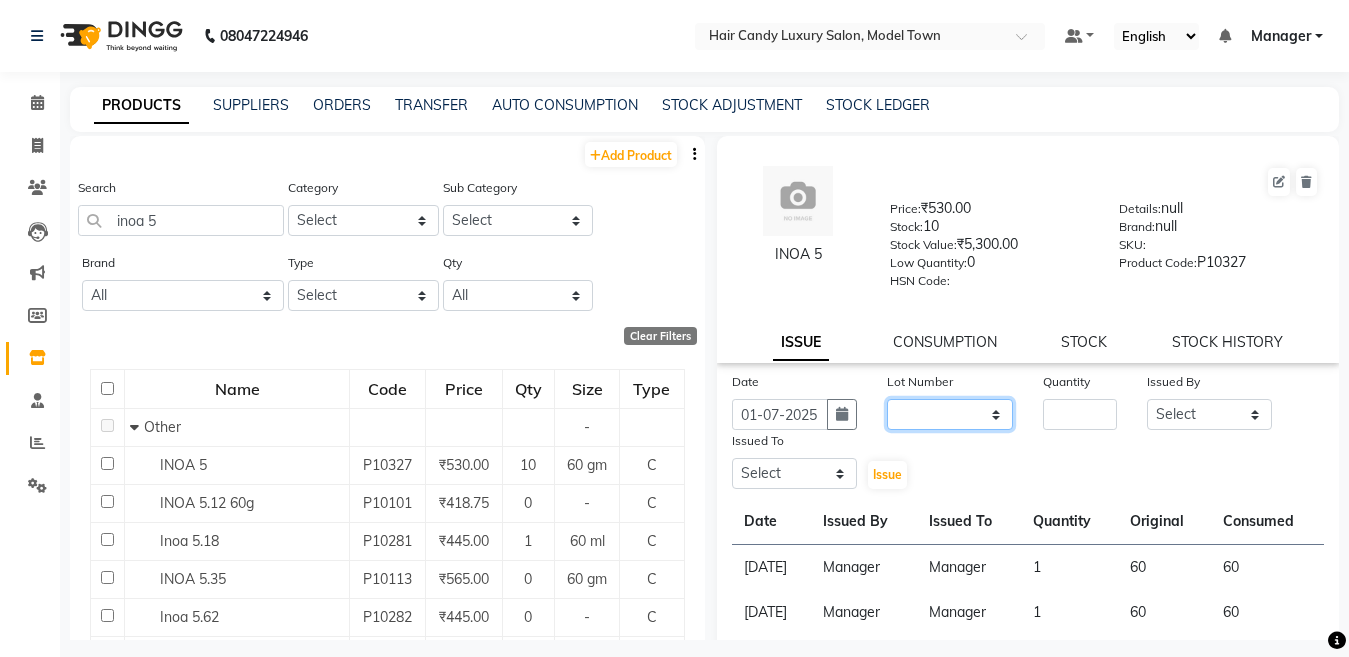 select on "null" 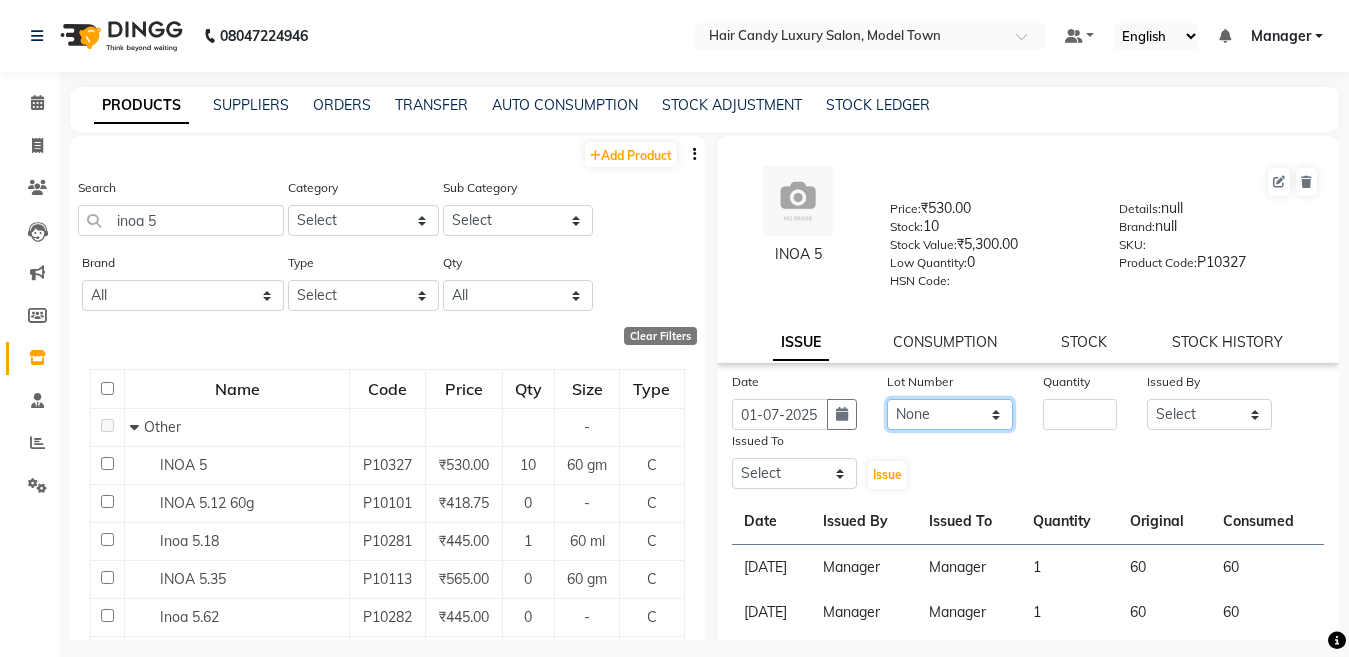 click on "None" 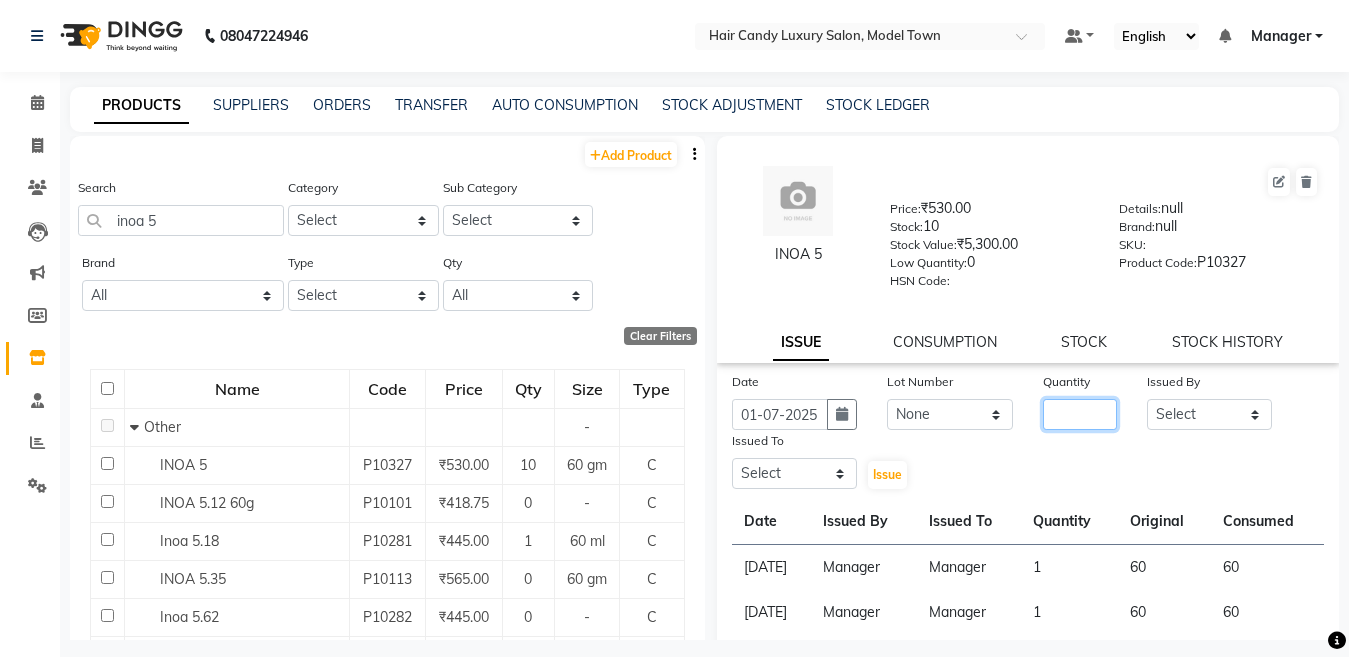 click 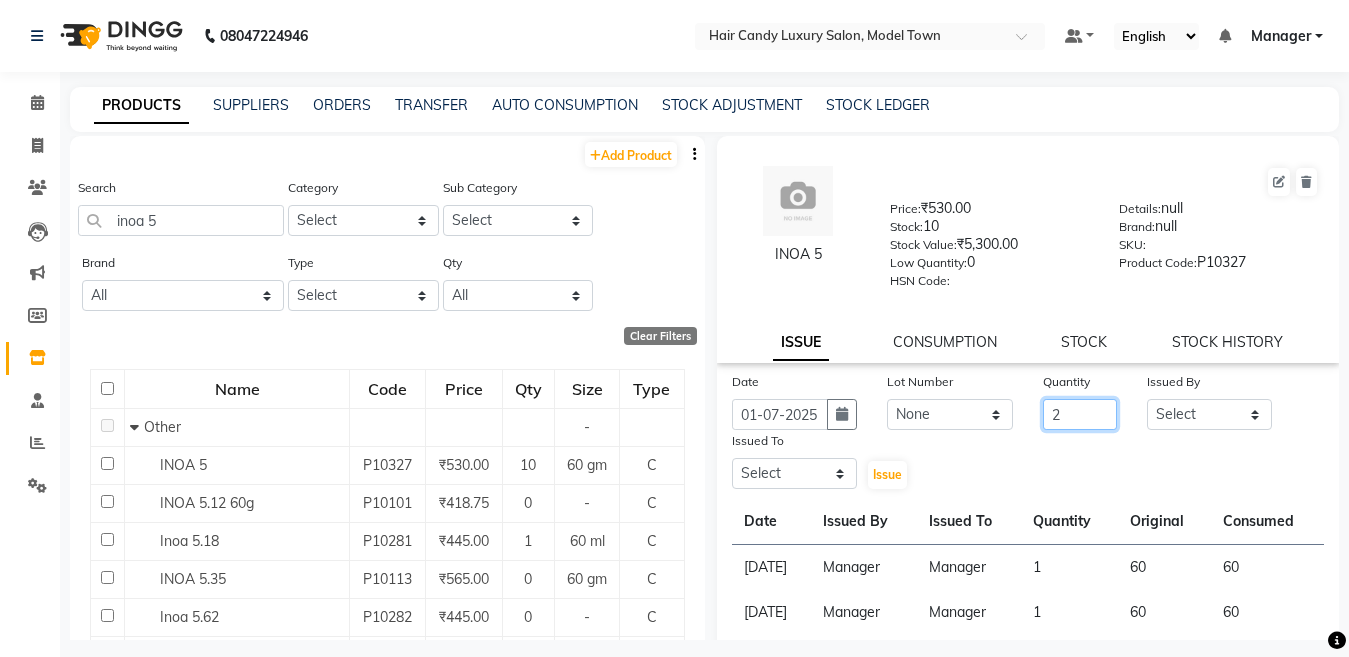 type on "2" 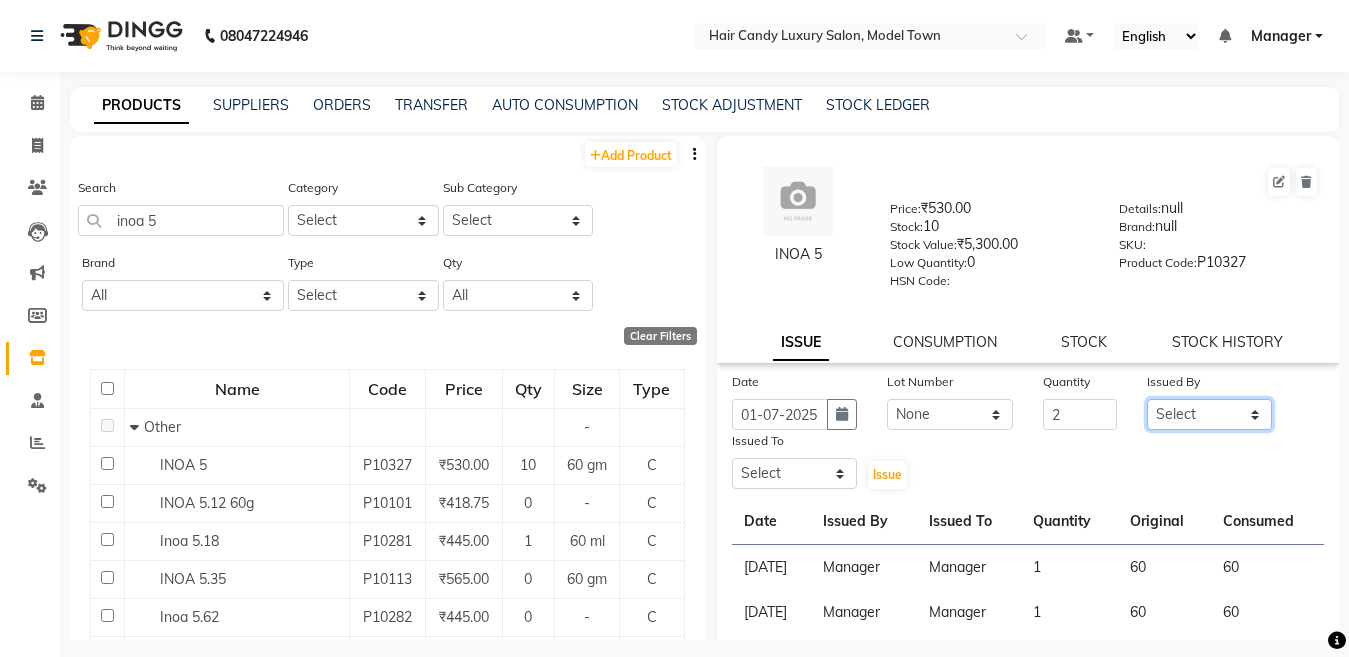 click on "Select Aakib Anas Harpreet Izhar Laiq (Rahul) Manager Neeraj parul Pawan Prakash Rajni Ranjay (Raju) RIYA Saleem sameer  stock manager surrender Vijay Gupta Vijay kumar" 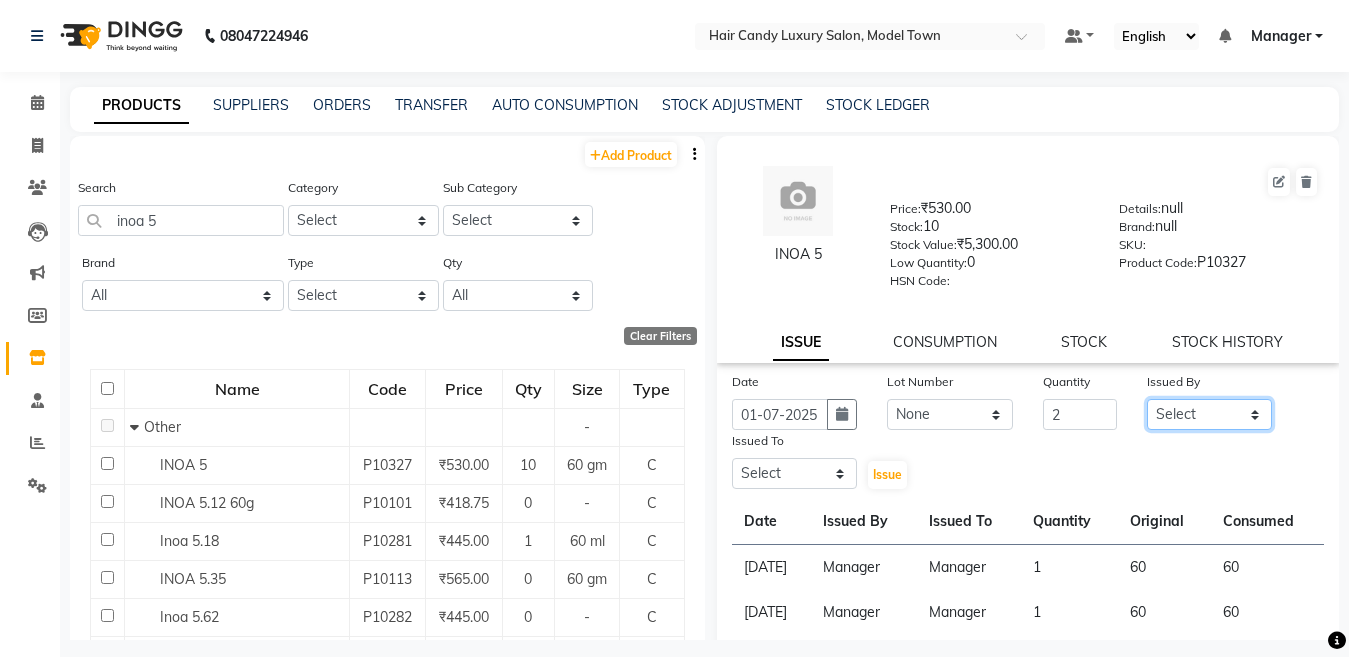 select on "28446" 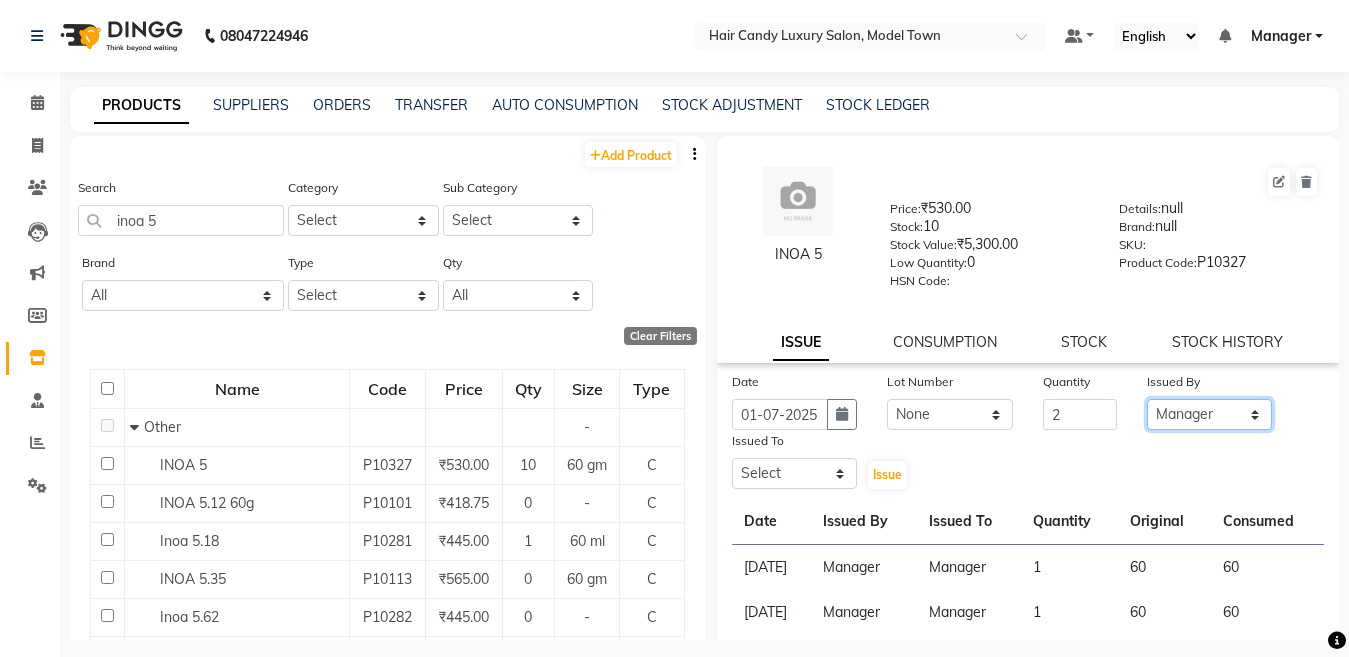 click on "Select Aakib Anas Harpreet Izhar Laiq (Rahul) Manager Neeraj parul Pawan Prakash Rajni Ranjay (Raju) RIYA Saleem sameer  stock manager surrender Vijay Gupta Vijay kumar" 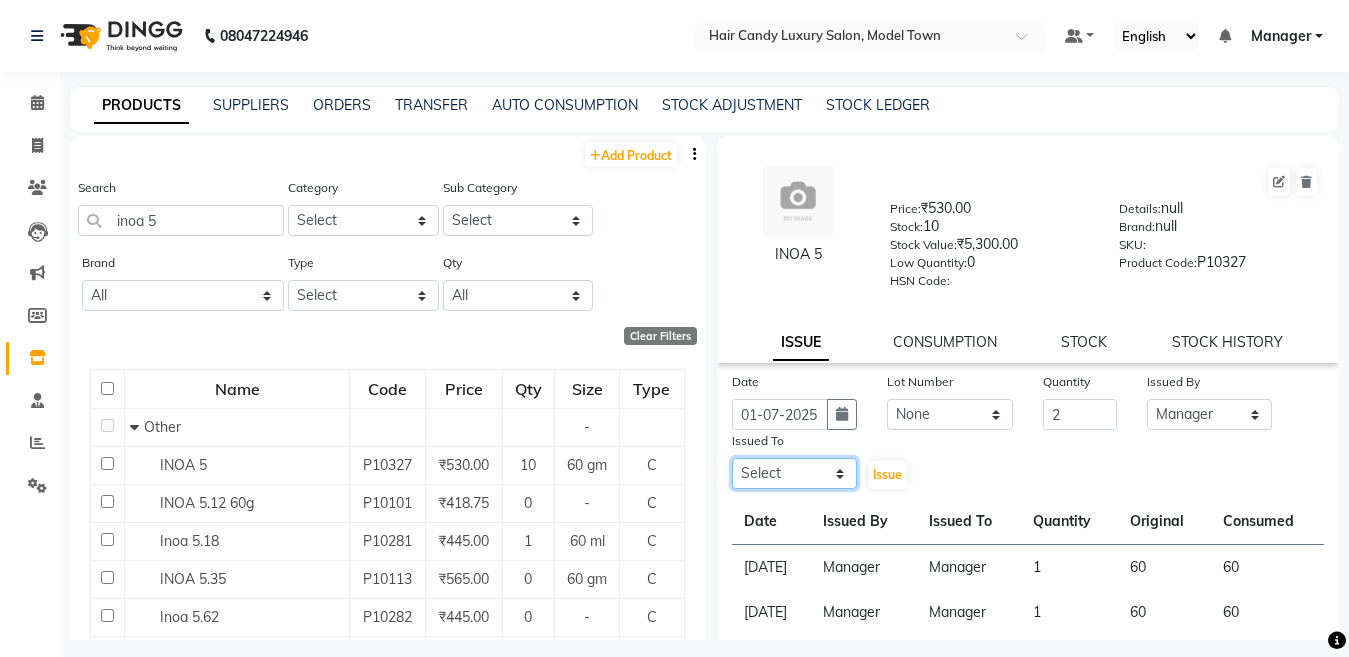click on "Select Aakib Anas Harpreet Izhar Laiq (Rahul) Manager Neeraj parul Pawan Prakash Rajni Ranjay (Raju) RIYA Saleem sameer  stock manager surrender Vijay Gupta Vijay kumar" 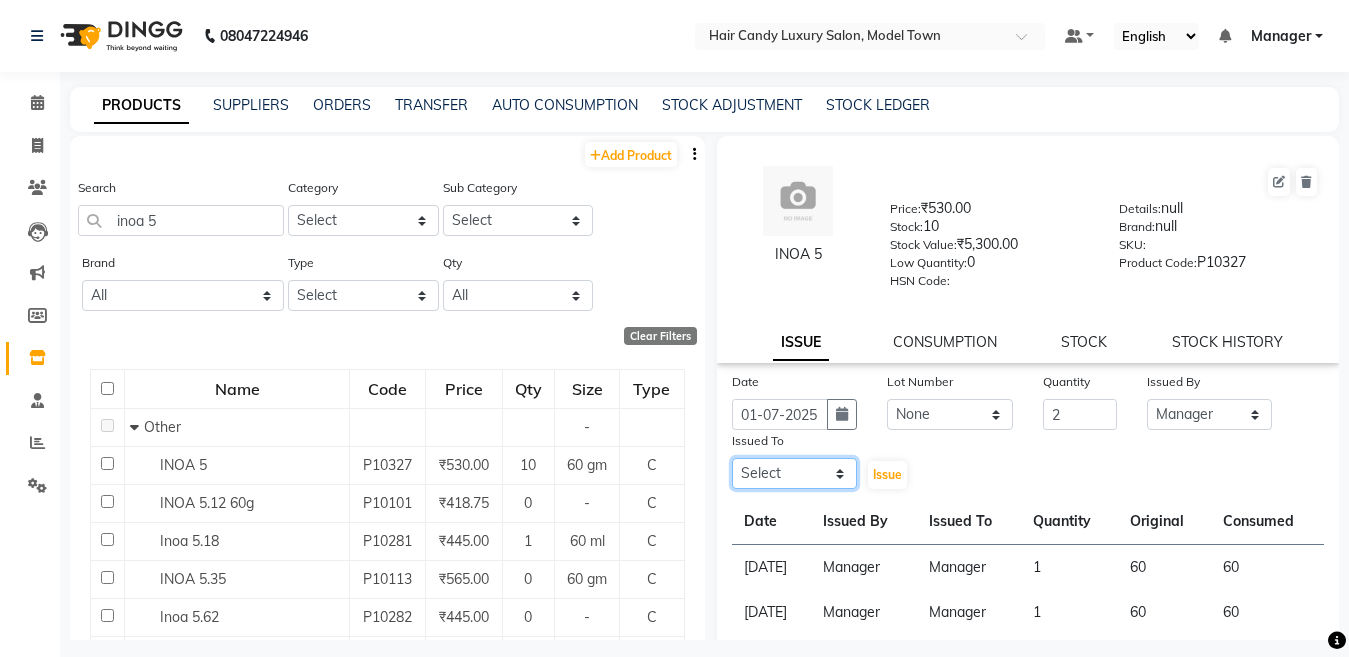 select on "28446" 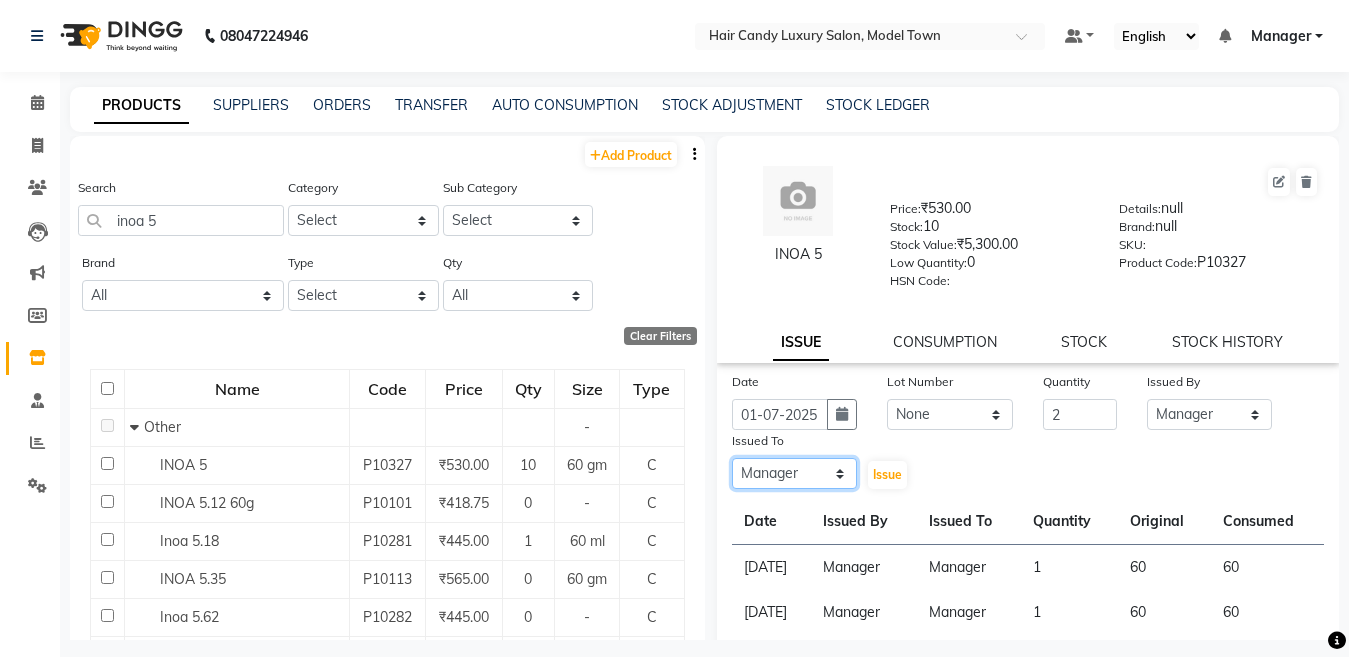 click on "Select Aakib Anas Harpreet Izhar Laiq (Rahul) Manager Neeraj parul Pawan Prakash Rajni Ranjay (Raju) RIYA Saleem sameer  stock manager surrender Vijay Gupta Vijay kumar" 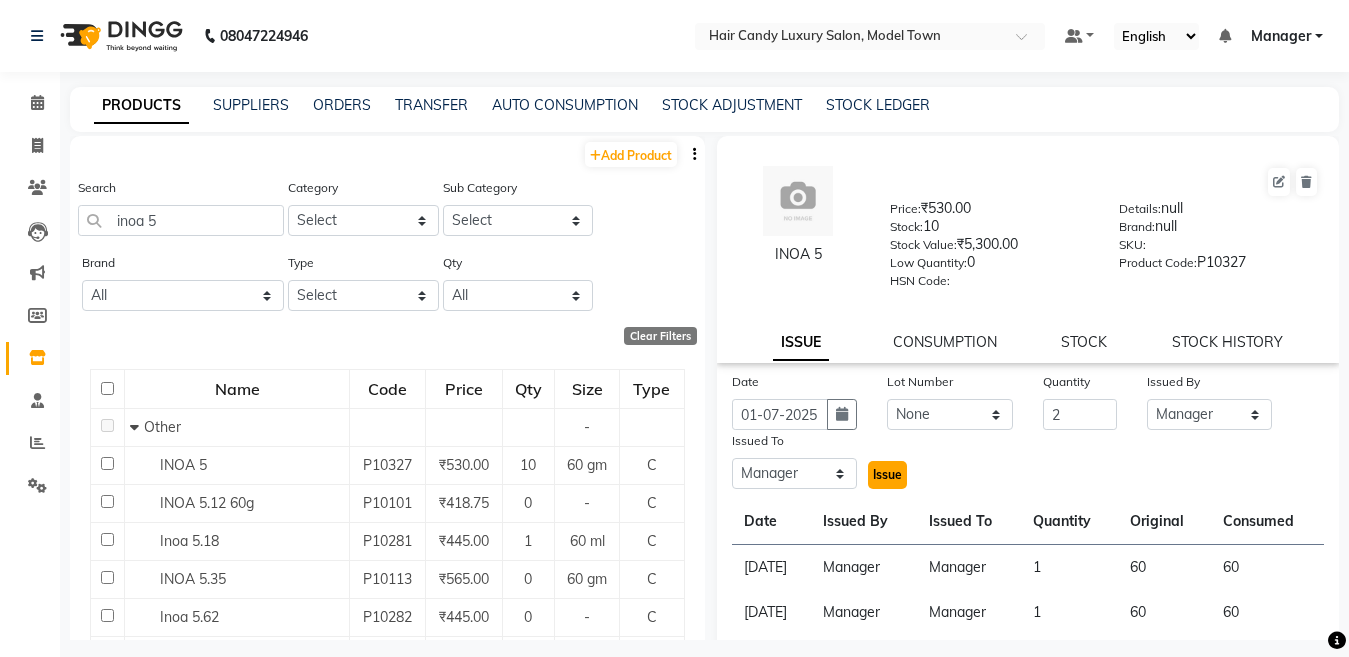 click on "Issue" 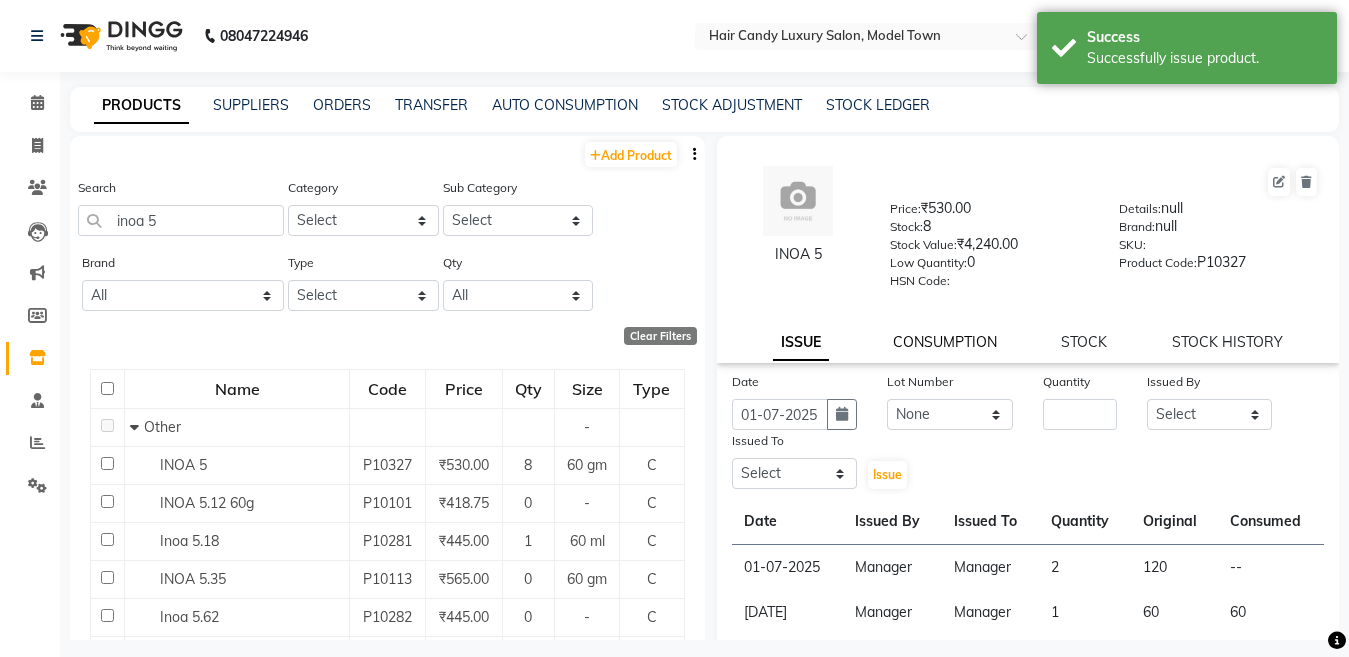 click on "CONSUMPTION" 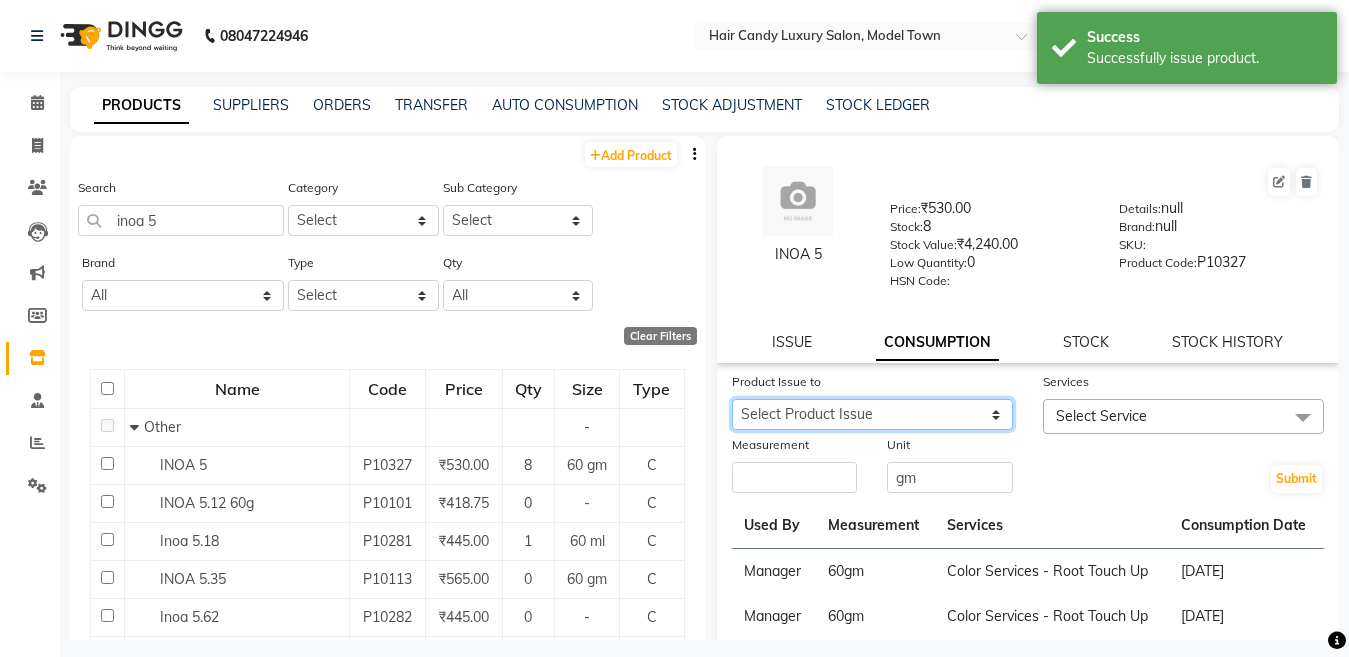 click on "Select Product Issue 2025-07-01, Issued to: Manager, Balance: 120" 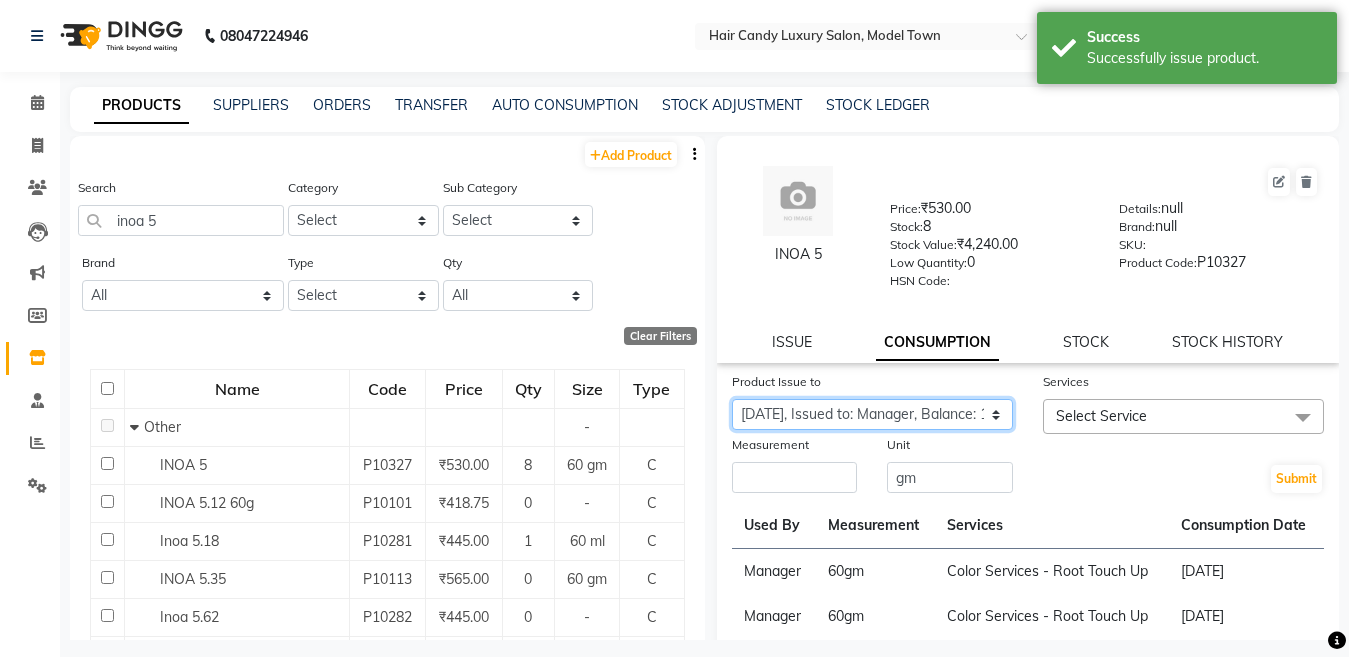 click on "Select Product Issue 2025-07-01, Issued to: Manager, Balance: 120" 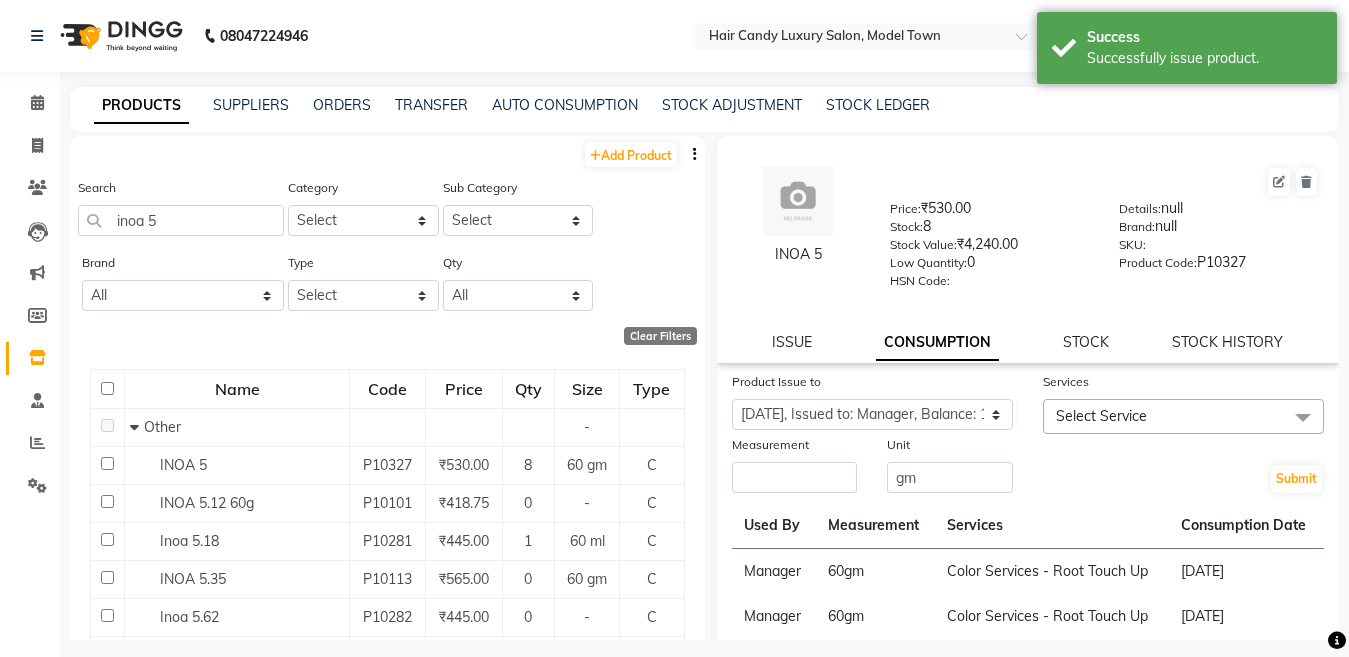 click on "Select Service" 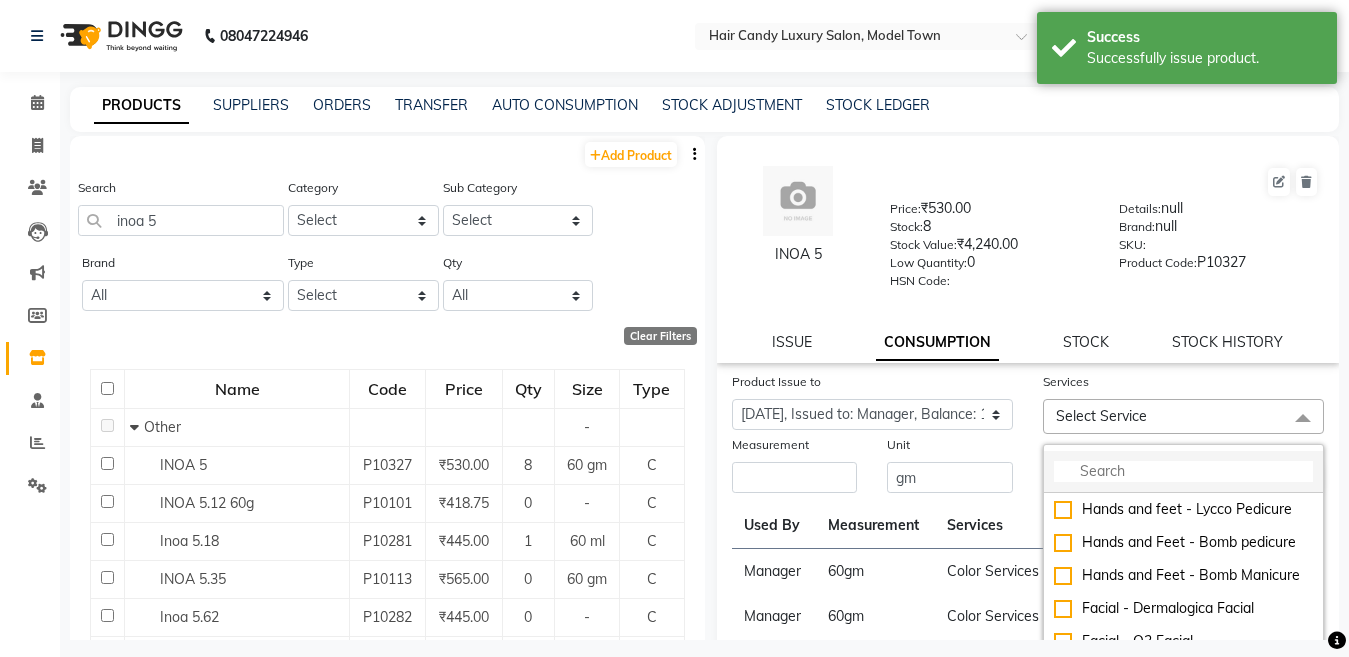 click 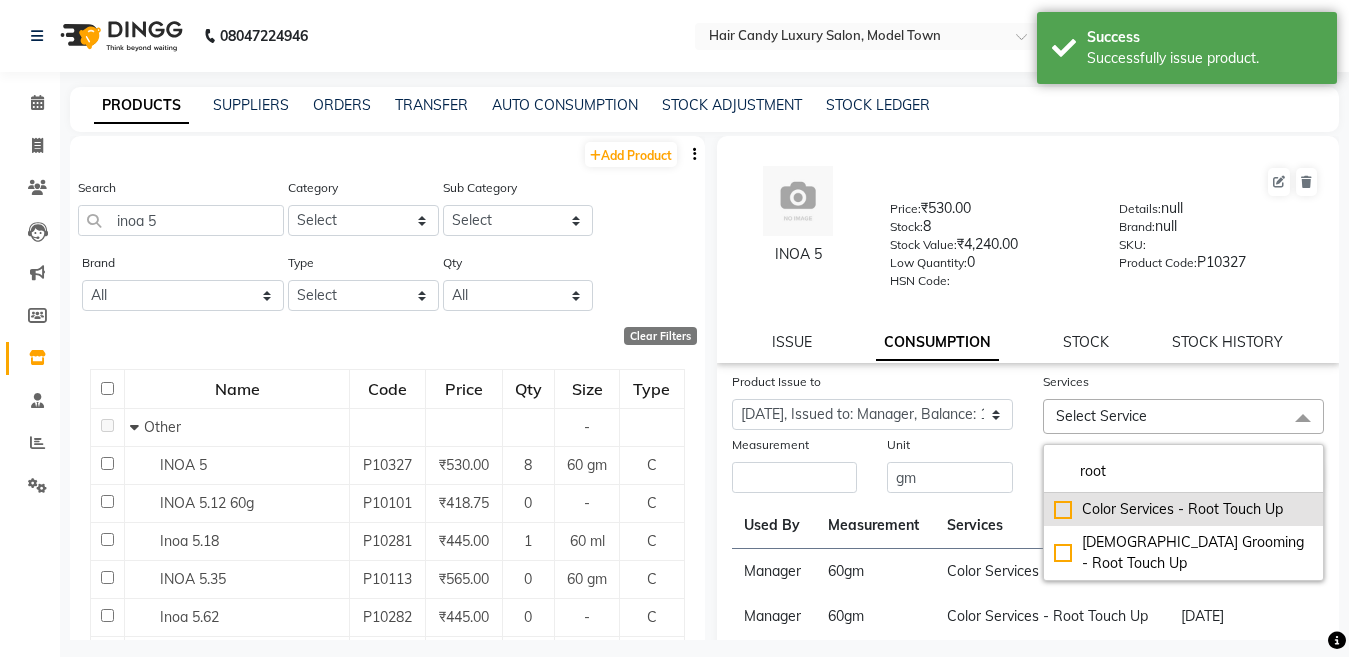 type on "root" 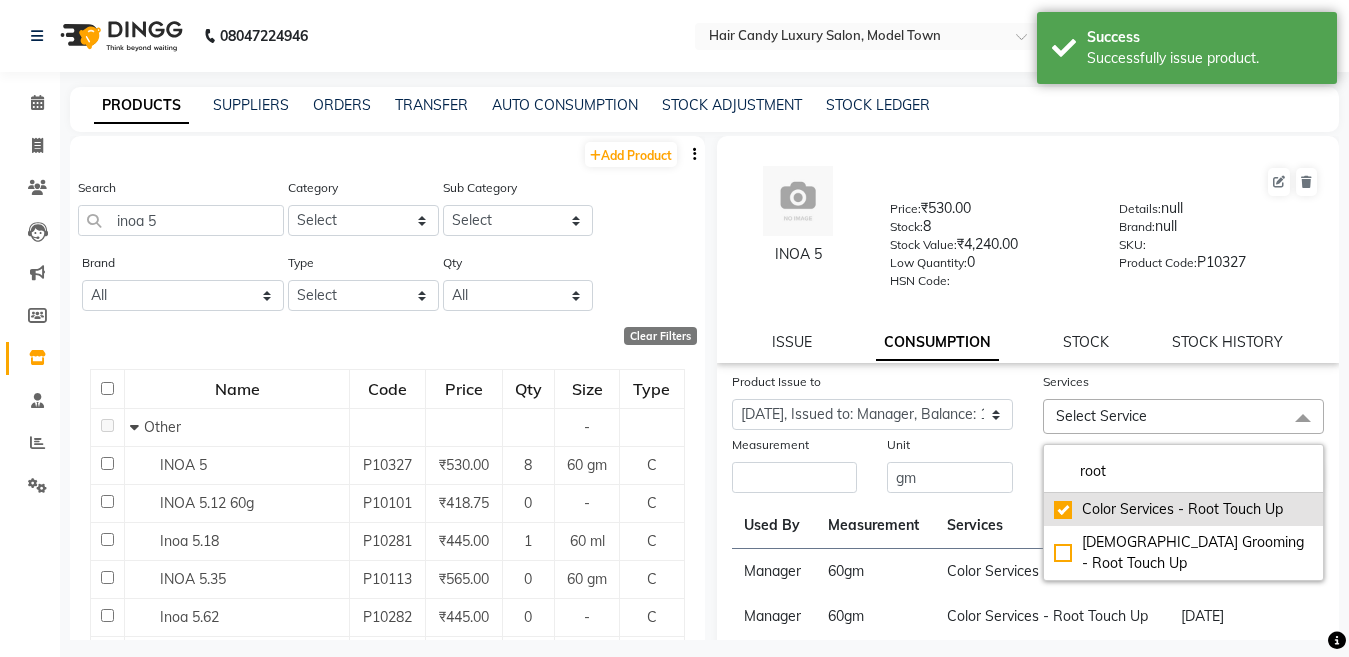 checkbox on "true" 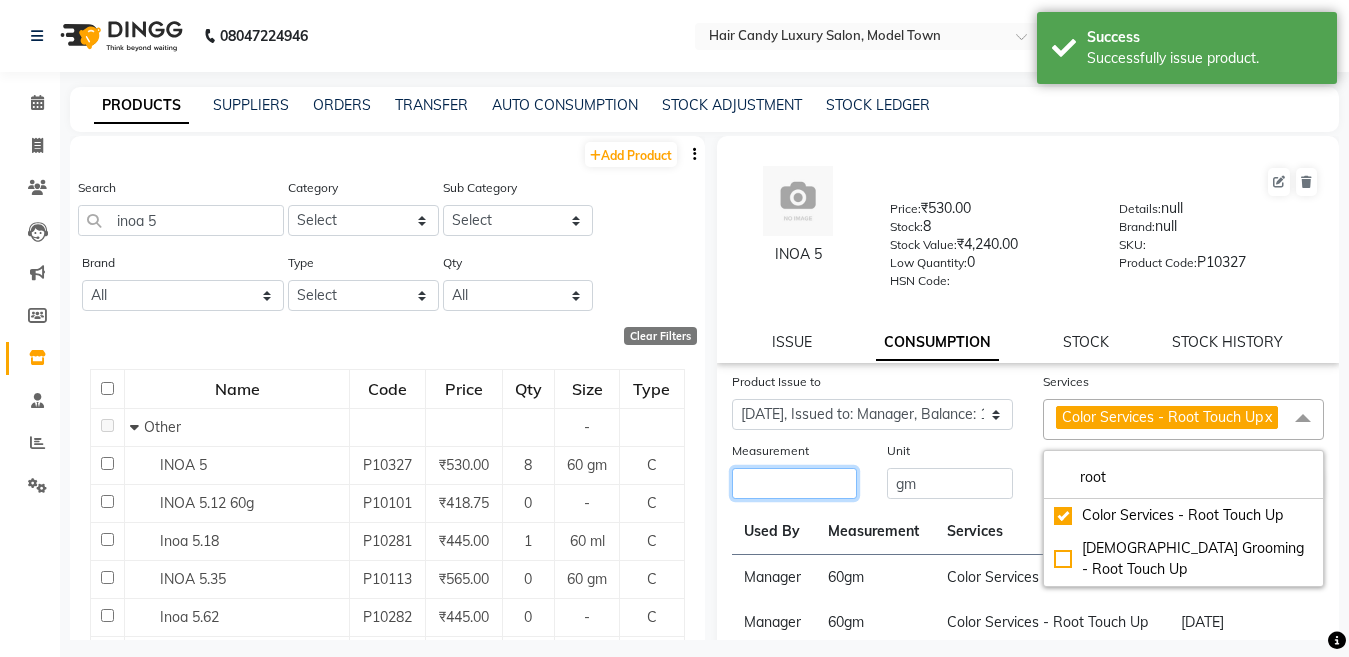 click 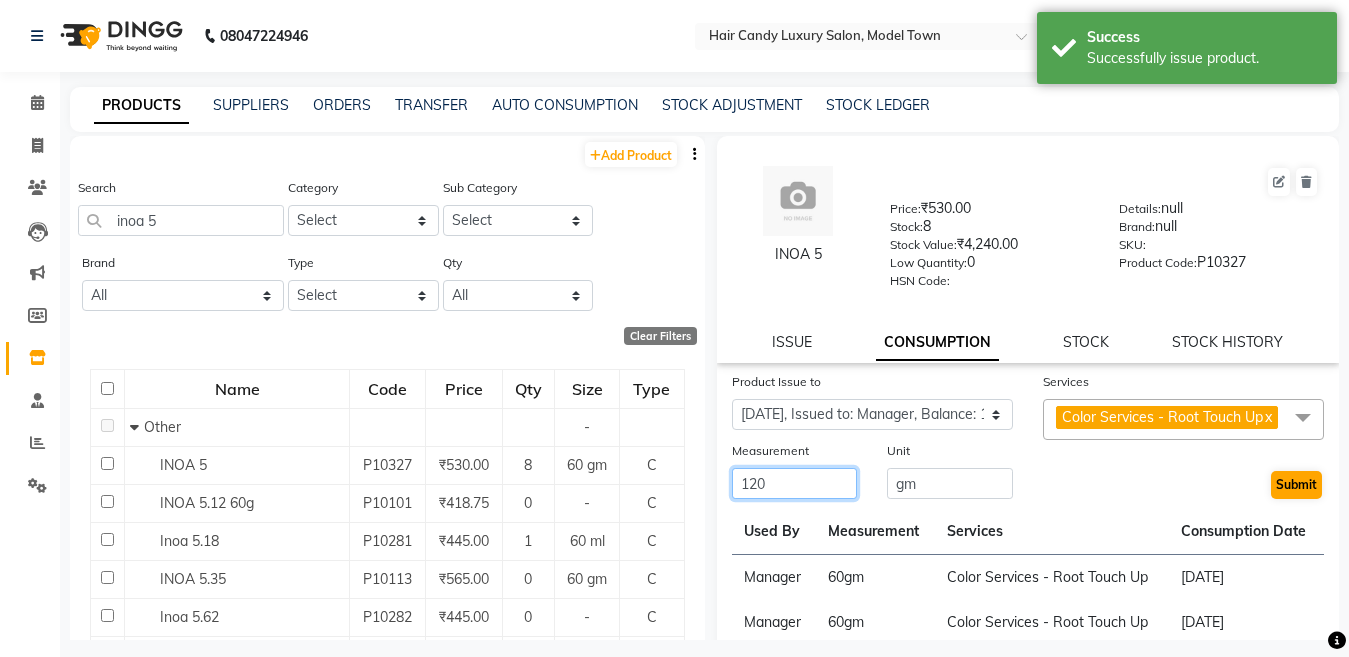type on "120" 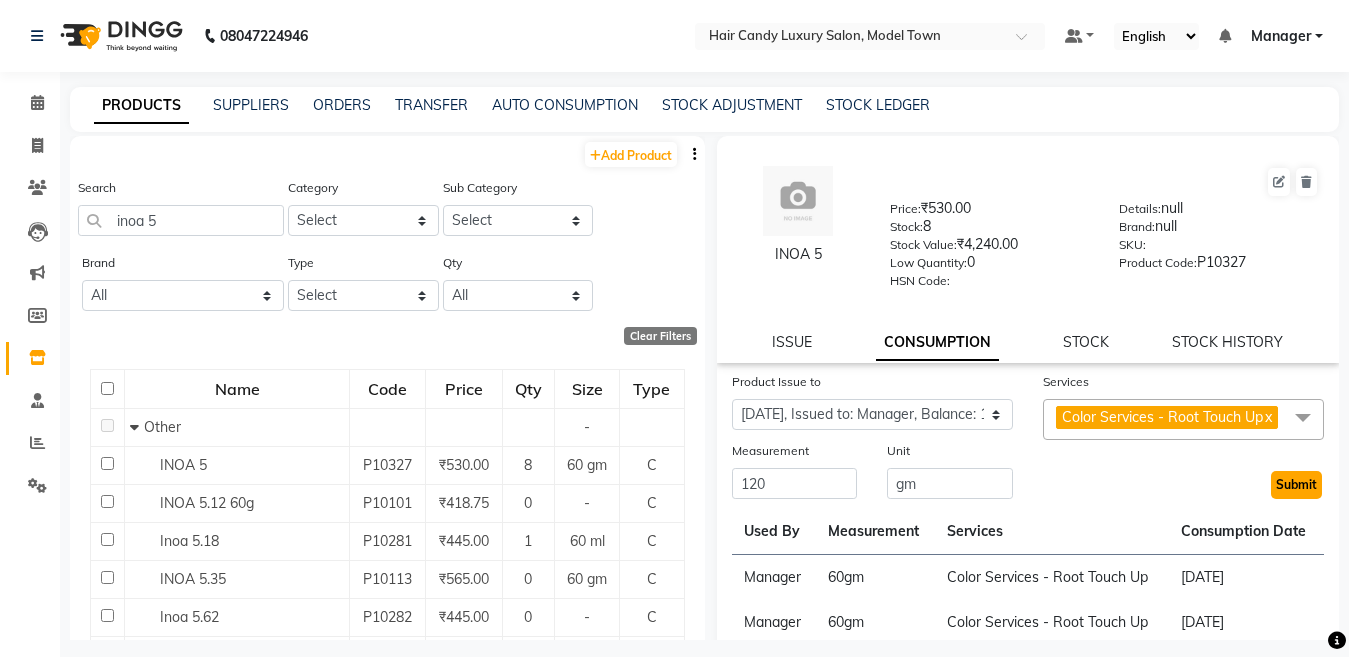 click on "Submit" 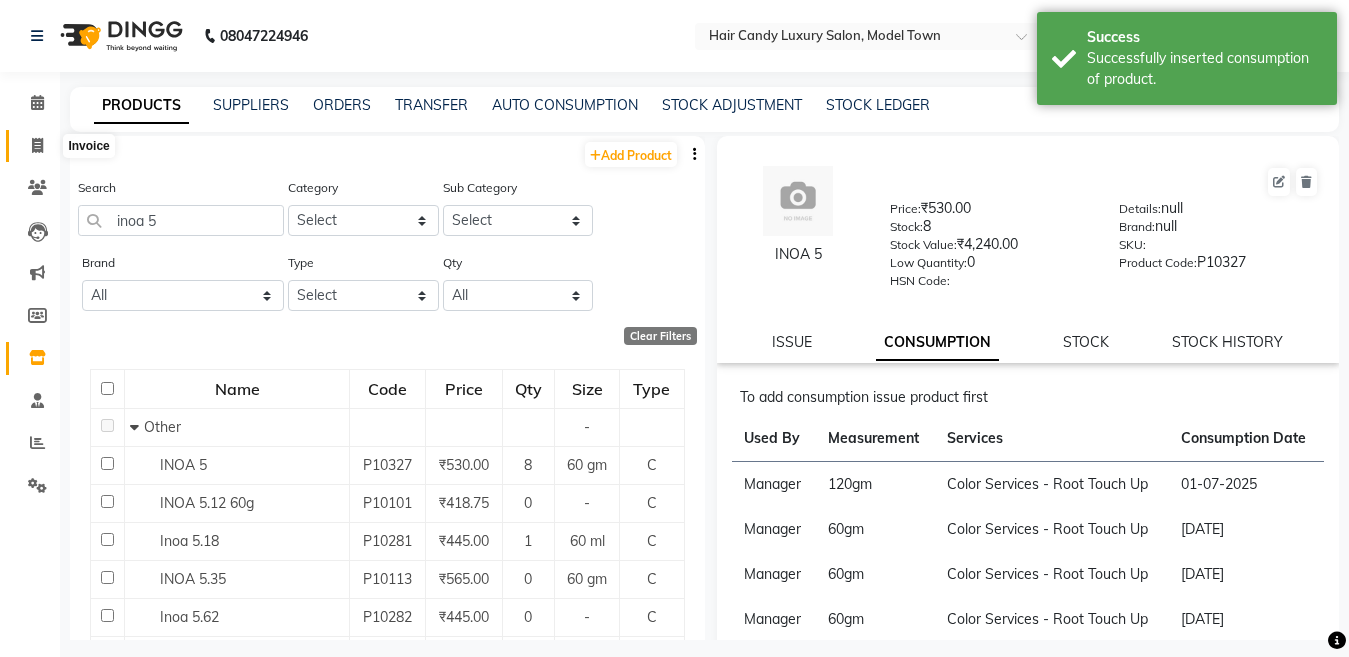click 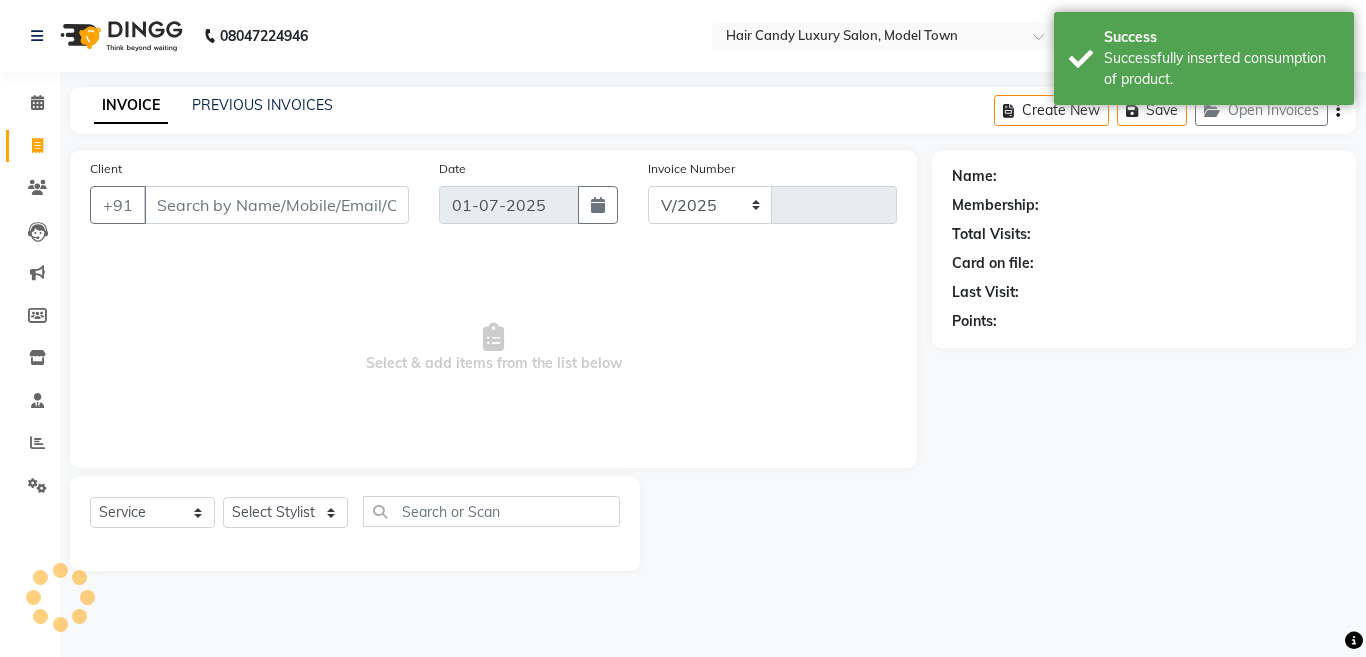 select on "4716" 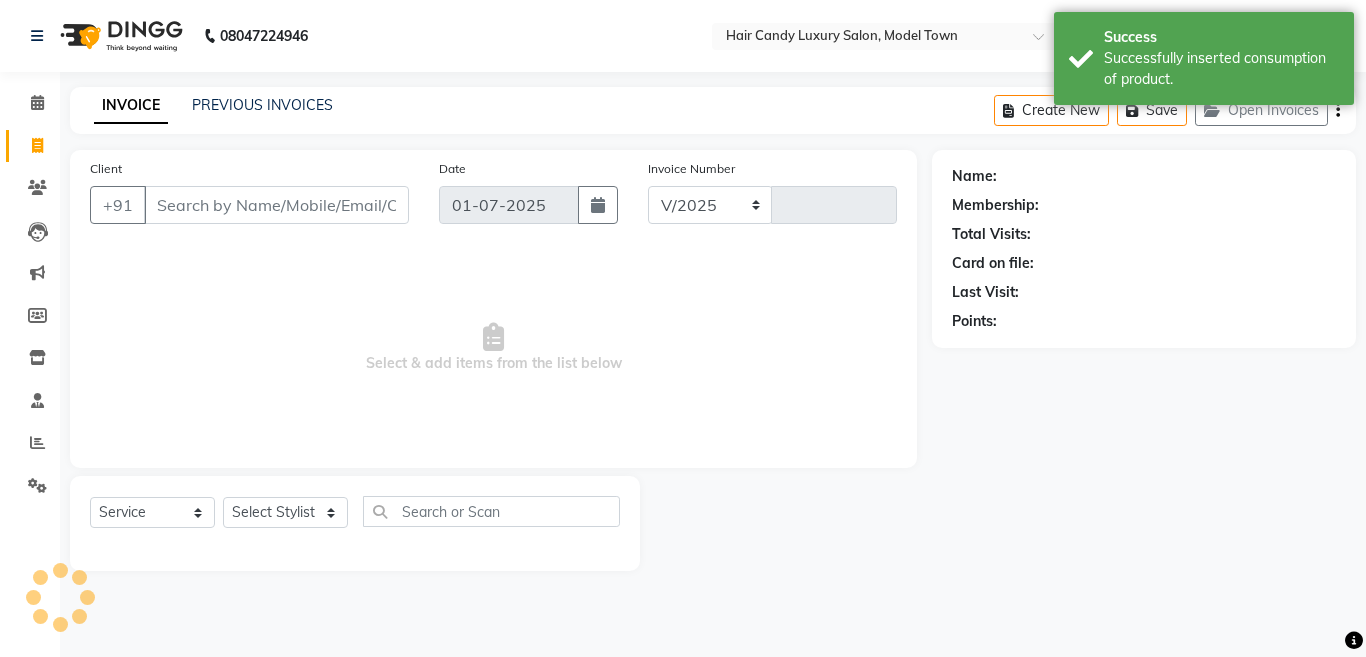 type on "2266" 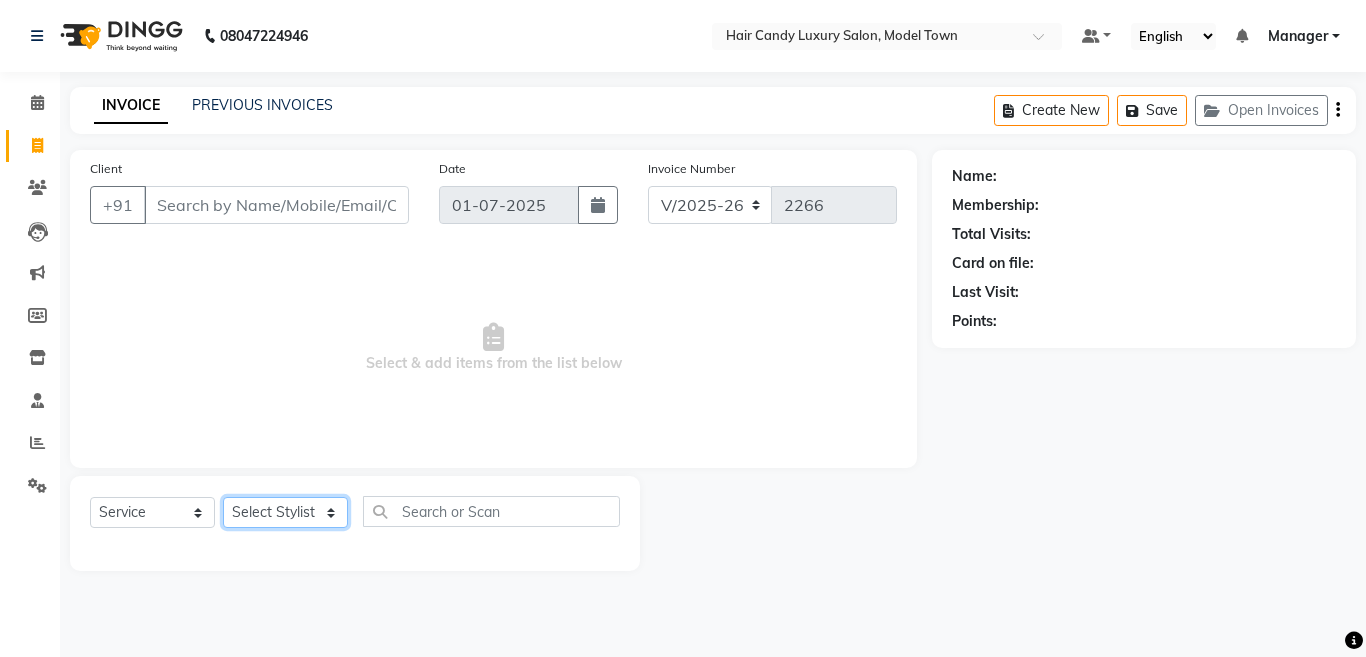 click on "Select Stylist Aakib Anas Harpreet Izhar Laiq (Rahul) Manager Neeraj parul Pawan Prakash Rajni Ranjay (Raju) RIYA Saleem sameer  stock manager surrender Vijay Gupta Vijay kumar" 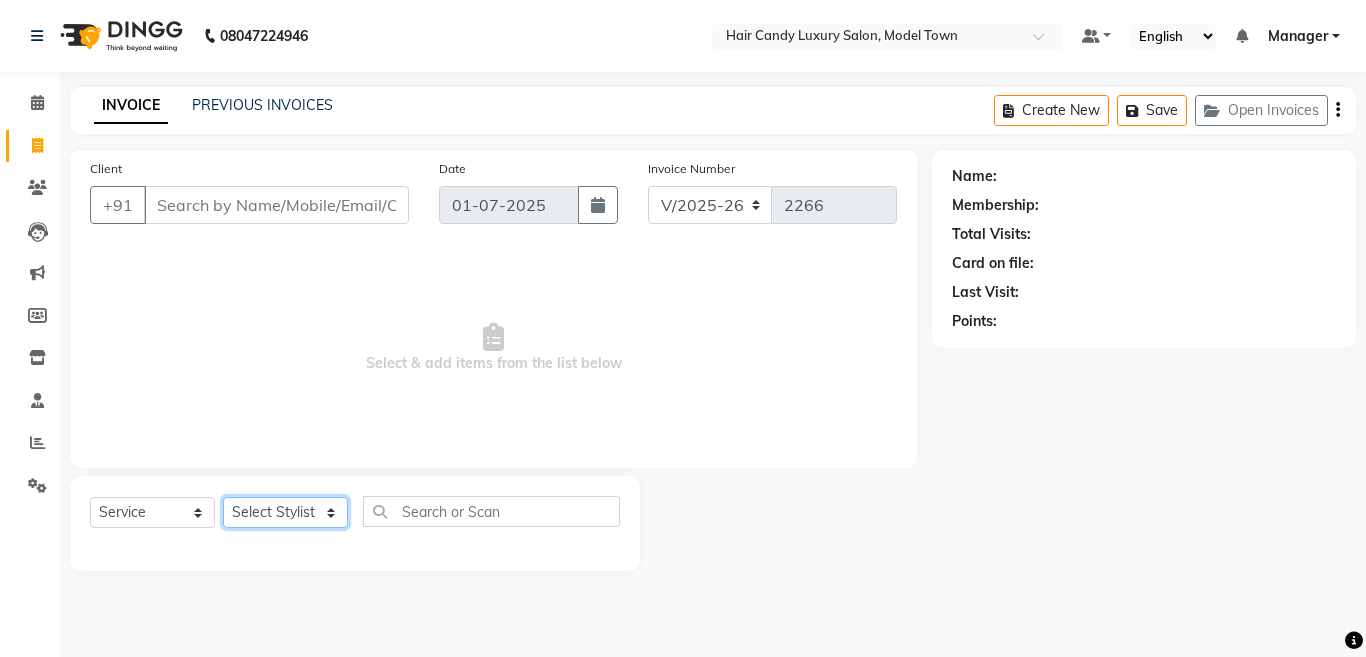 select on "28756" 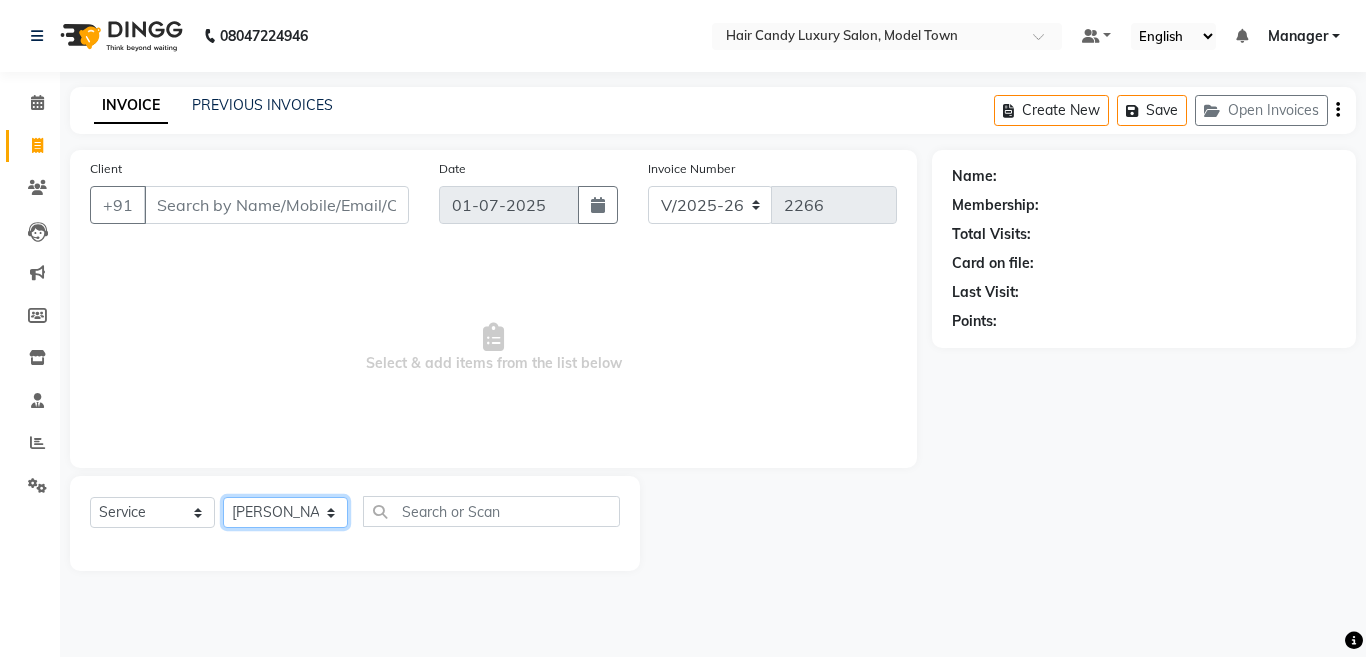click on "Select Stylist Aakib Anas Harpreet Izhar Laiq (Rahul) Manager Neeraj parul Pawan Prakash Rajni Ranjay (Raju) RIYA Saleem sameer  stock manager surrender Vijay Gupta Vijay kumar" 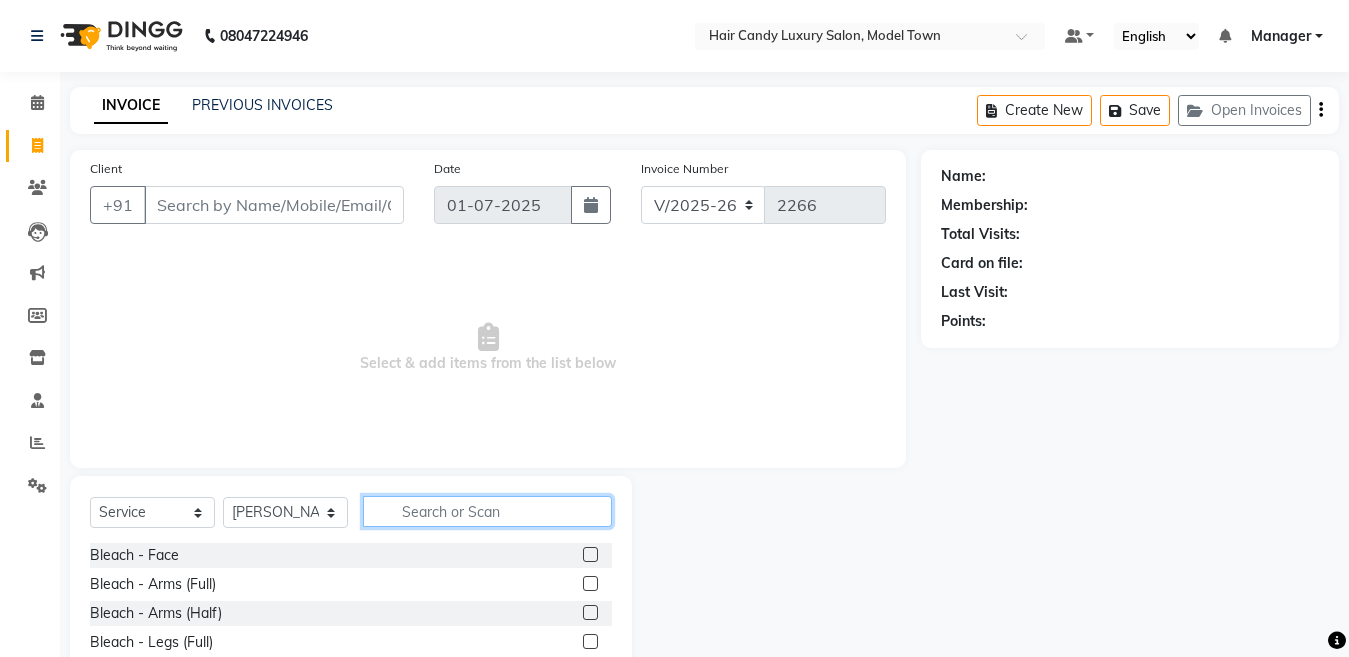 click 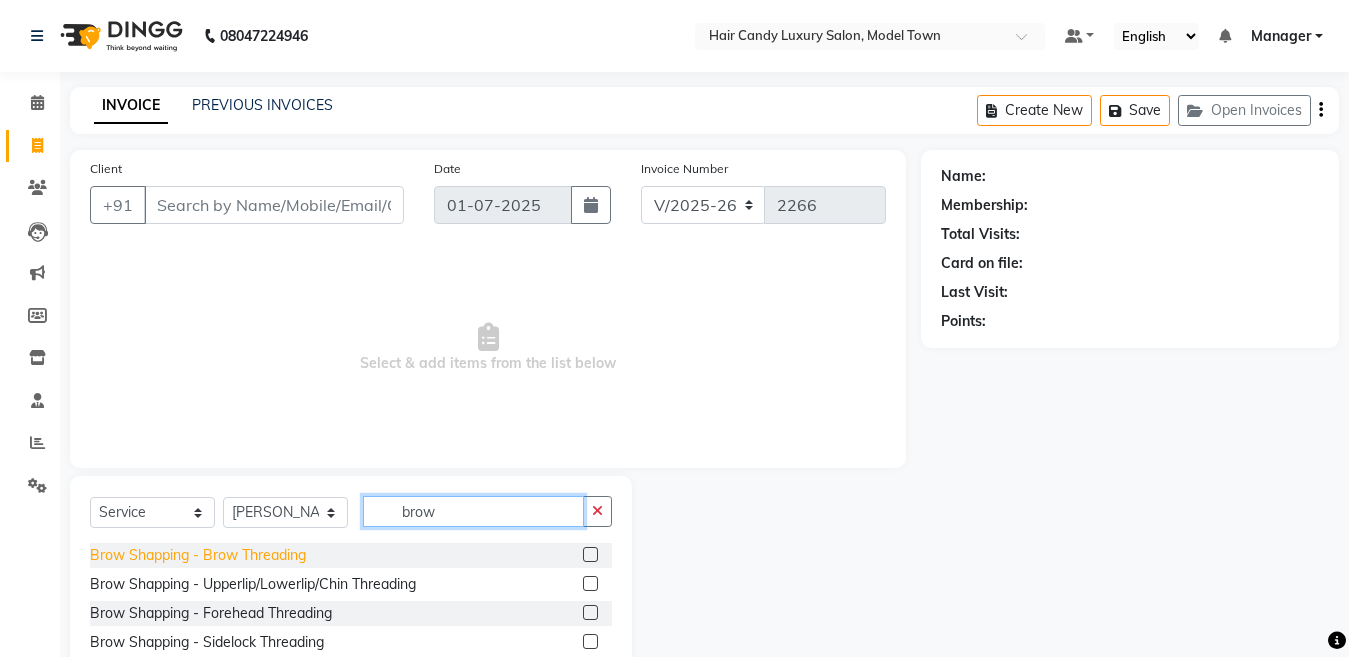 type on "brow" 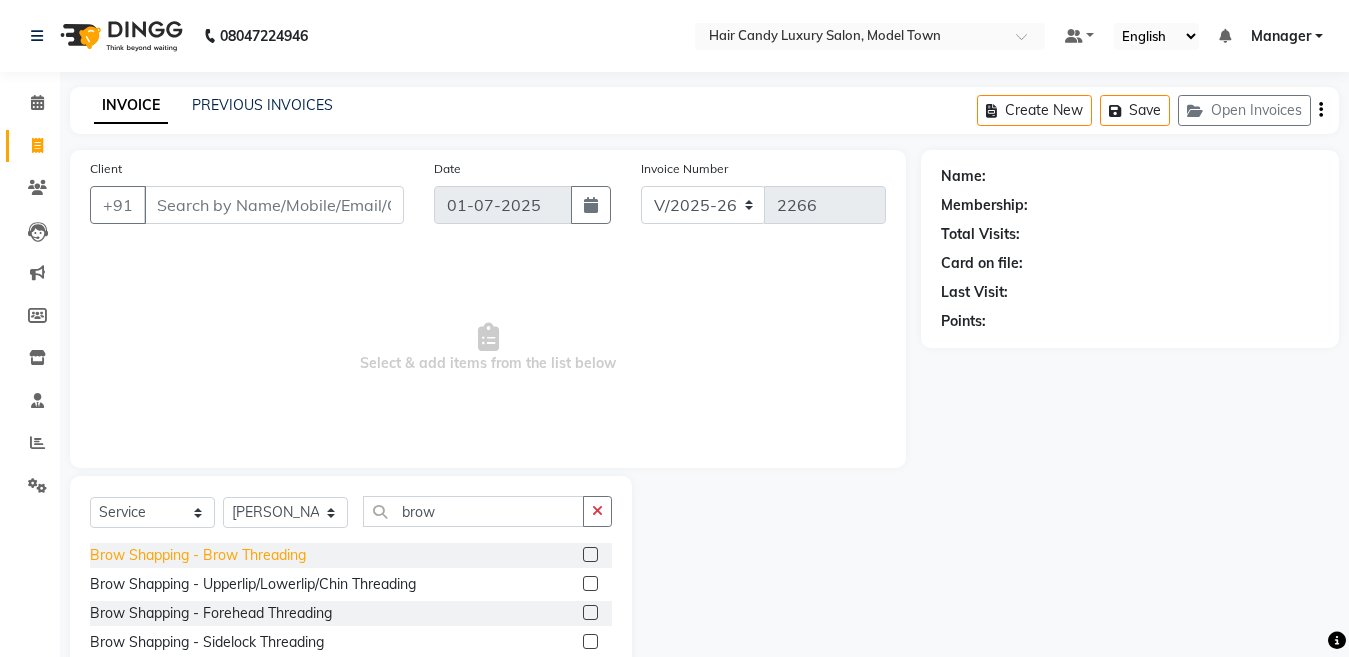 click on "Brow Shapping - Brow Threading" 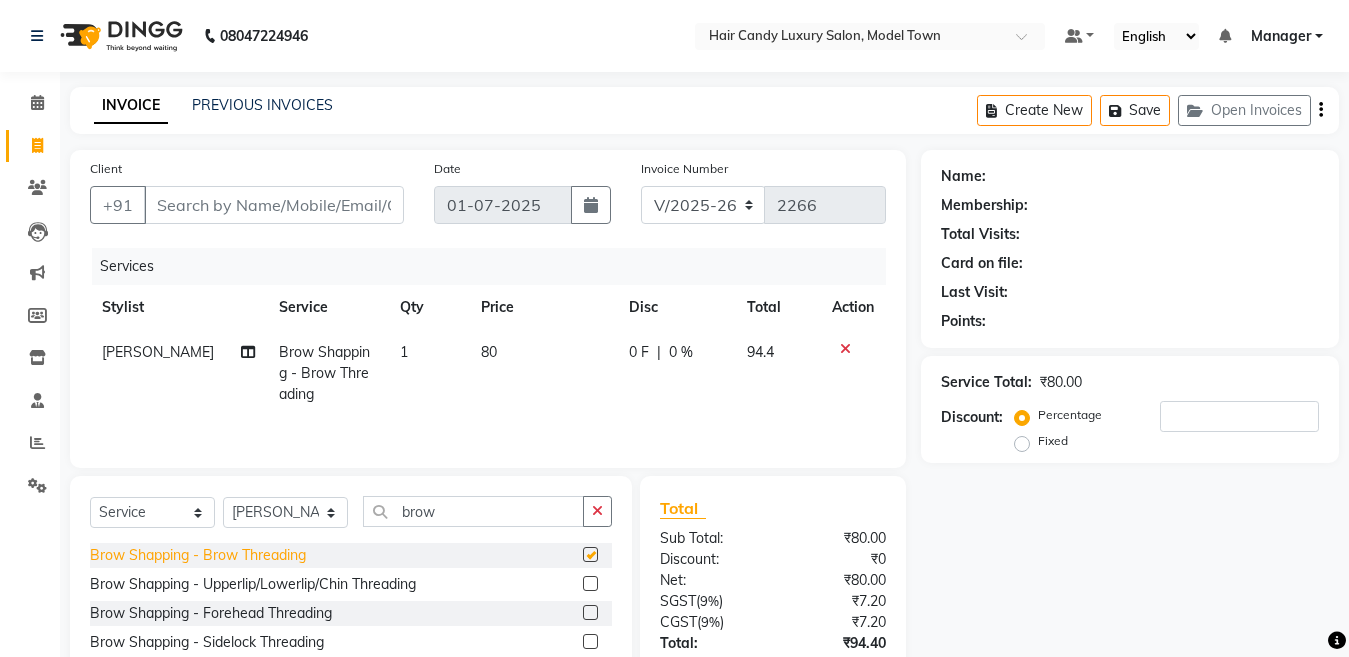 checkbox on "false" 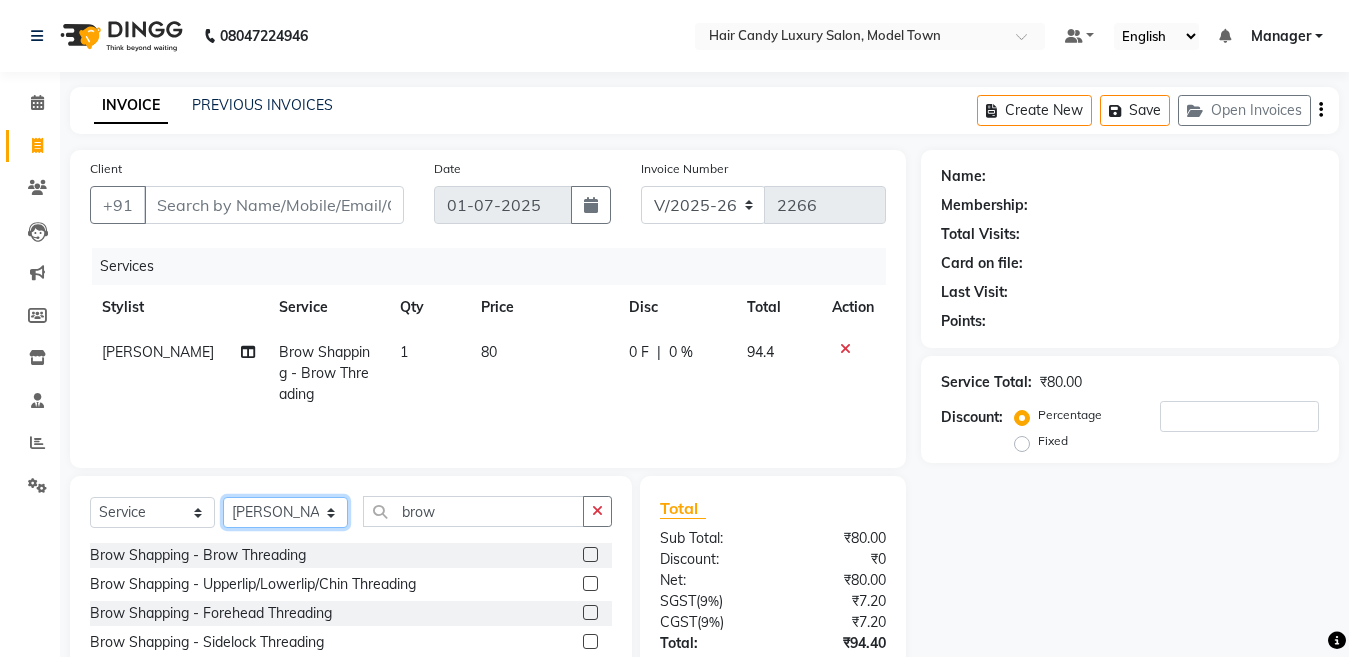 click on "Select Stylist Aakib Anas Harpreet Izhar Laiq (Rahul) Manager Neeraj parul Pawan Prakash Rajni Ranjay (Raju) RIYA Saleem sameer  stock manager surrender Vijay Gupta Vijay kumar" 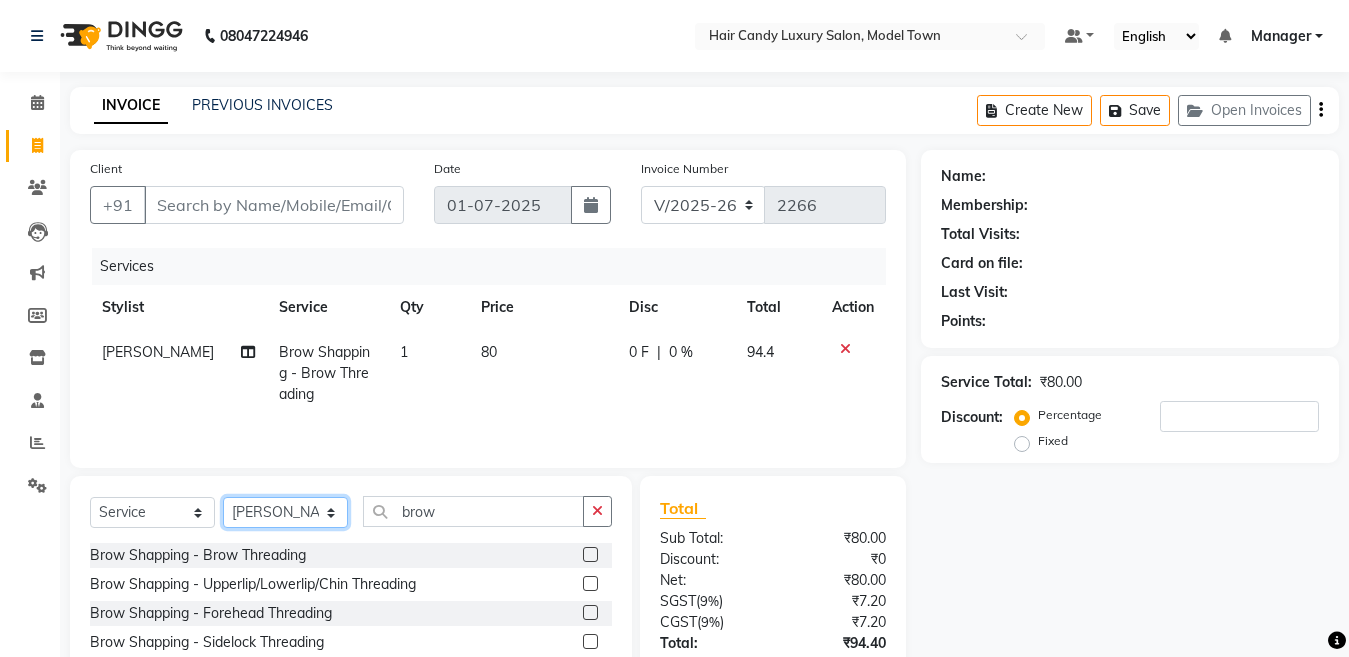 select on "60442" 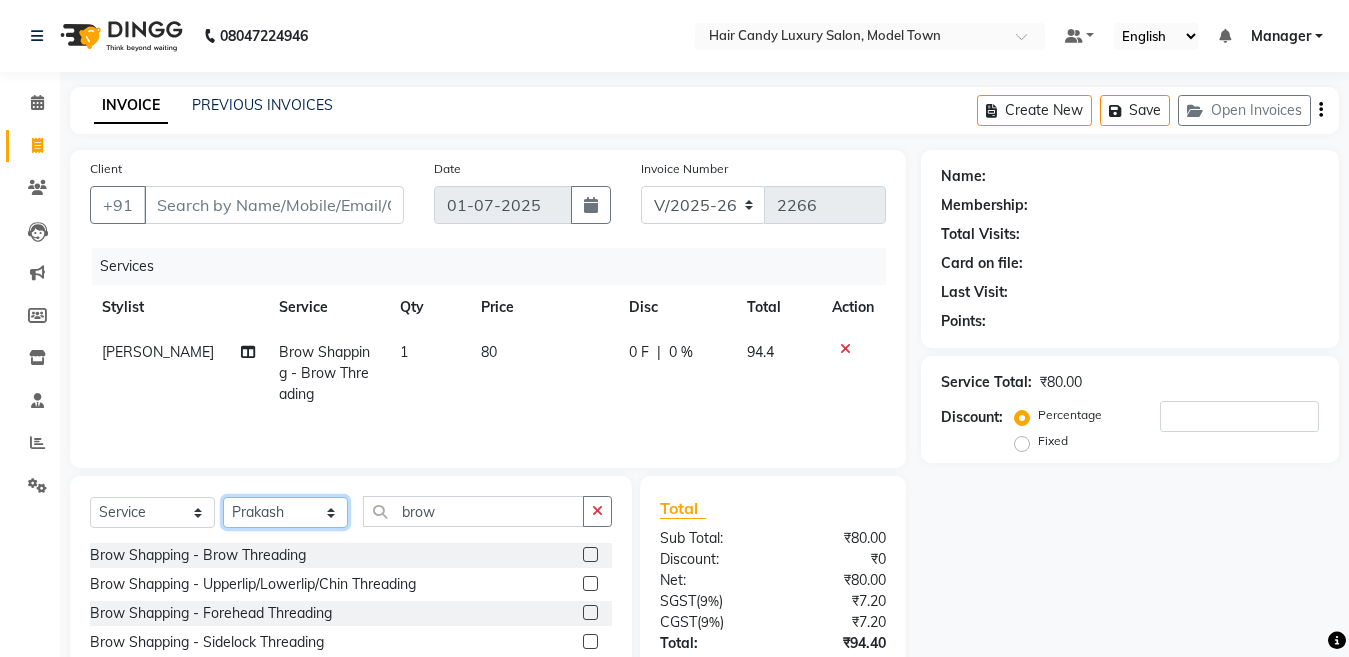 click on "Select Stylist Aakib Anas Harpreet Izhar Laiq (Rahul) Manager Neeraj parul Pawan Prakash Rajni Ranjay (Raju) RIYA Saleem sameer  stock manager surrender Vijay Gupta Vijay kumar" 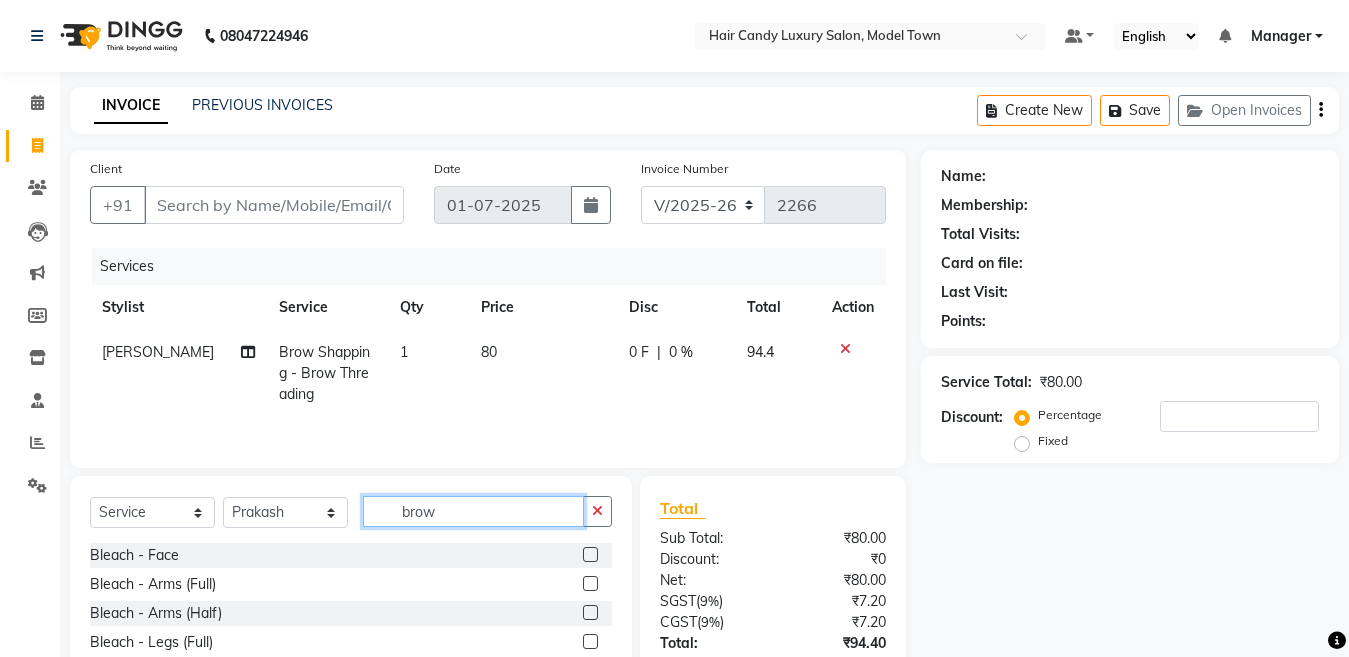 click on "brow" 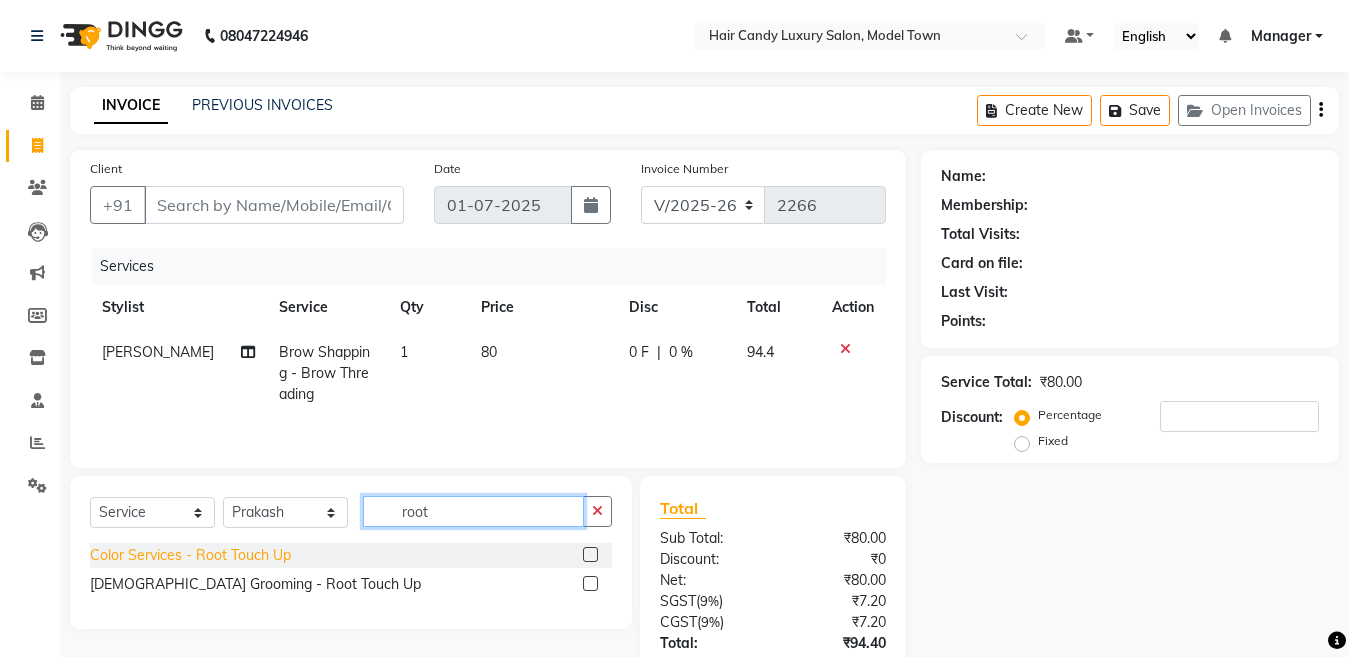 type on "root" 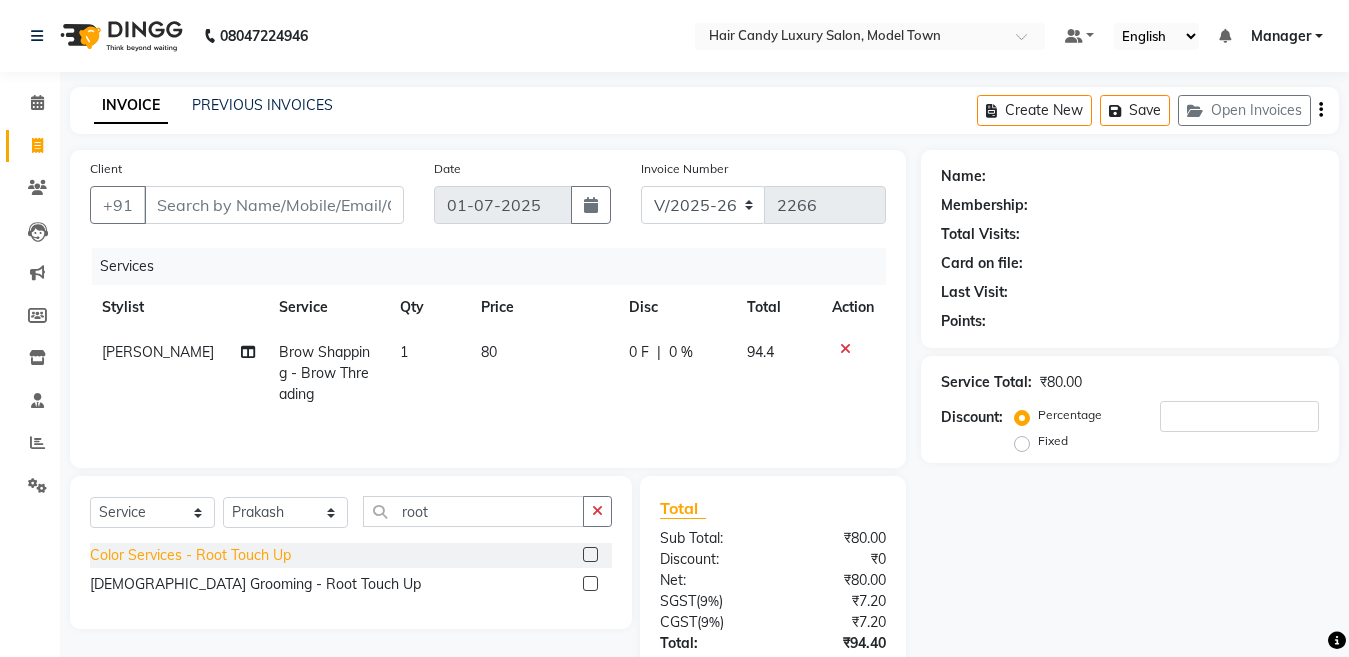 click on "Color Services - Root Touch Up" 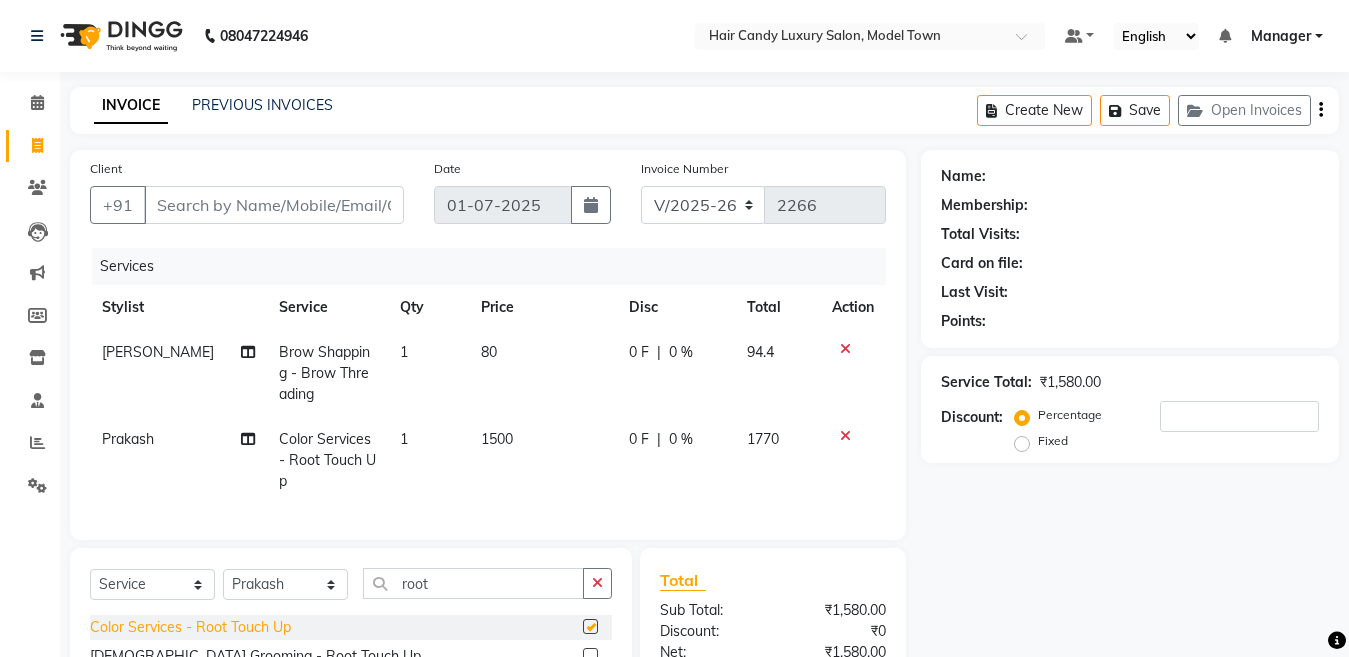 checkbox on "false" 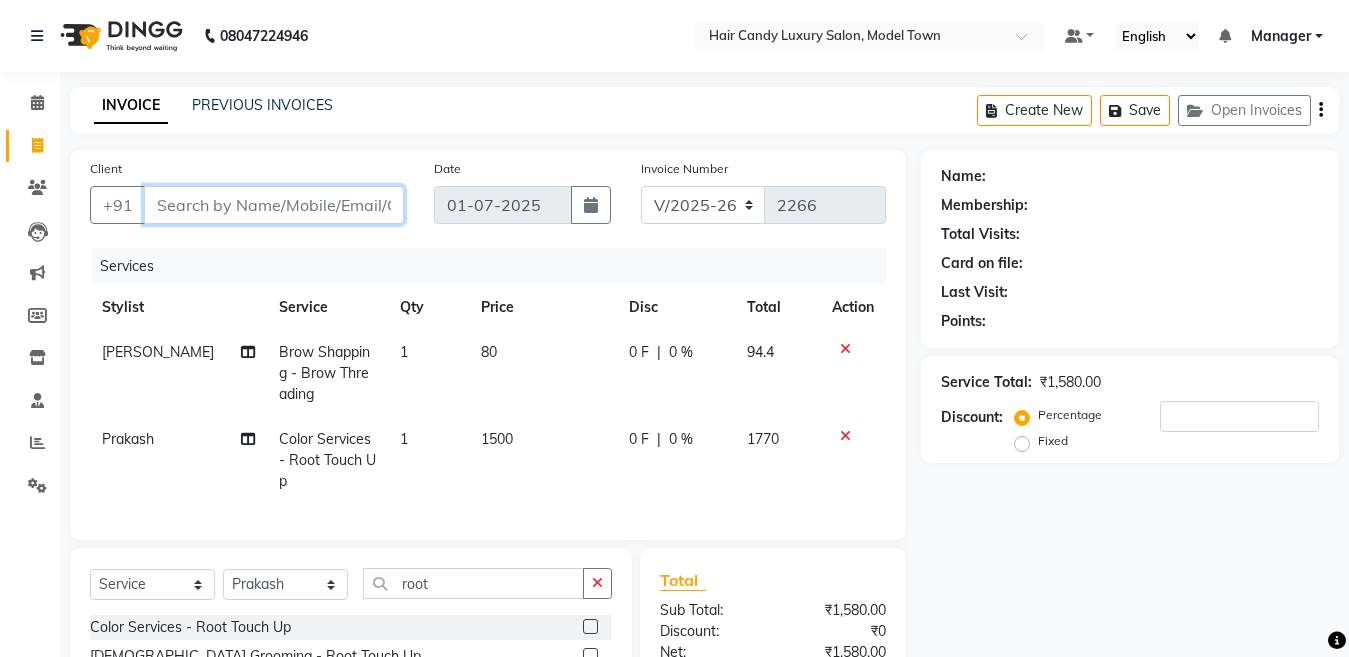 click on "Client" at bounding box center (274, 205) 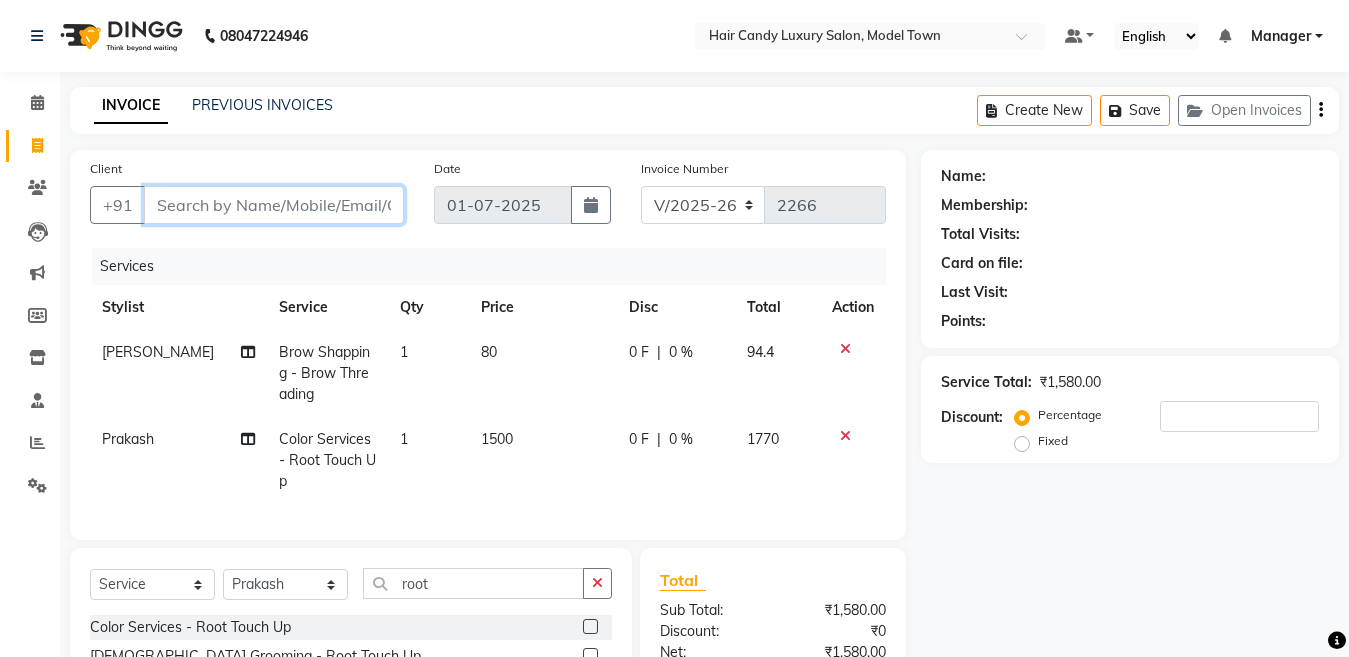 click on "Client" at bounding box center (274, 205) 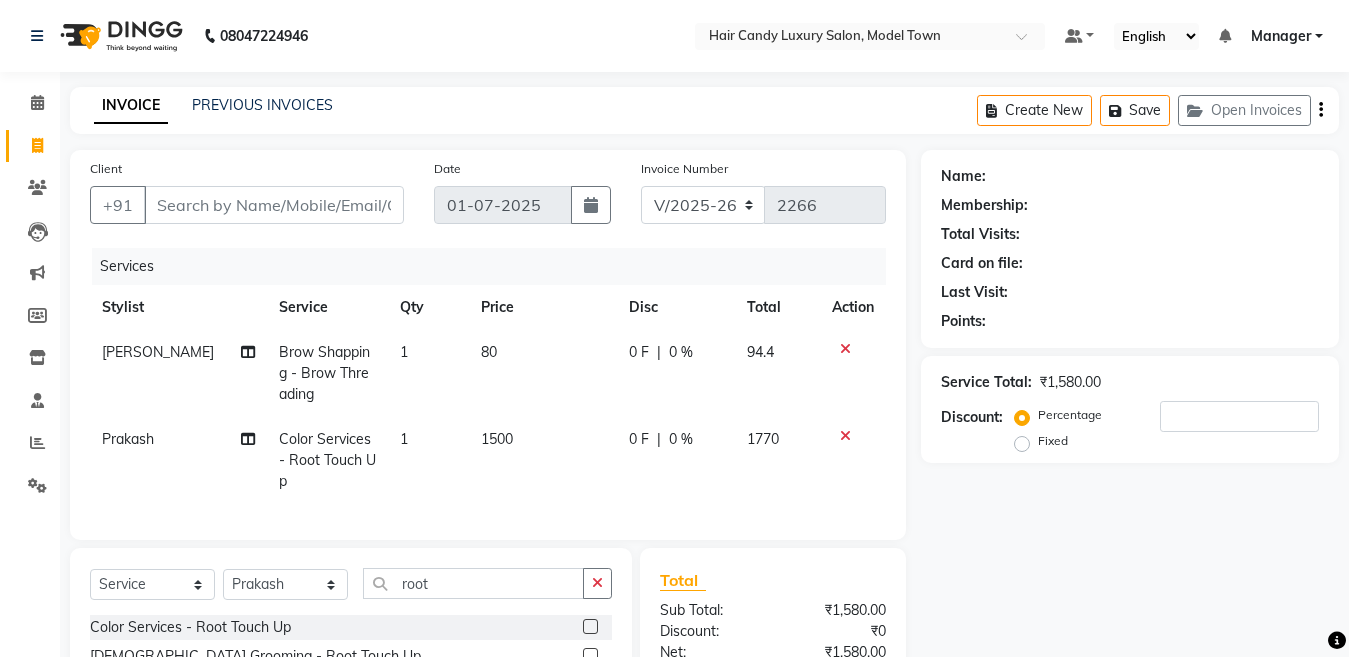 click on "1500" 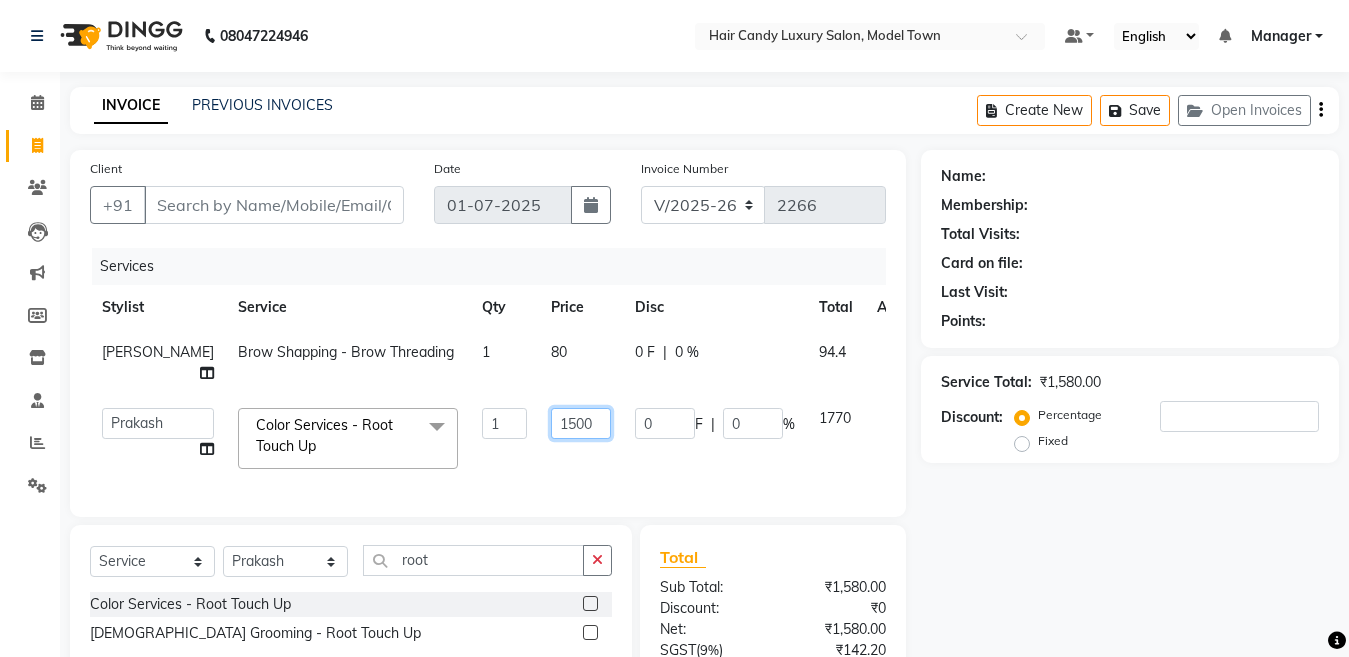drag, startPoint x: 549, startPoint y: 402, endPoint x: 408, endPoint y: 429, distance: 143.56183 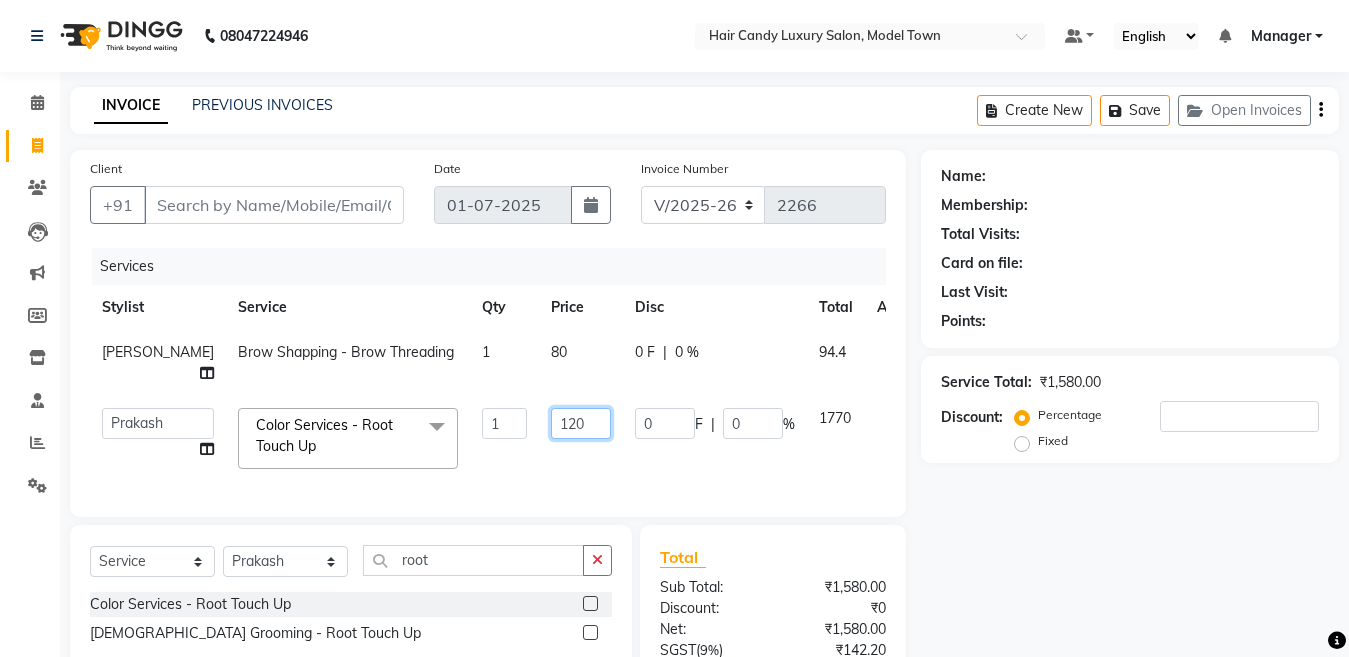 type on "1200" 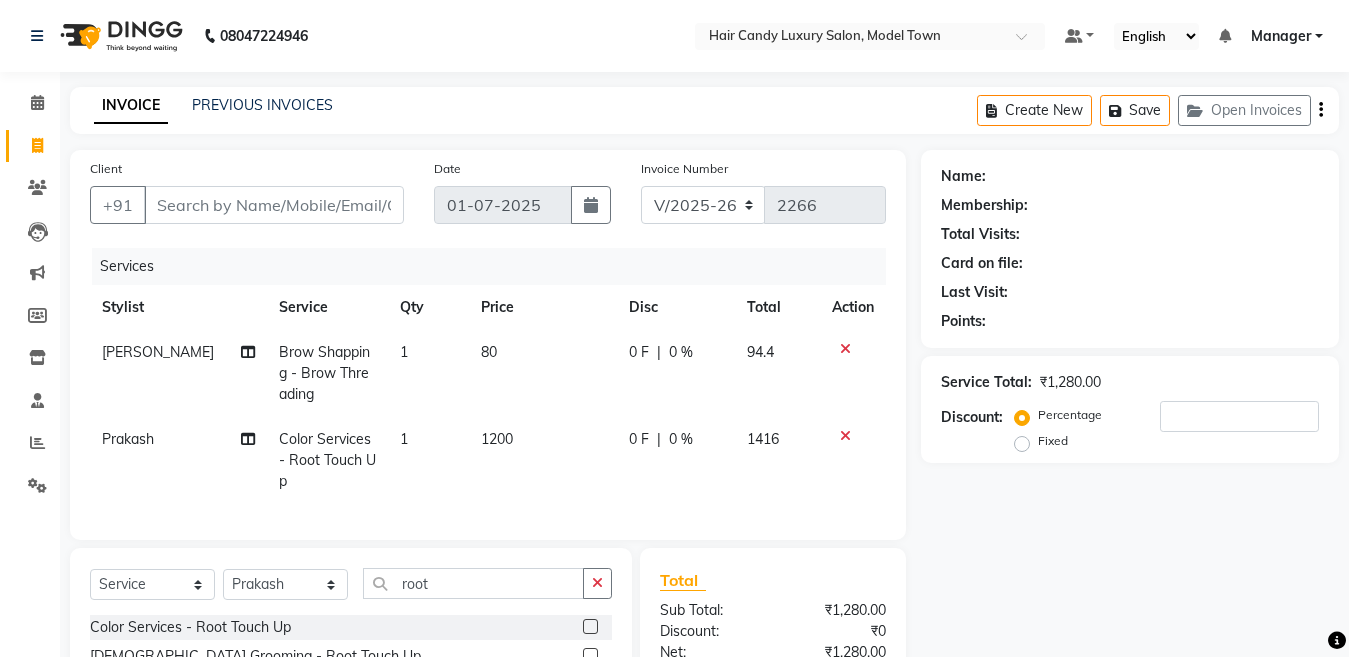 click on "Services Stylist Service Qty Price Disc Total Action parul Brow Shapping - Brow Threading 1 80 0 F | 0 % 94.4 Prakash Color Services - Root Touch Up 1 1200 0 F | 0 % 1416" 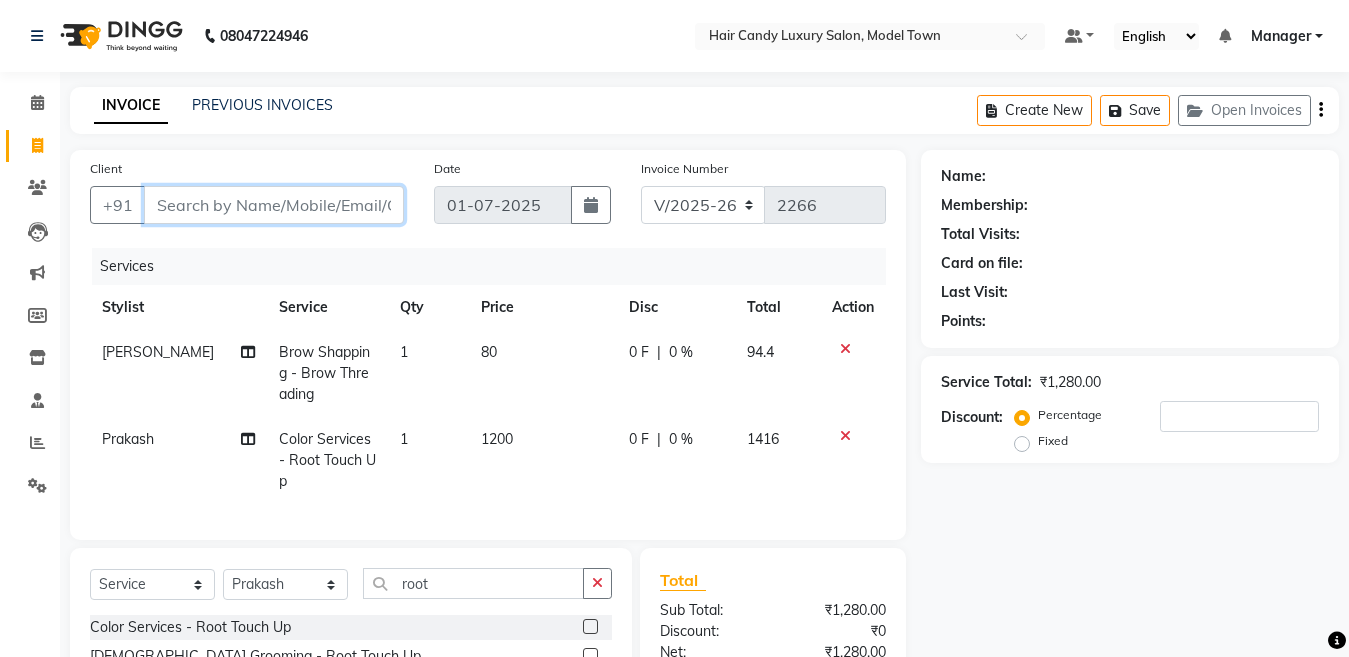 click on "Client" at bounding box center (274, 205) 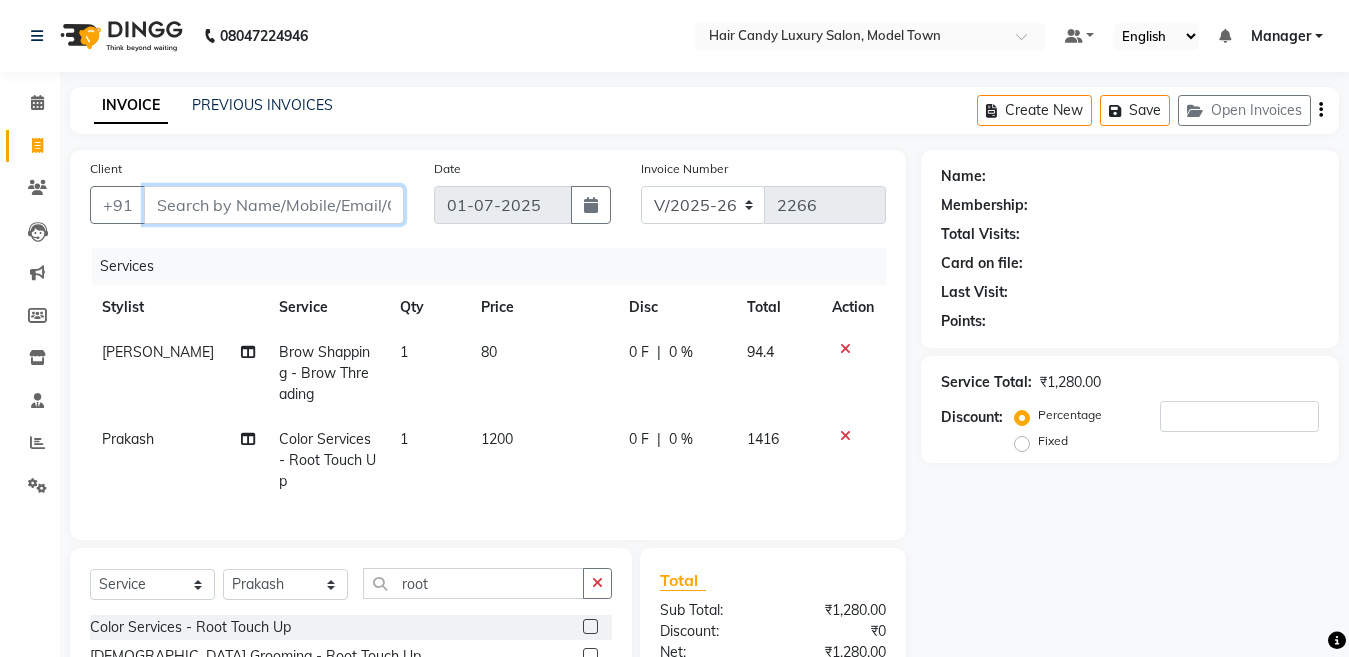 type on "9" 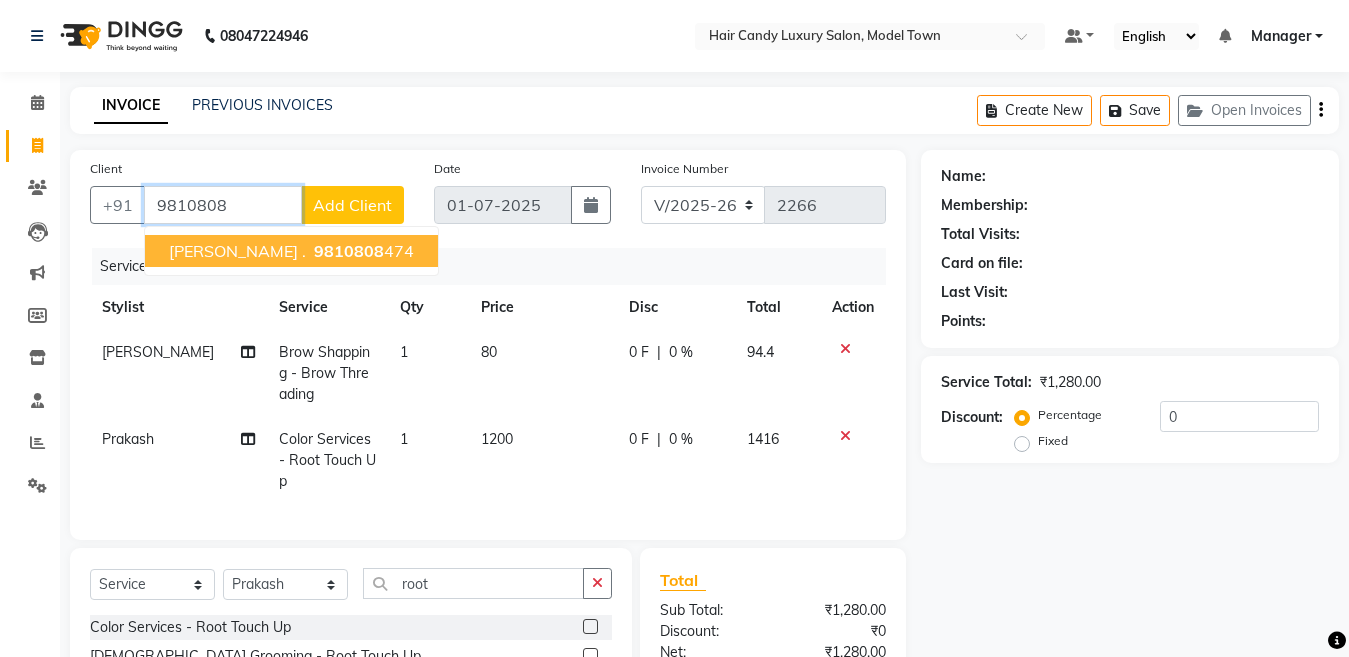 click on "9810808" at bounding box center (349, 251) 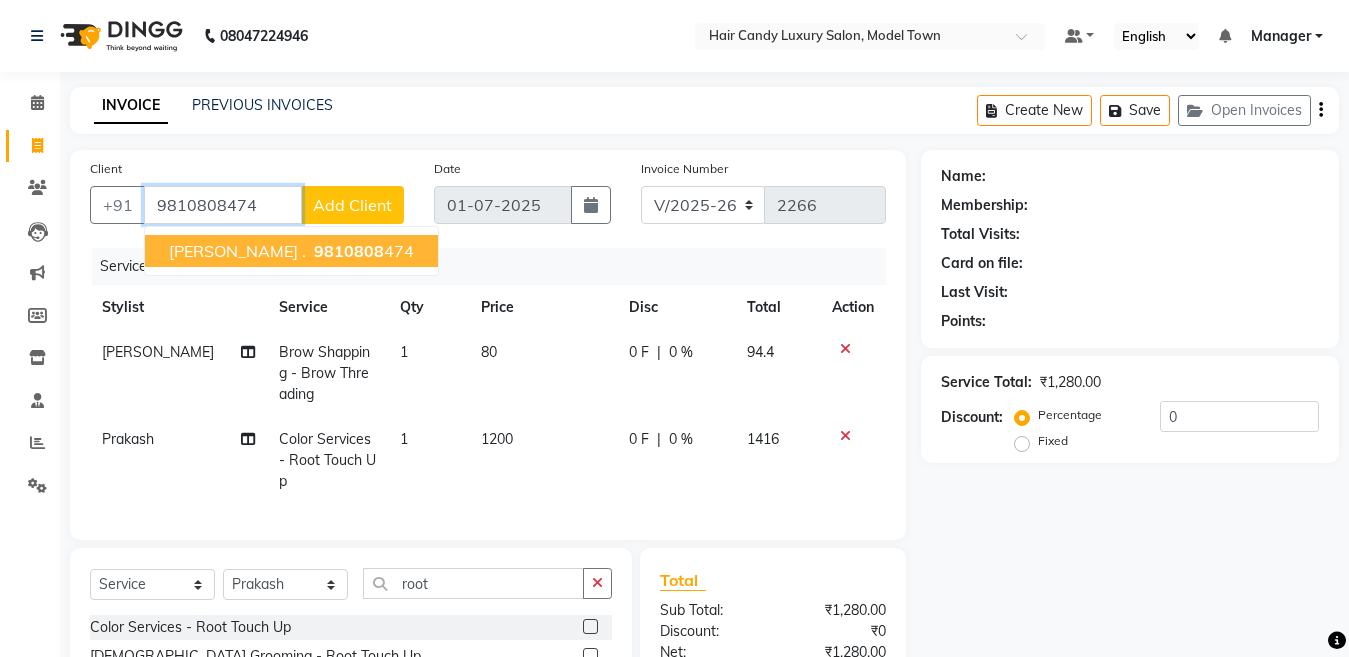 type on "9810808474" 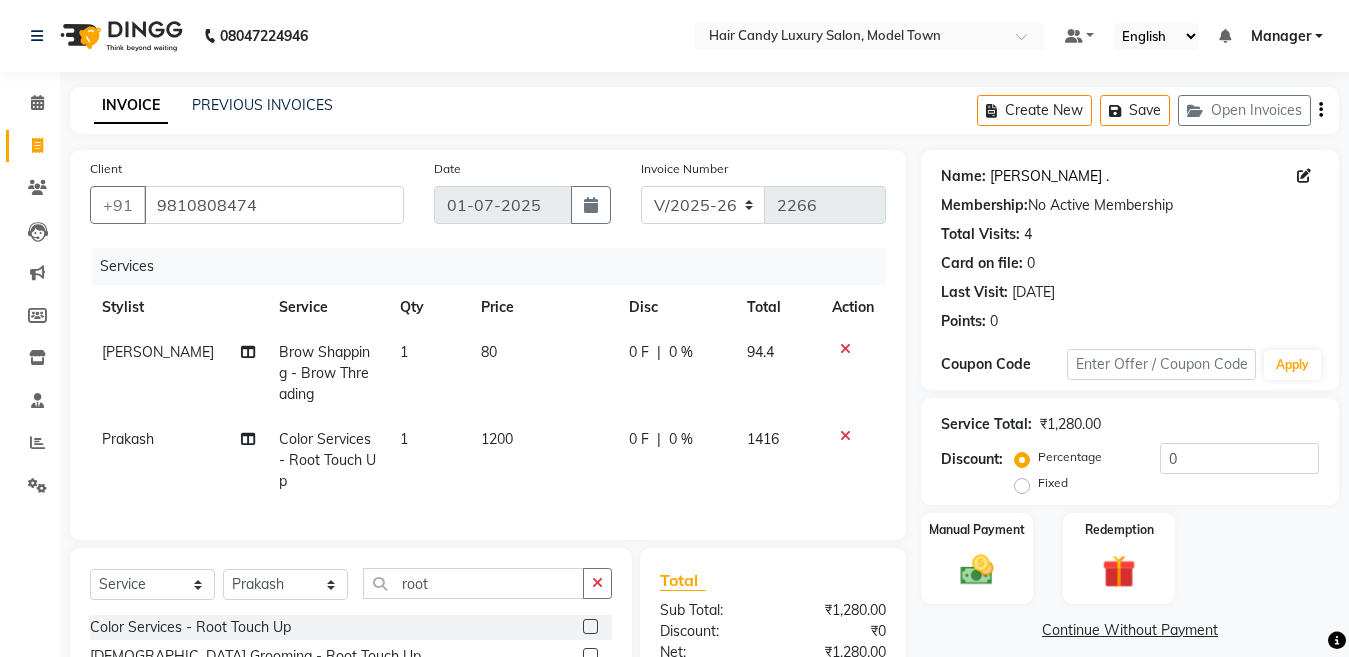 click on "[PERSON_NAME] ." 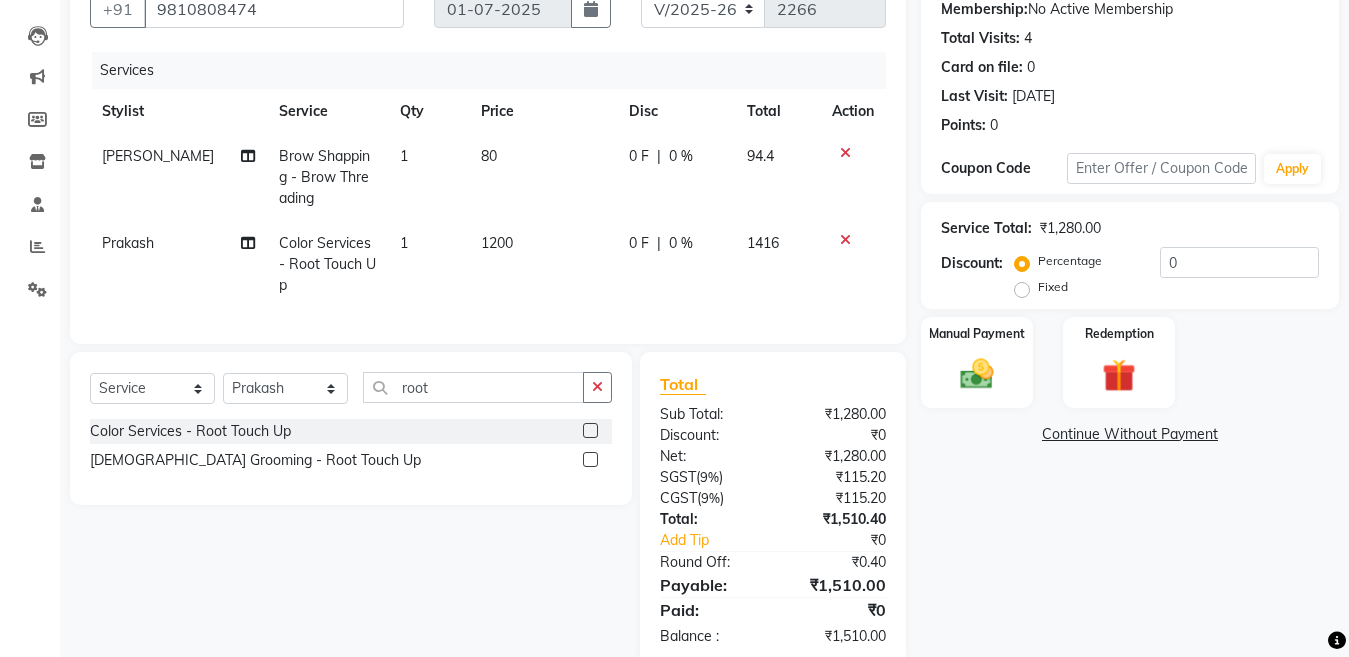 scroll, scrollTop: 192, scrollLeft: 0, axis: vertical 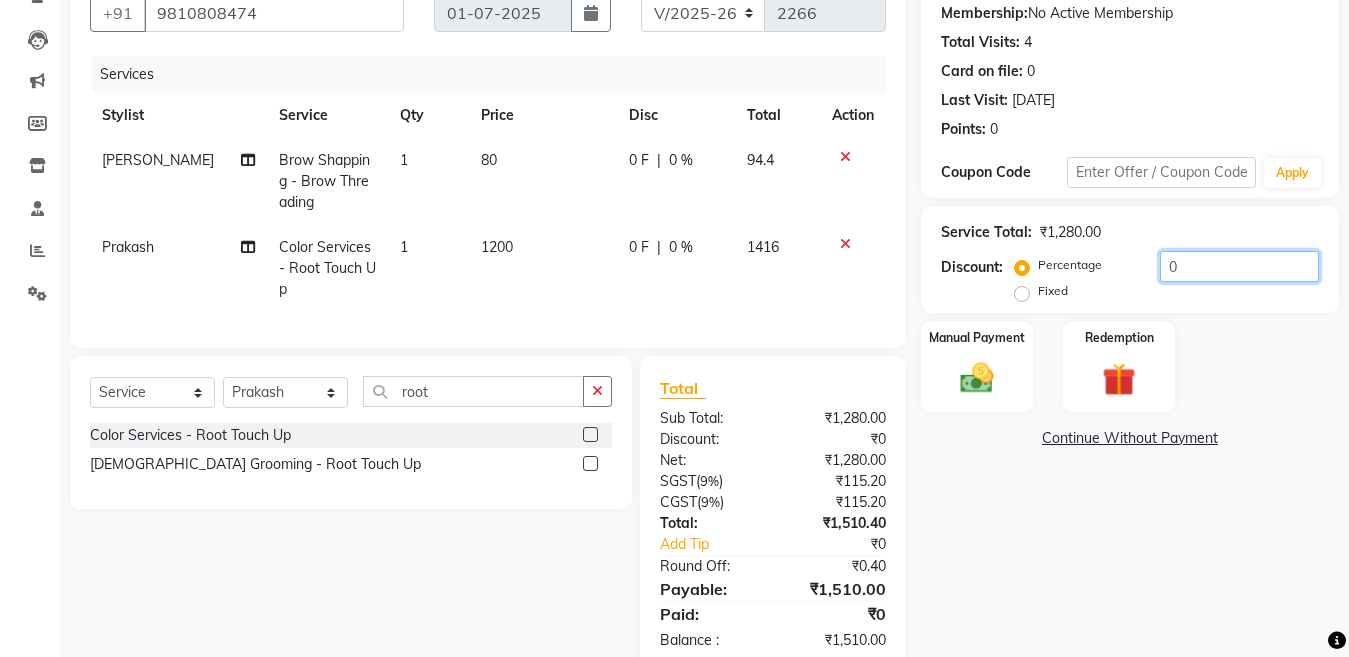 click on "0" 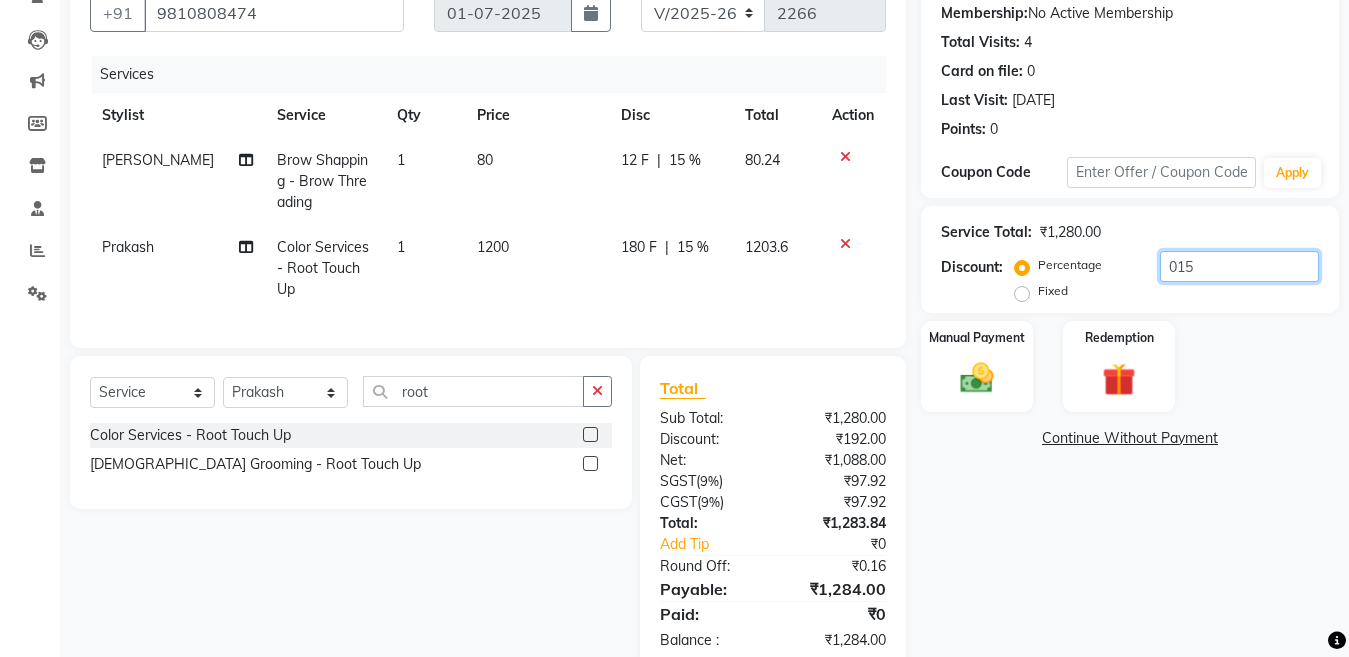 scroll, scrollTop: 253, scrollLeft: 0, axis: vertical 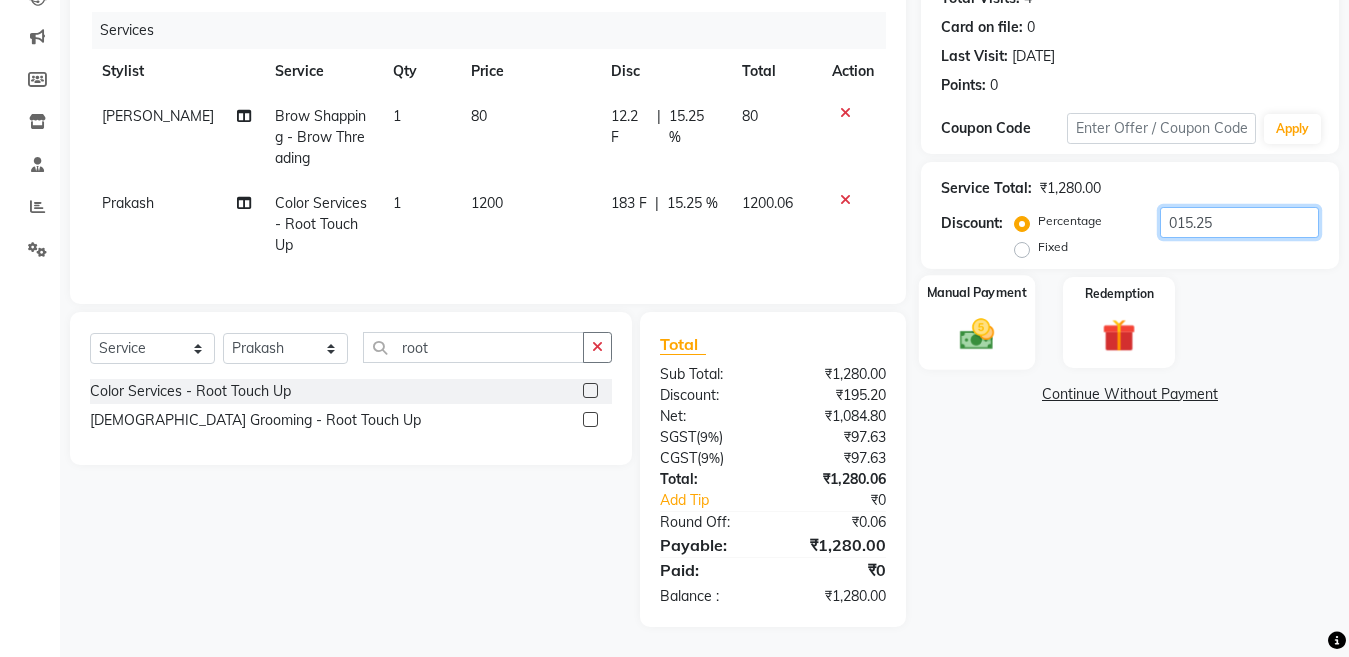 type on "015.25" 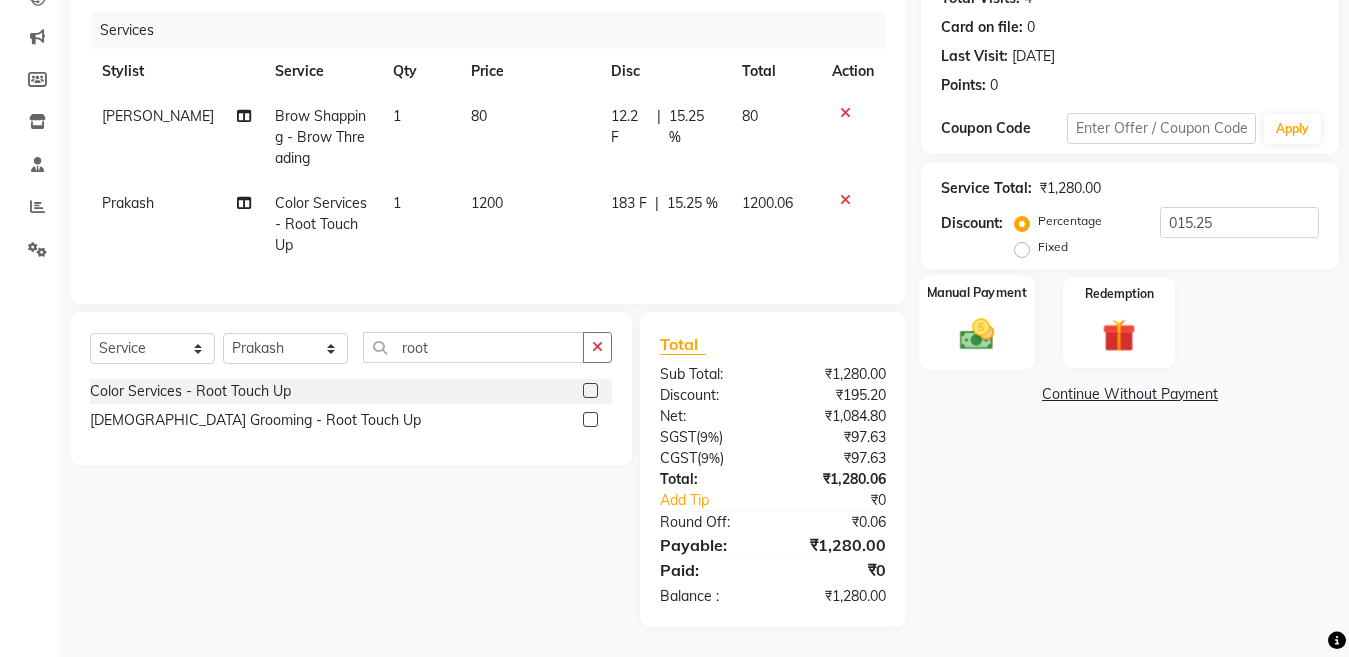 click on "Manual Payment" 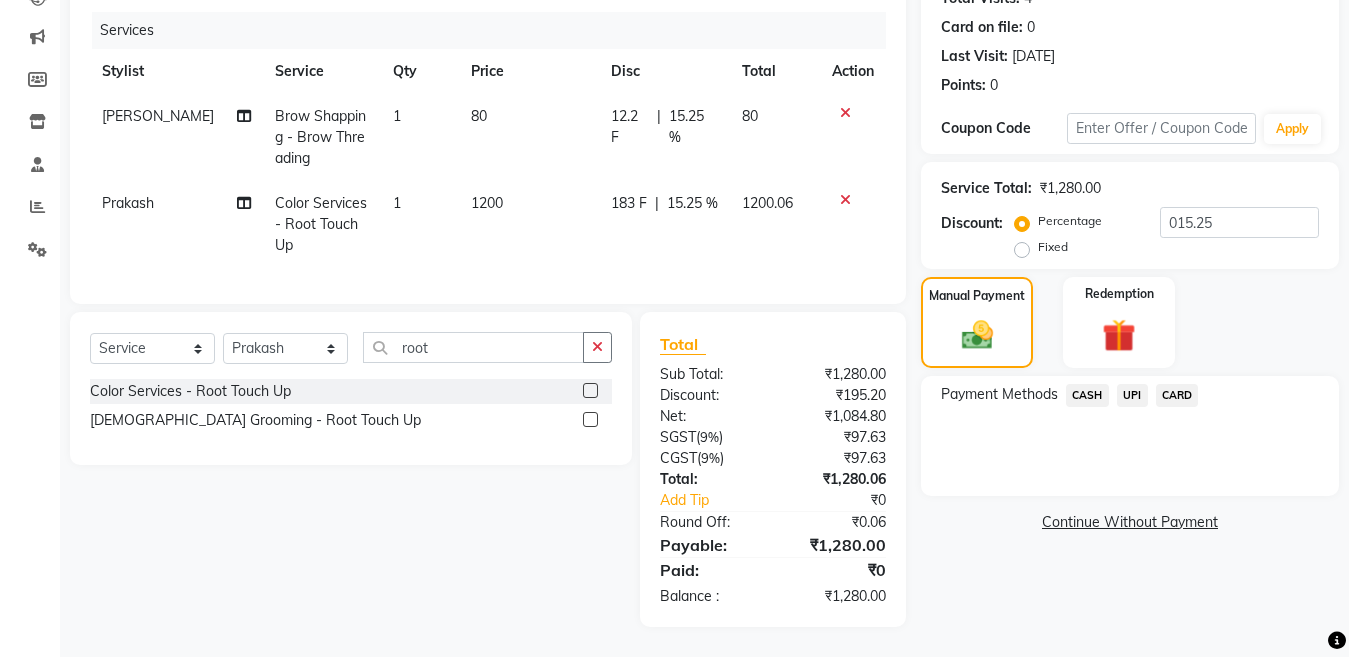 click on "CASH" 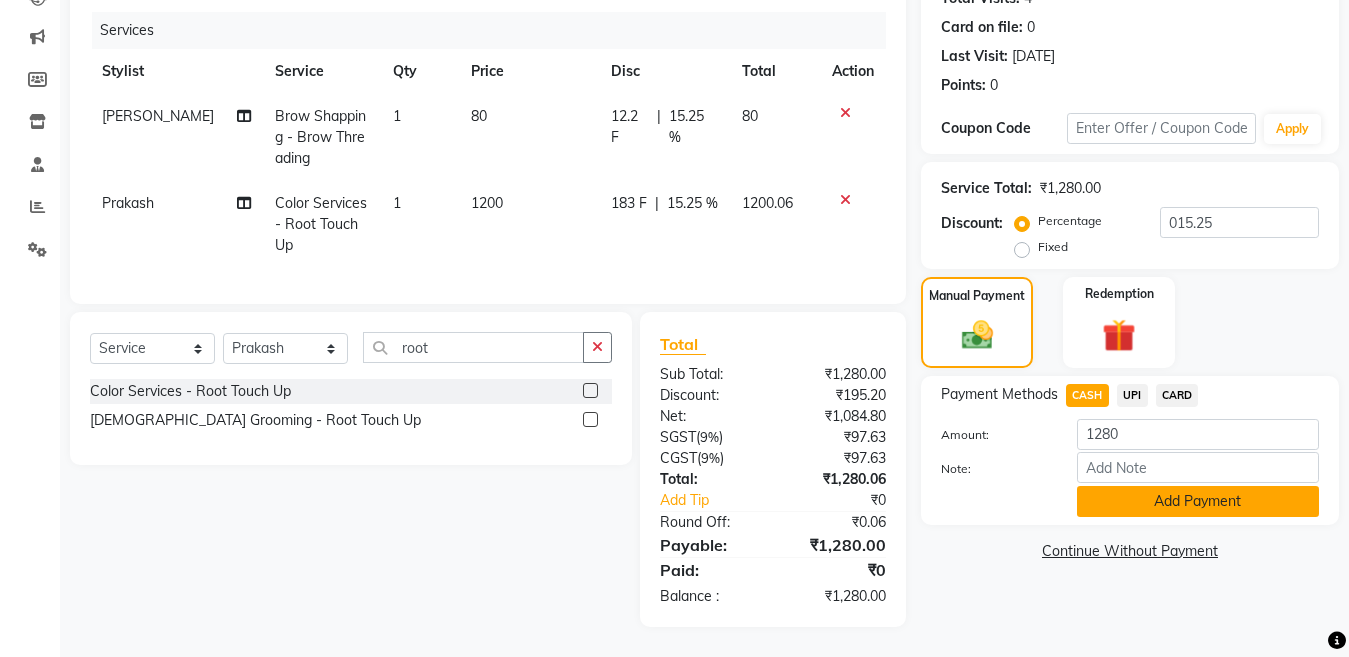 click on "Add Payment" 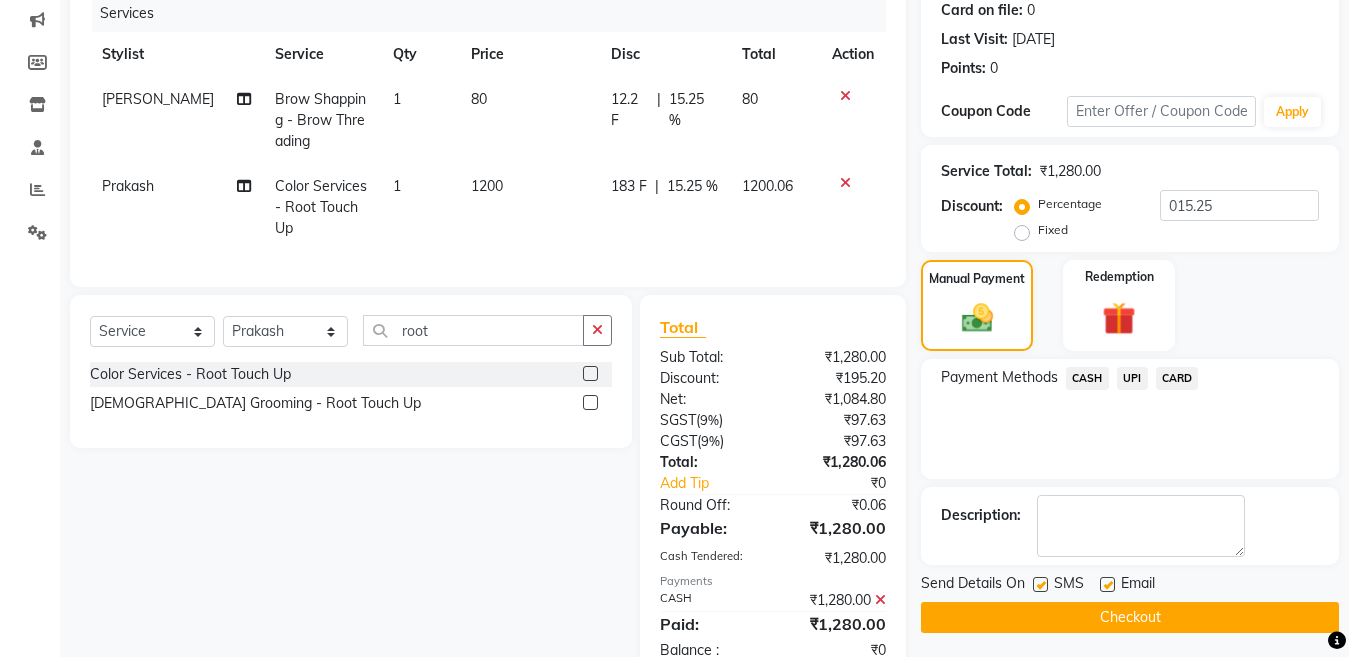 scroll, scrollTop: 324, scrollLeft: 0, axis: vertical 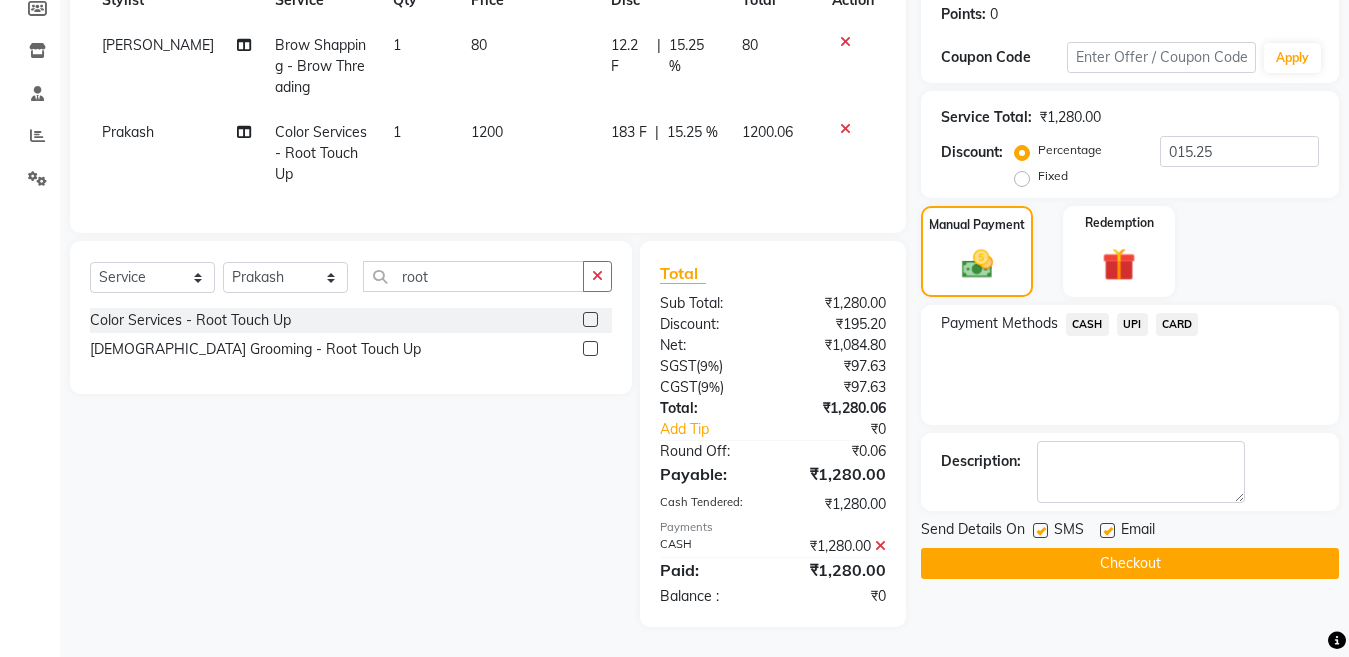 click 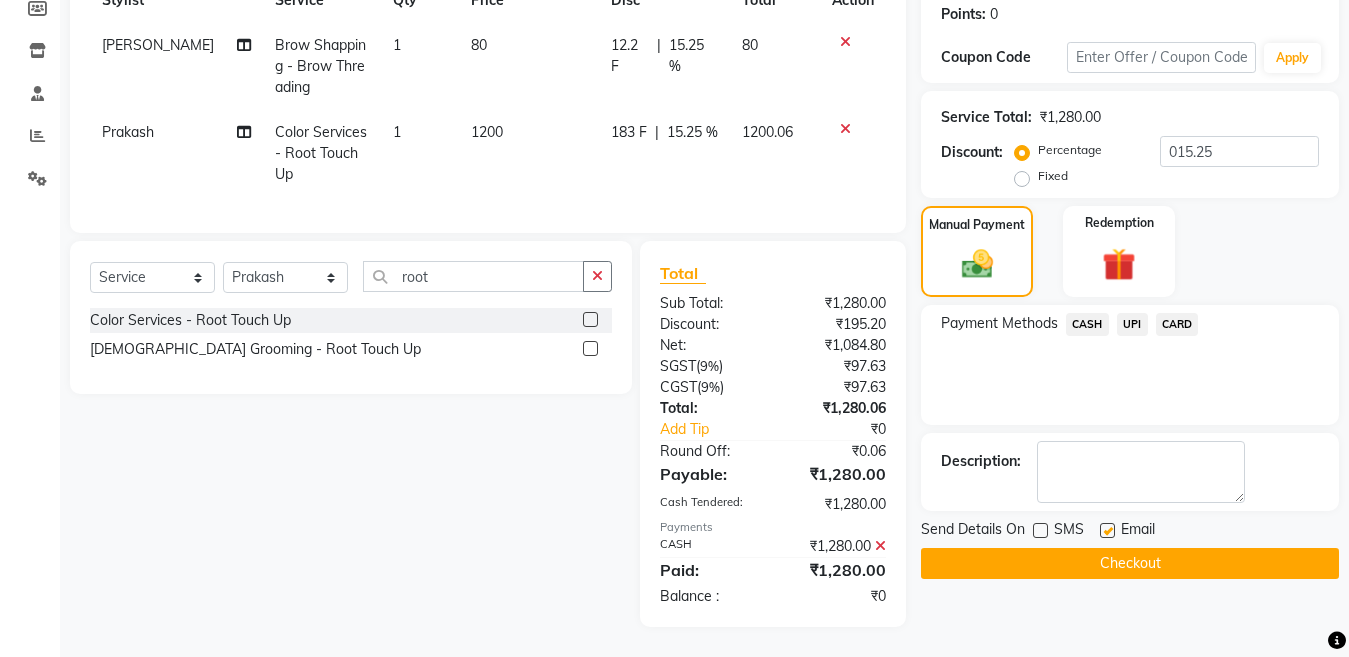 click on "Checkout" 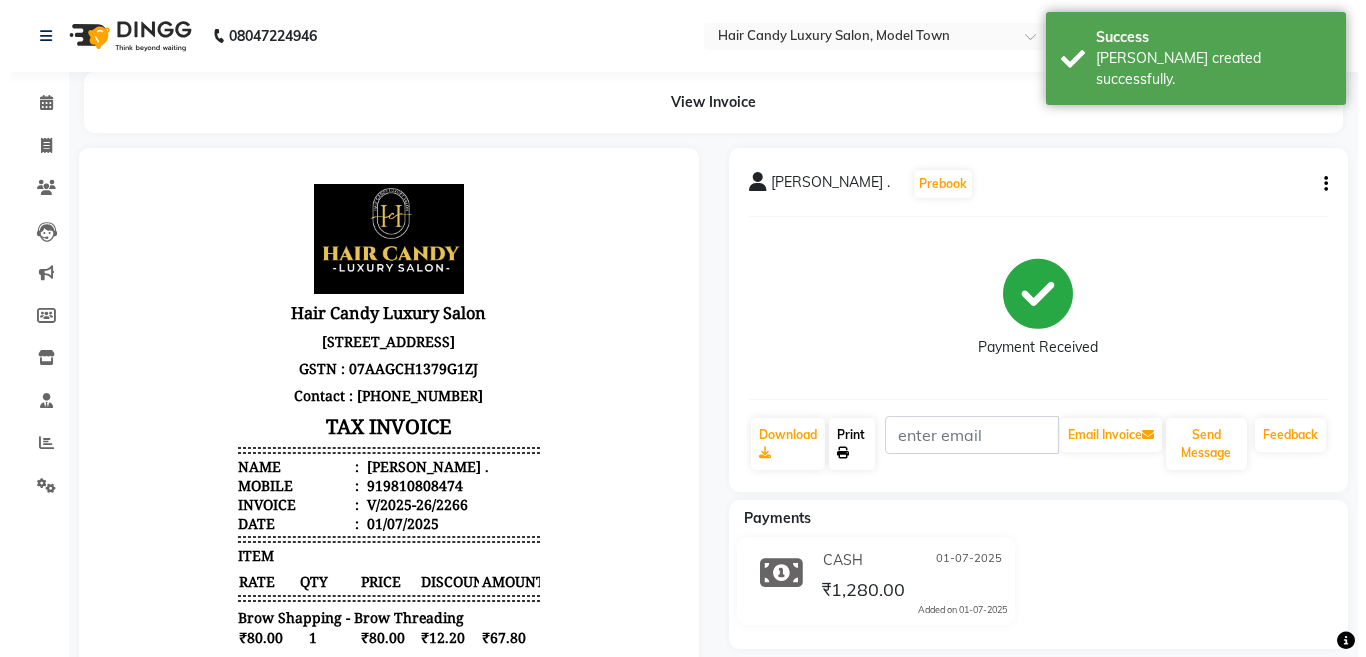 scroll, scrollTop: 0, scrollLeft: 0, axis: both 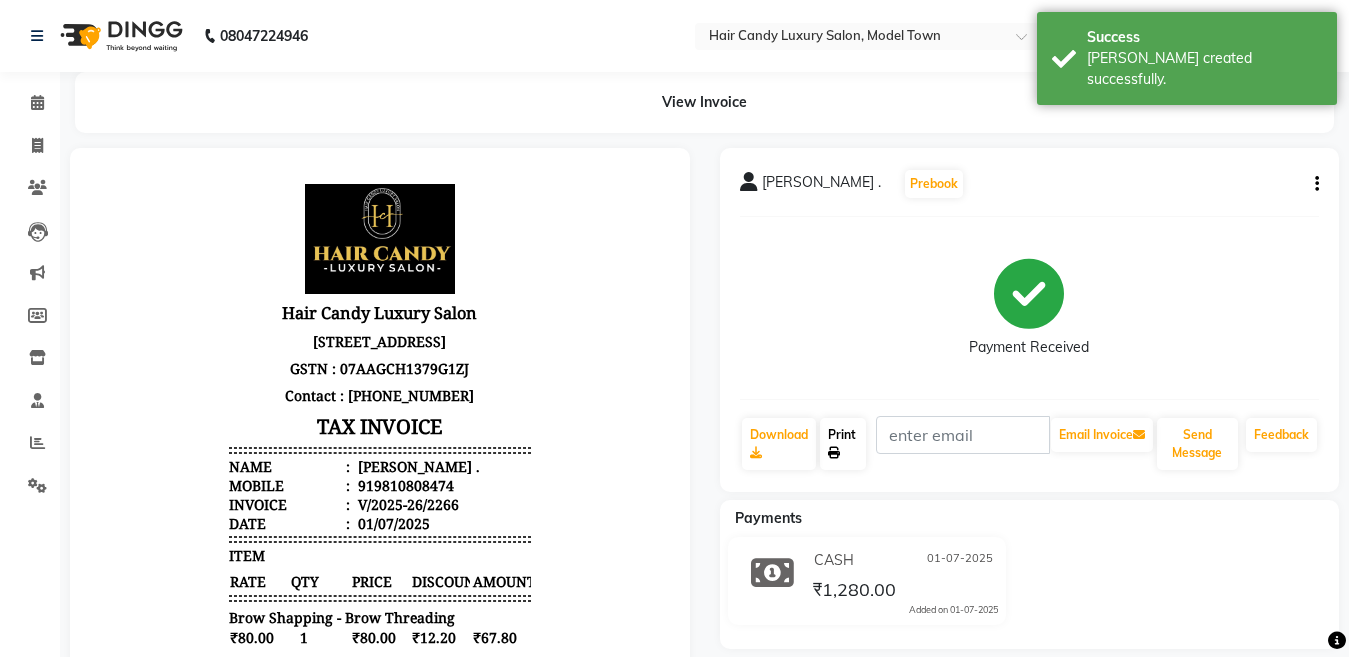 click on "Print" 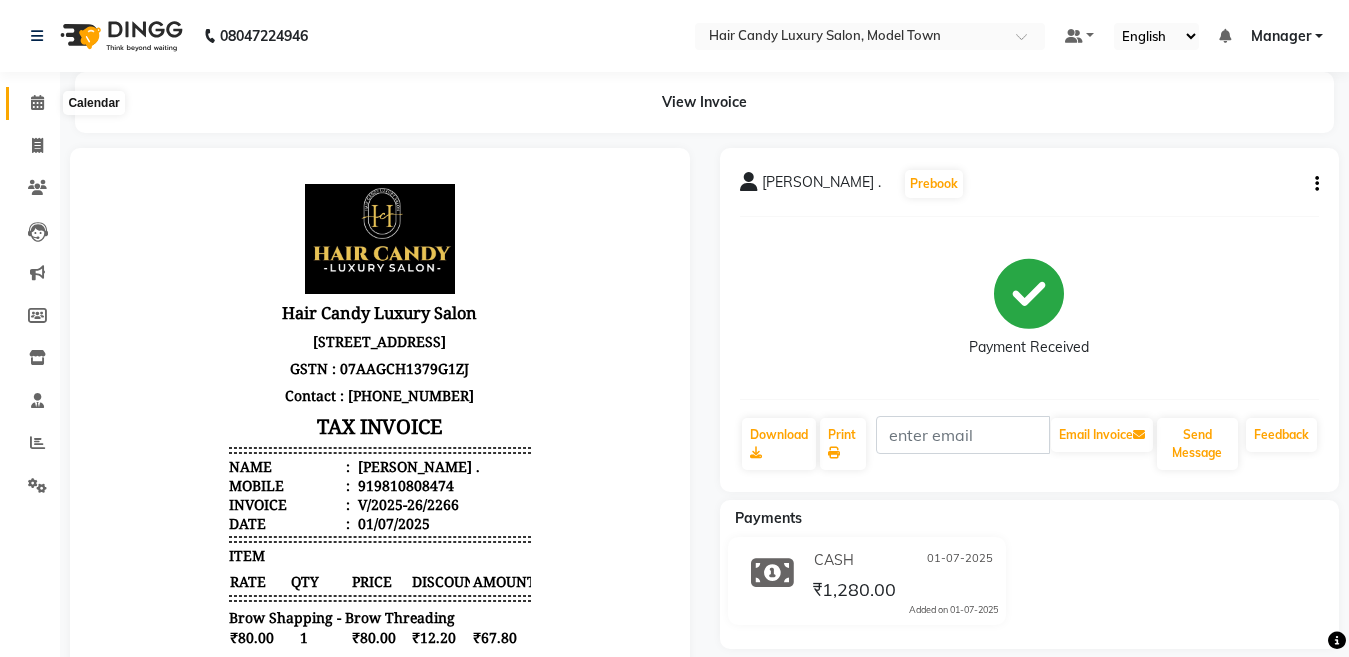 click 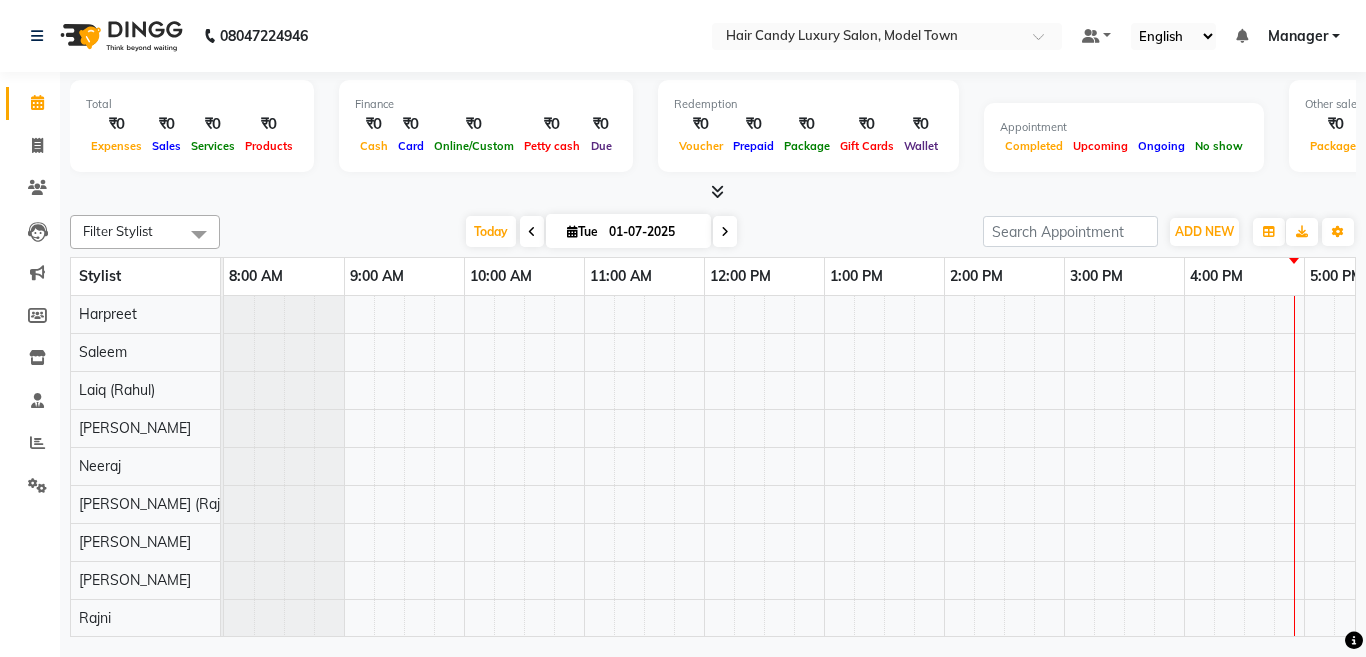 scroll, scrollTop: 0, scrollLeft: 0, axis: both 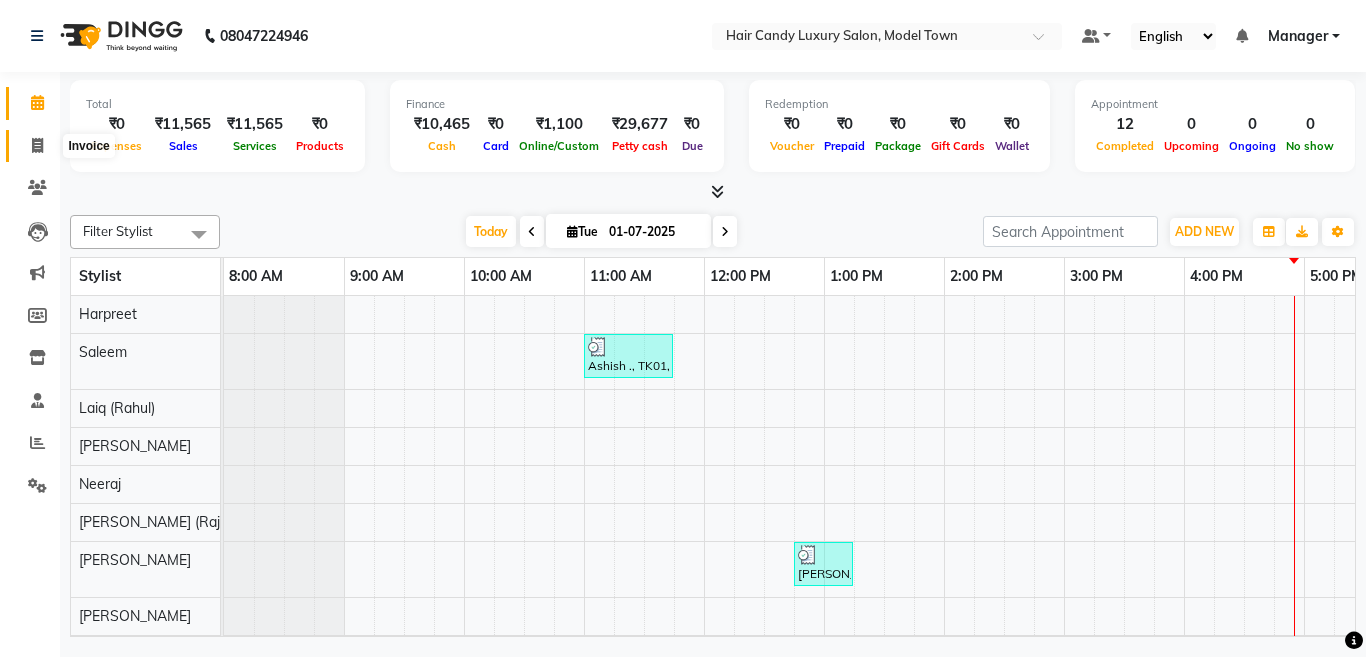 click 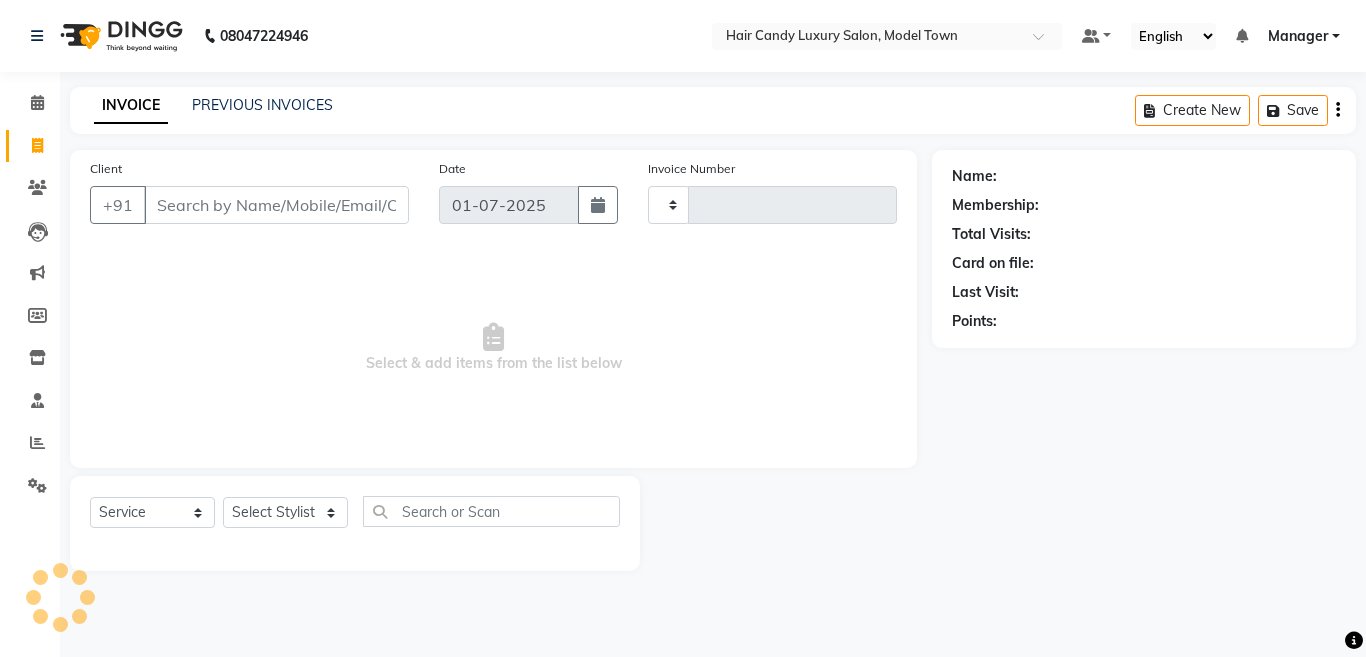 type on "2267" 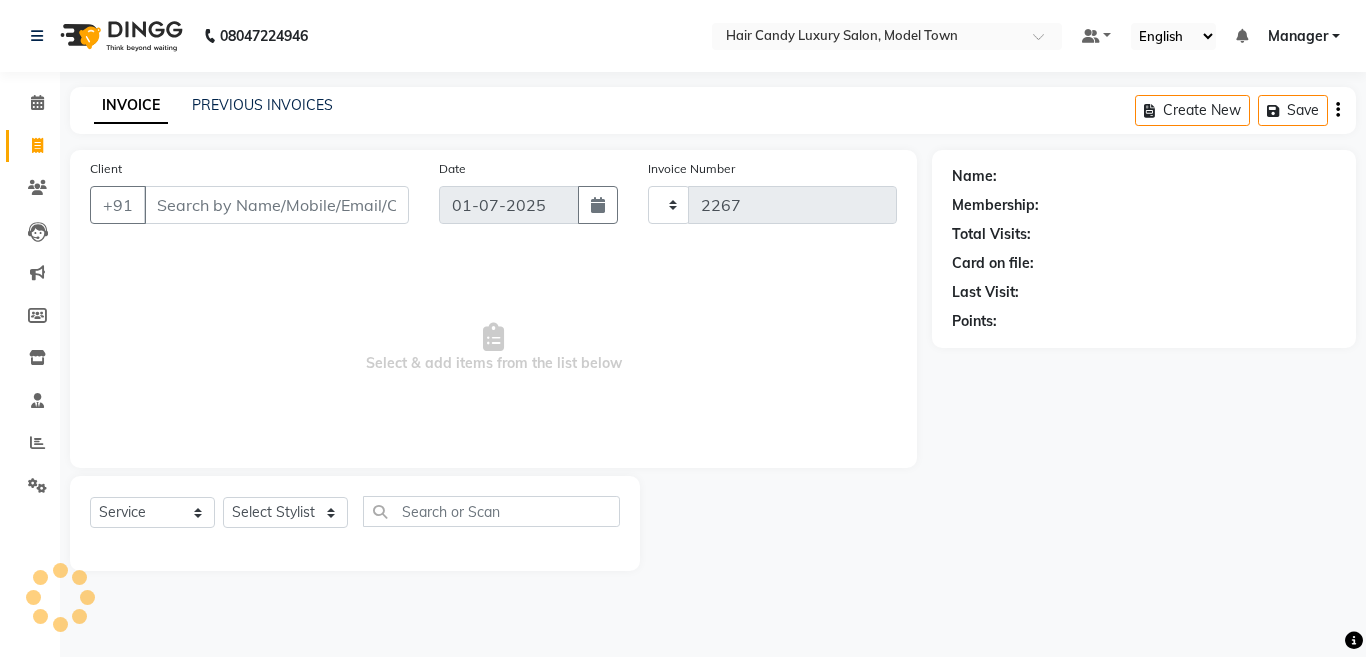 select on "4716" 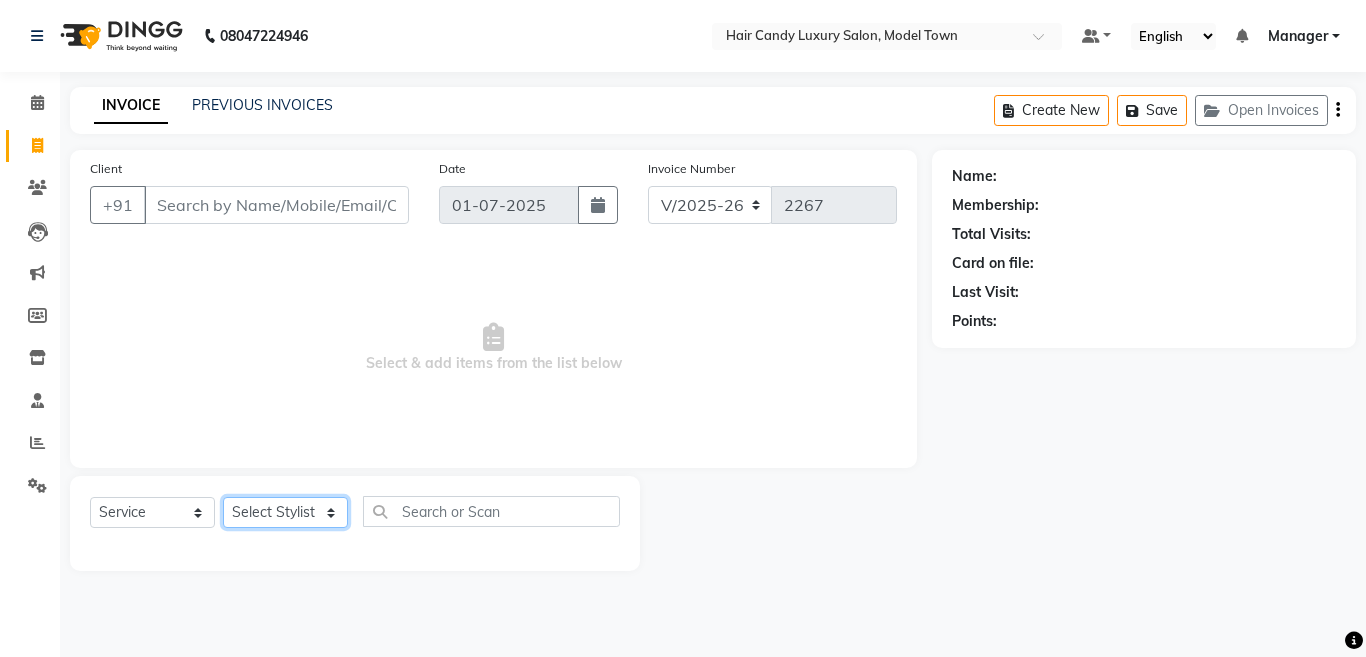 click on "Select Stylist [PERSON_NAME] [PERSON_NAME] [PERSON_NAME] ([PERSON_NAME]) Manager [PERSON_NAME] [PERSON_NAME] [PERSON_NAME] [PERSON_NAME] (Raju) [PERSON_NAME]  stock manager surrender [PERSON_NAME] [PERSON_NAME]" 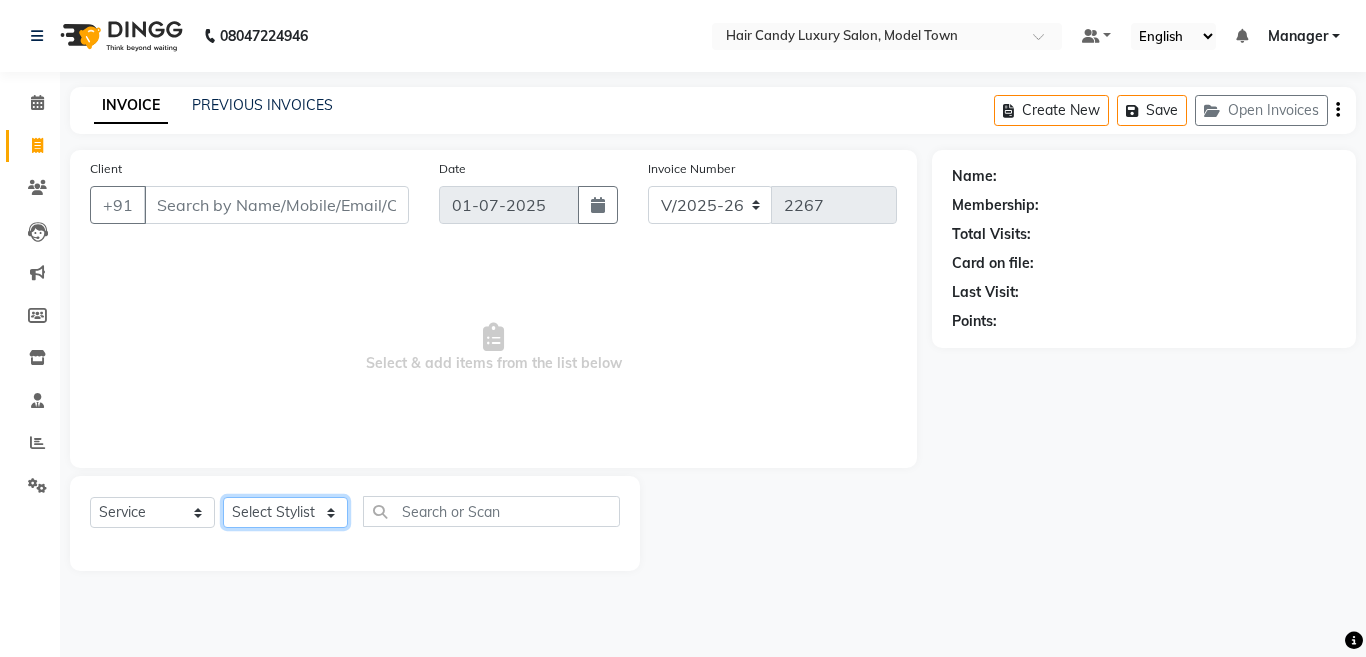 select on "28003" 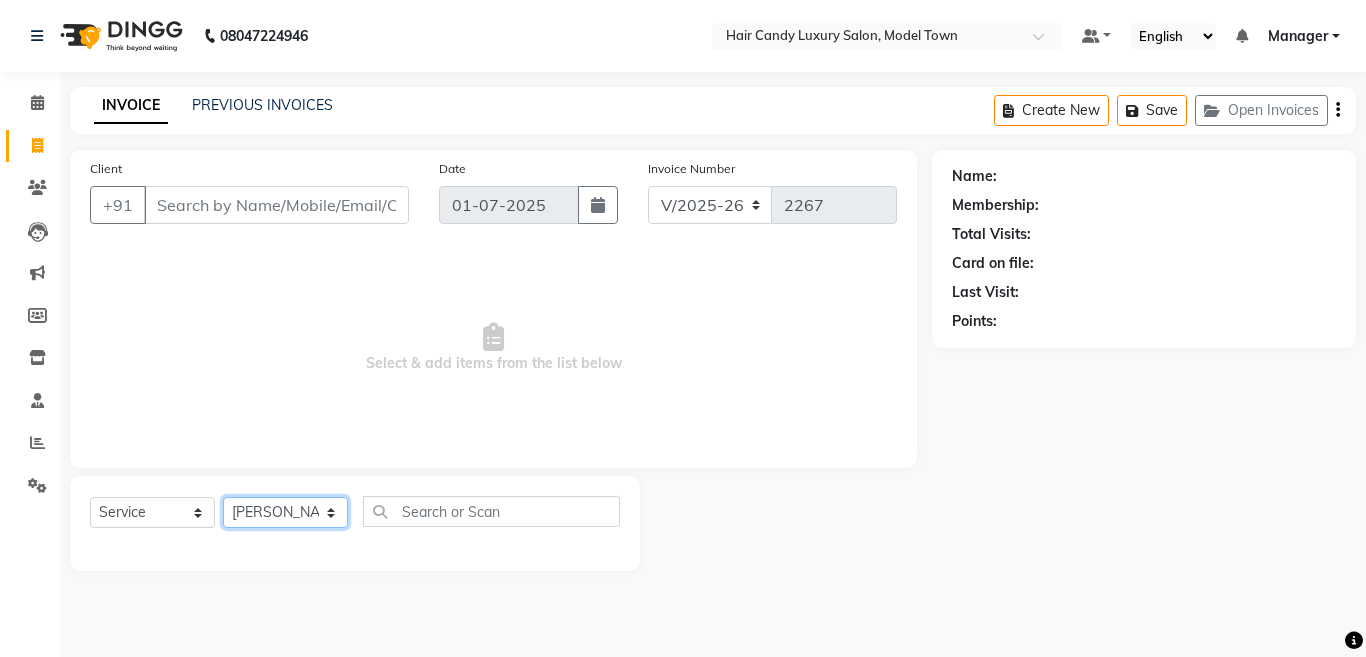 click on "Select Stylist [PERSON_NAME] [PERSON_NAME] [PERSON_NAME] ([PERSON_NAME]) Manager [PERSON_NAME] [PERSON_NAME] [PERSON_NAME] [PERSON_NAME] (Raju) [PERSON_NAME]  stock manager surrender [PERSON_NAME] [PERSON_NAME]" 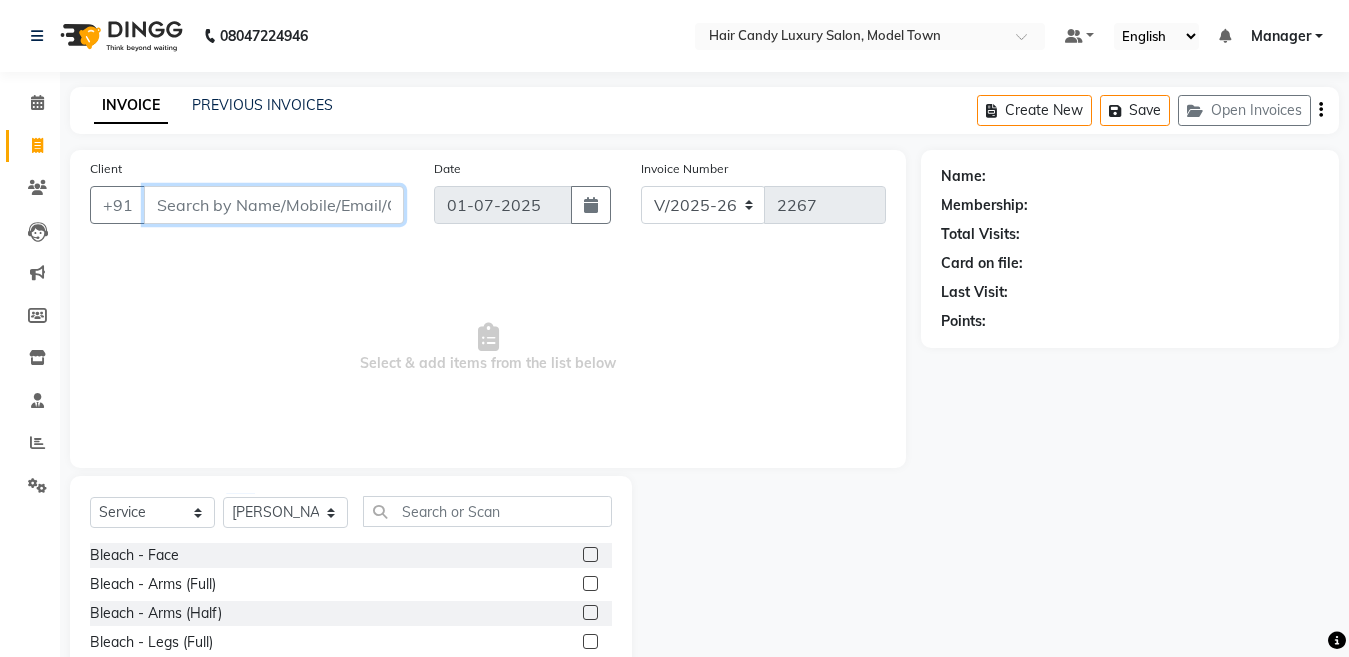 click on "Client" at bounding box center [274, 205] 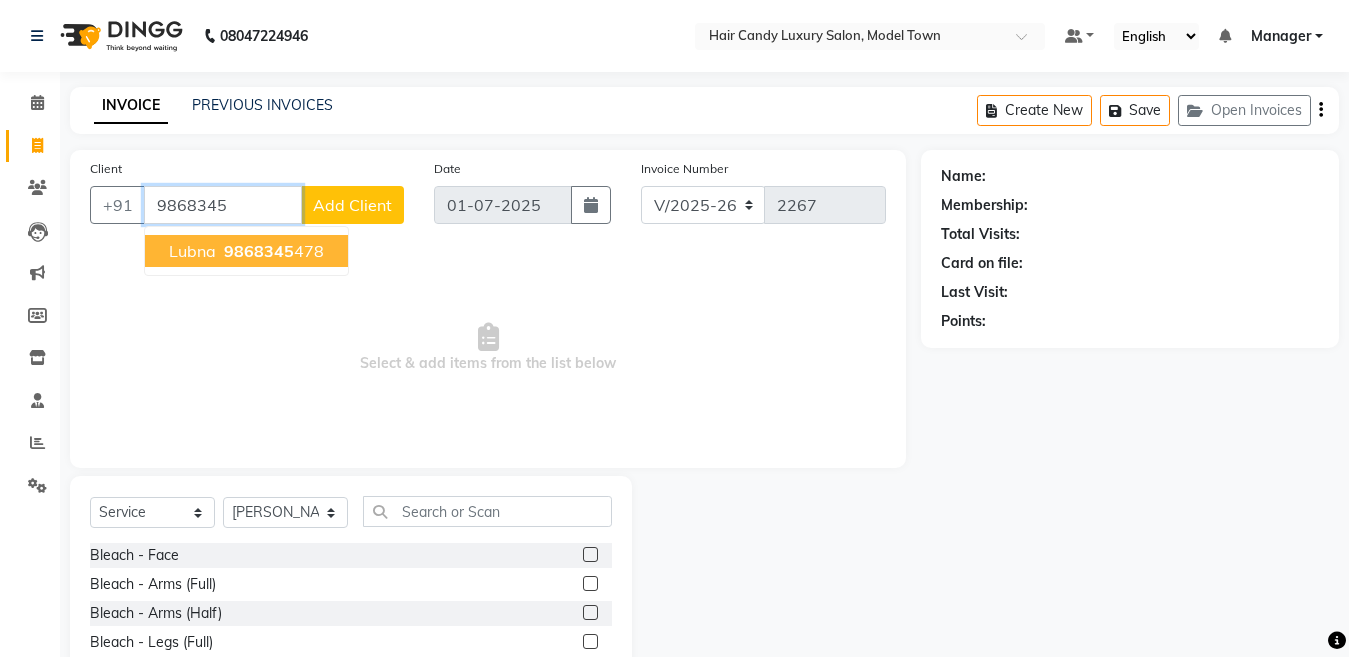 click on "Lubna   9868345 478" at bounding box center [246, 251] 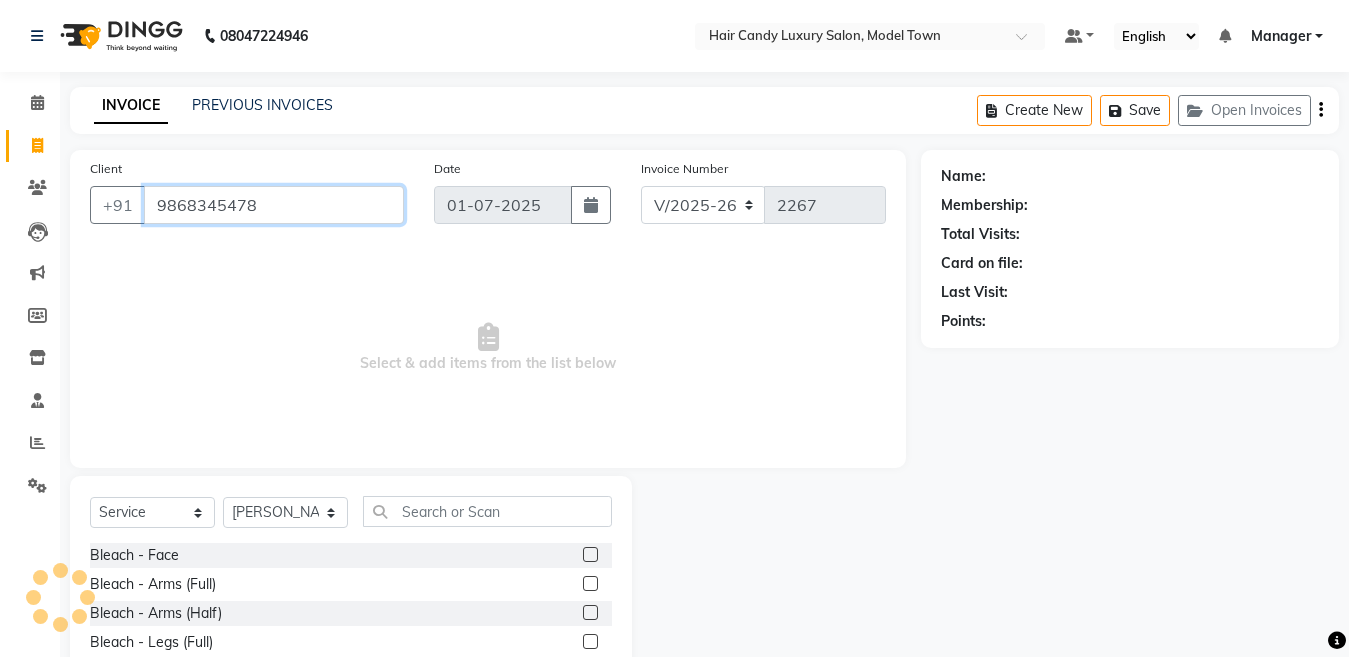 type on "9868345478" 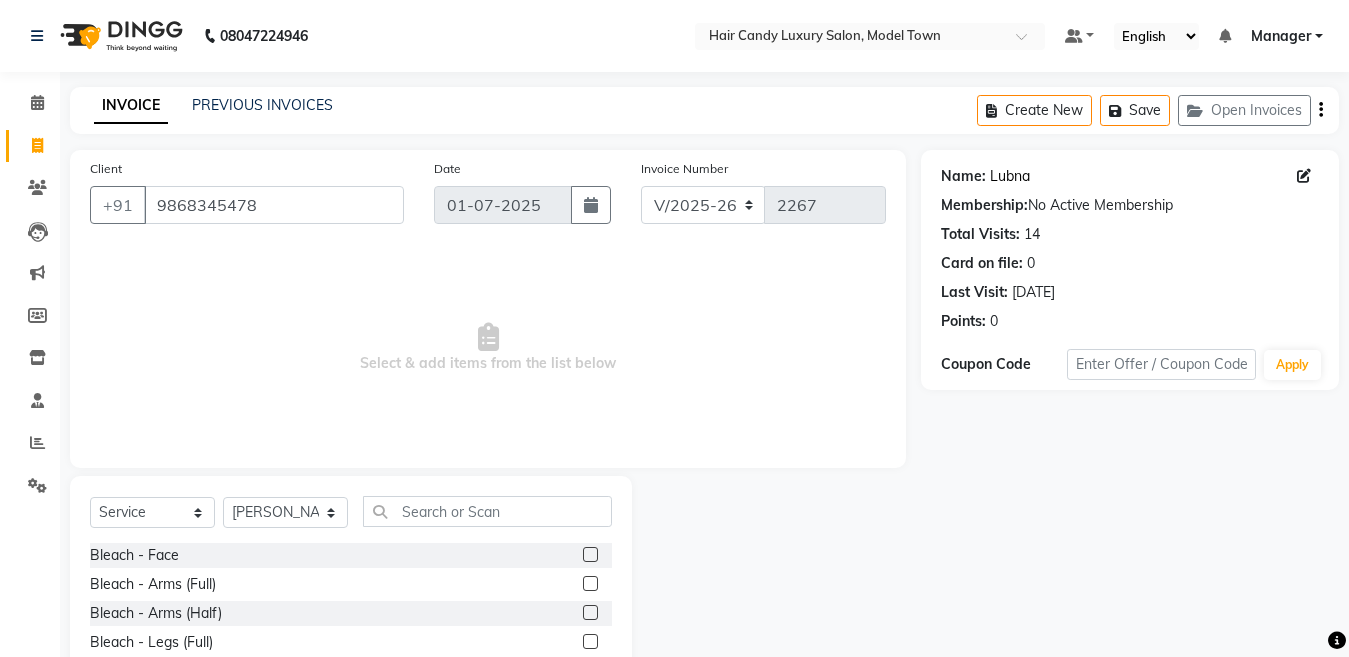 click on "Lubna" 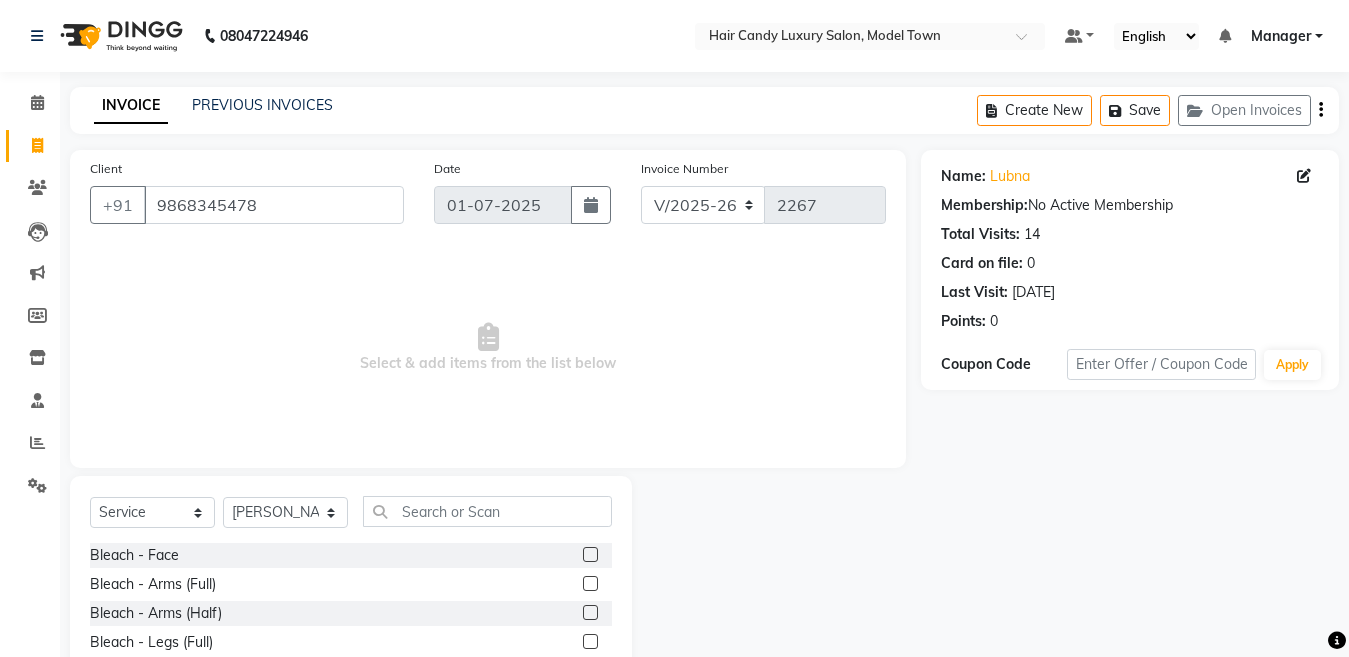 click on "Select  Service  Product  Membership  Package Voucher Prepaid Gift Card  Select Stylist Aakib Anas Harpreet Izhar Laiq (Rahul) Manager Neeraj parul Pawan Prakash Rajni Ranjay (Raju) RIYA Saleem sameer  stock manager surrender Vijay Gupta Vijay kumar Bleach - Face  Bleach - Arms (Full)  Bleach - Arms (Half)  Bleach - Legs (Full)  Bleach - Legs (Half)  Bleach - Back (Full)  Bleach - Back (Half)  Bleach - Front (Full)  Bleach - Front (Half)  Bleach - Full Body  Mango-Pedicure  Detan - Face  Detan - Arms (Full)  Detan - Arms (Half)  Detan - Legs (Full)  Detan - Legs (Half)  Detan - Back (Full)  Detan - Back (Half)  Detan - Front (Full)  Detan - Front (Half)  Detan - Full Body  Facial - Face Massage  Facial - Face Cleaning  Facial - Face D-Tan  Facial - Face Bleach  Facial - Casmara Facial  Facial - O3 Cleanup  Facial - O3 Facial  Facial - Skeyndor Cleanup  Facial - Skeyndor Facial  Facial - Face Mask  Facial - Dermalogica Facial  Facial - Dermalogica Clean up  Hands and Feet - Express Menicure  Hands and Feet -" 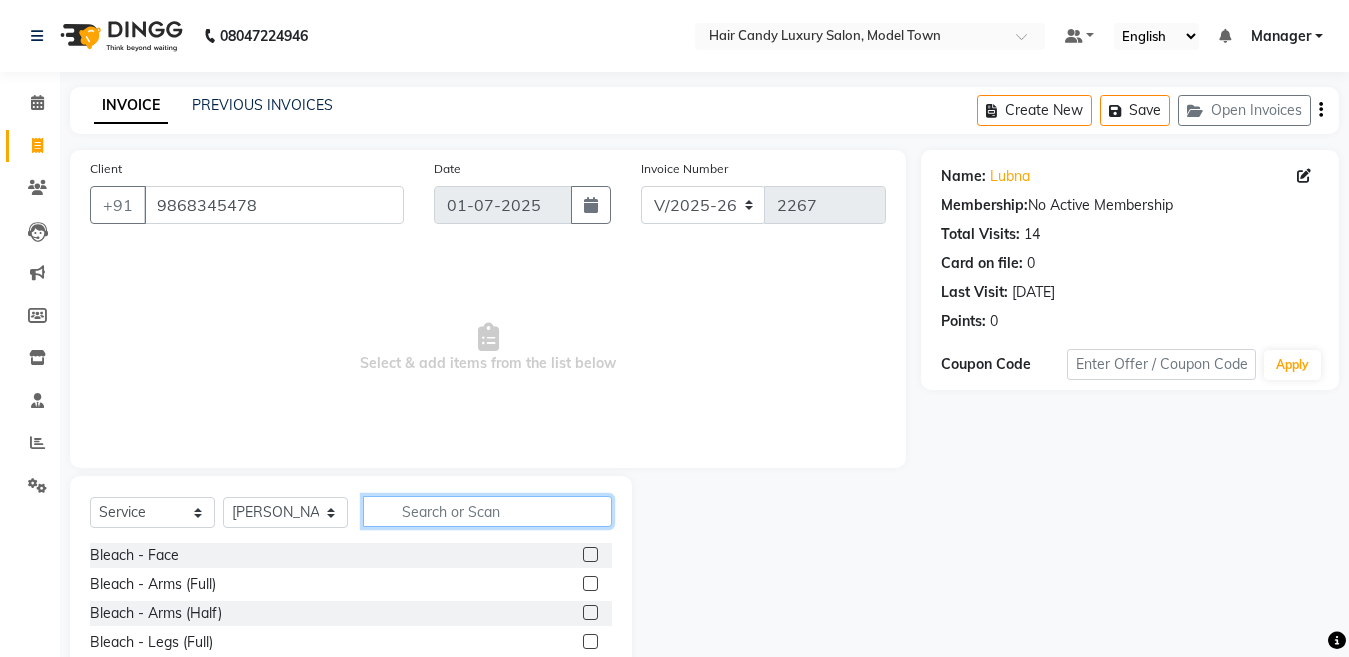 click 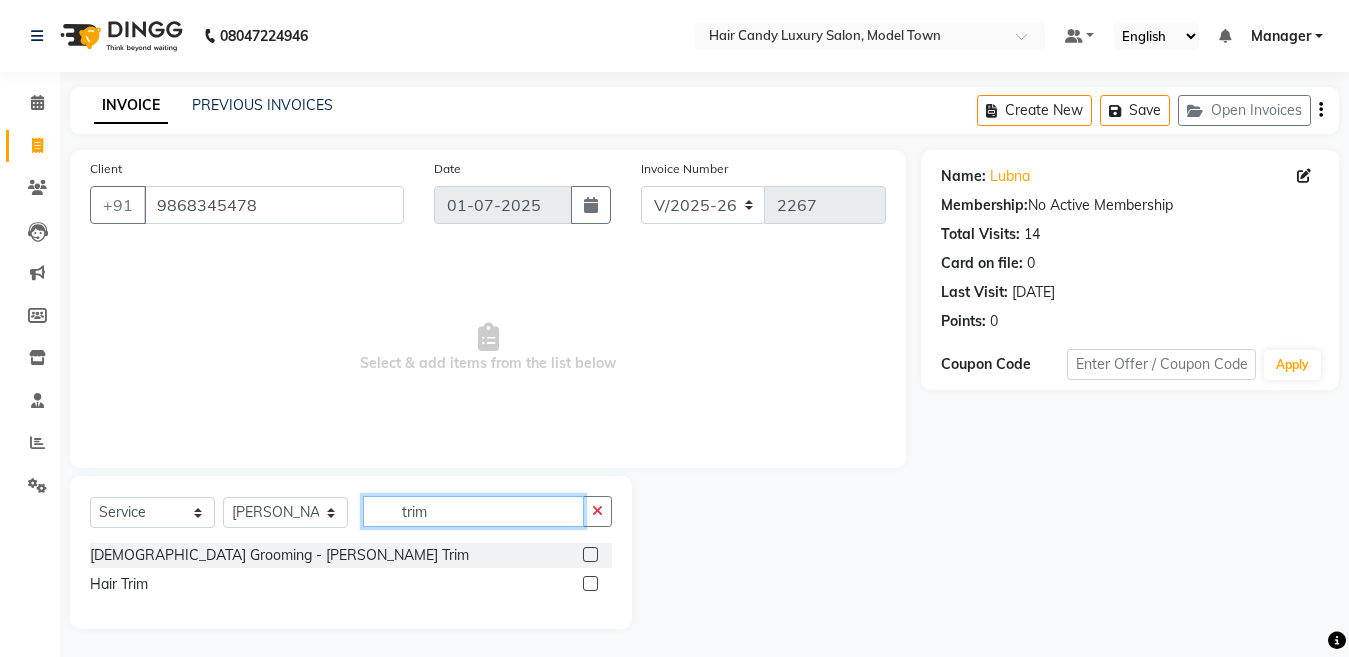 type on "trim" 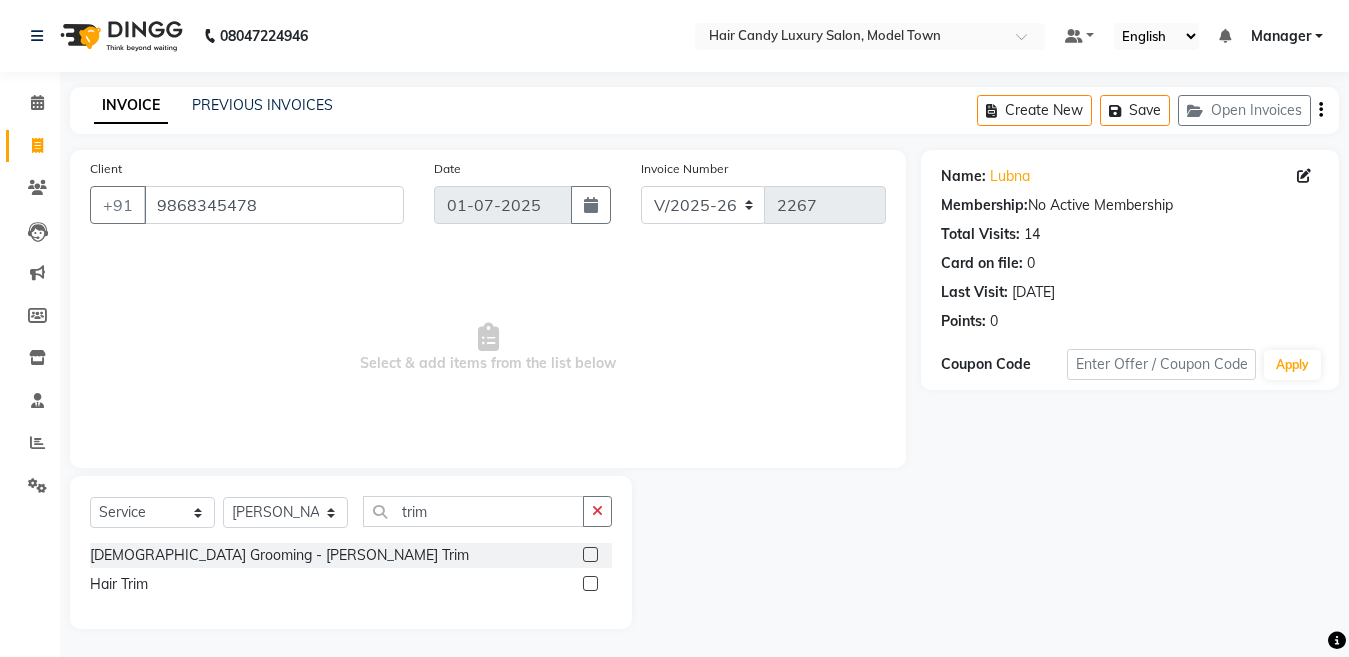 click on "Hair Trim" 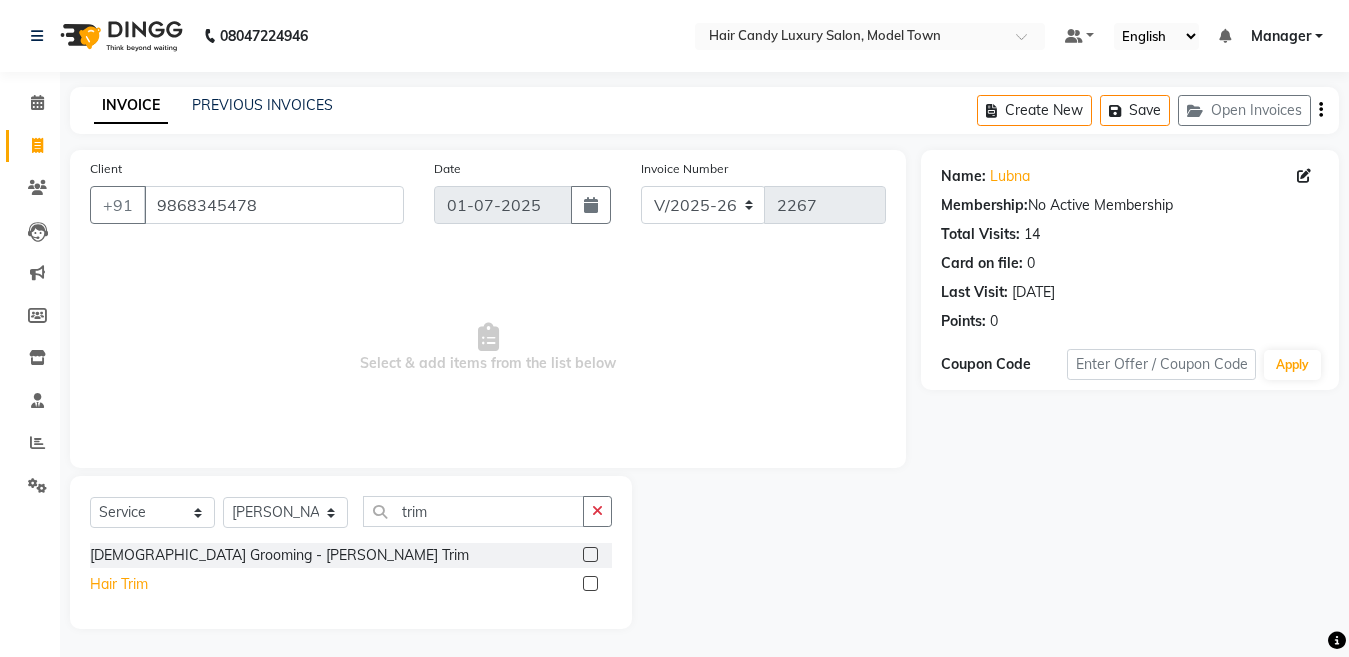 click on "Hair Trim" 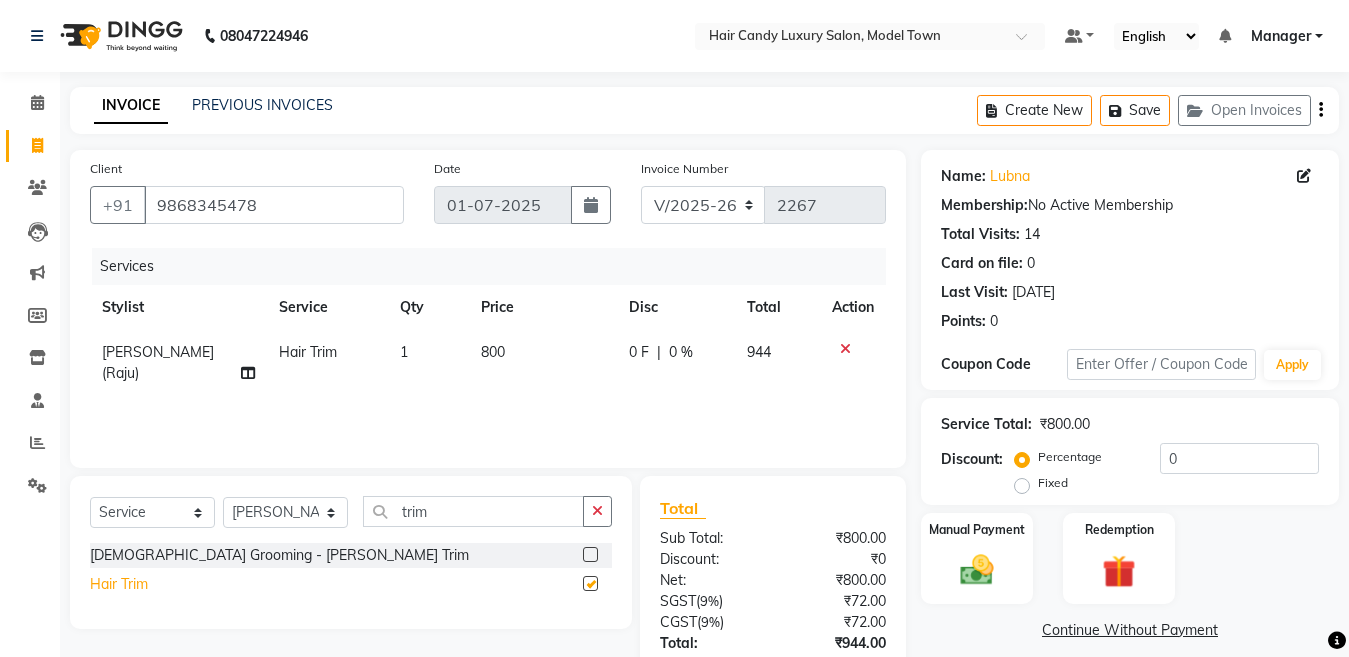 checkbox on "false" 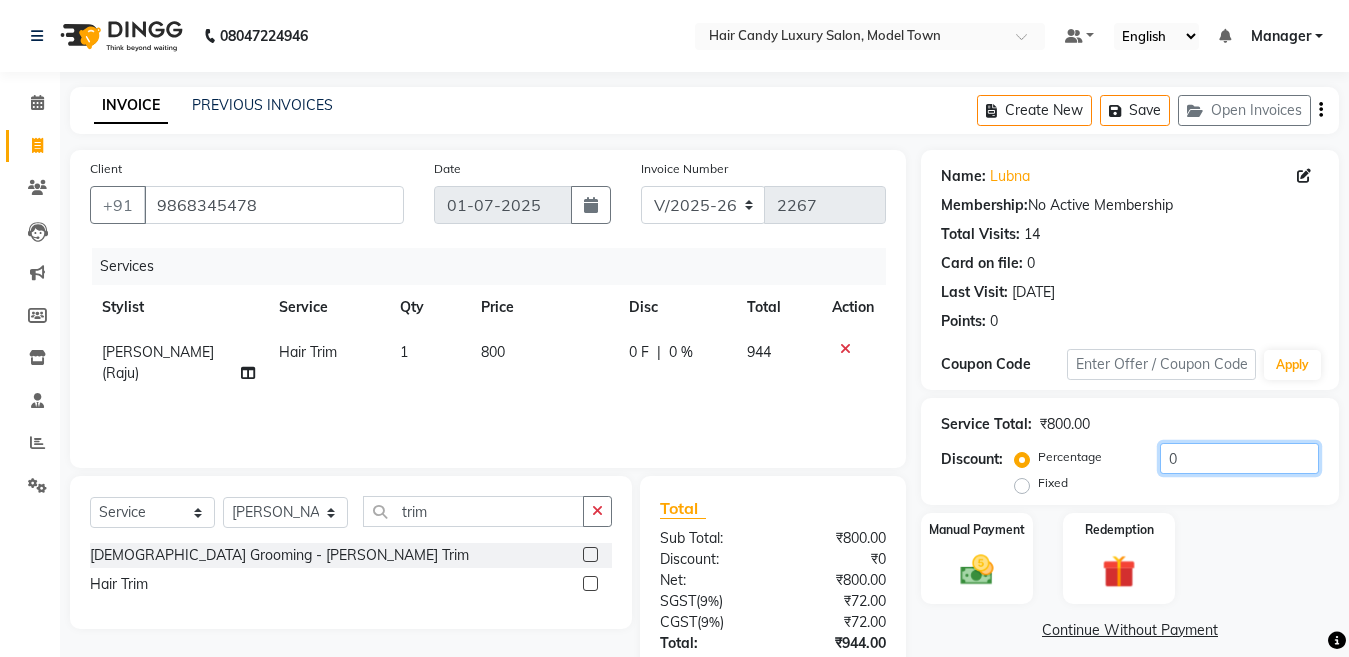 click on "0" 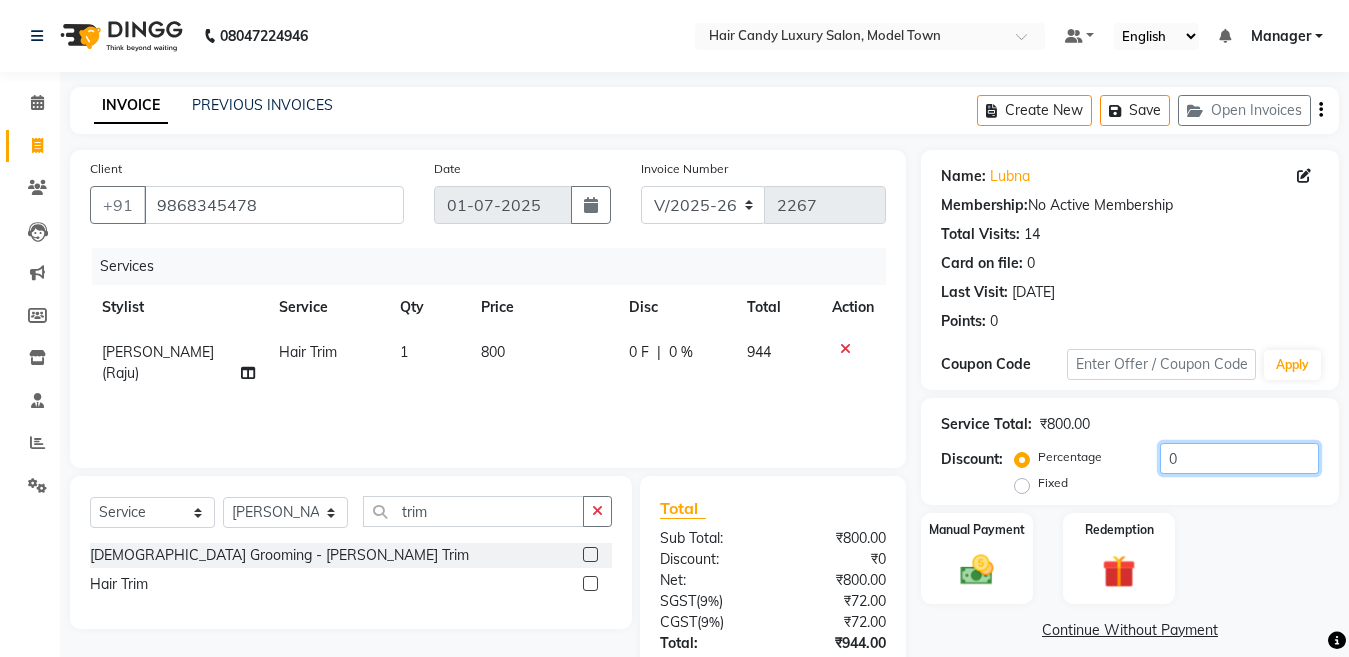 scroll, scrollTop: 143, scrollLeft: 0, axis: vertical 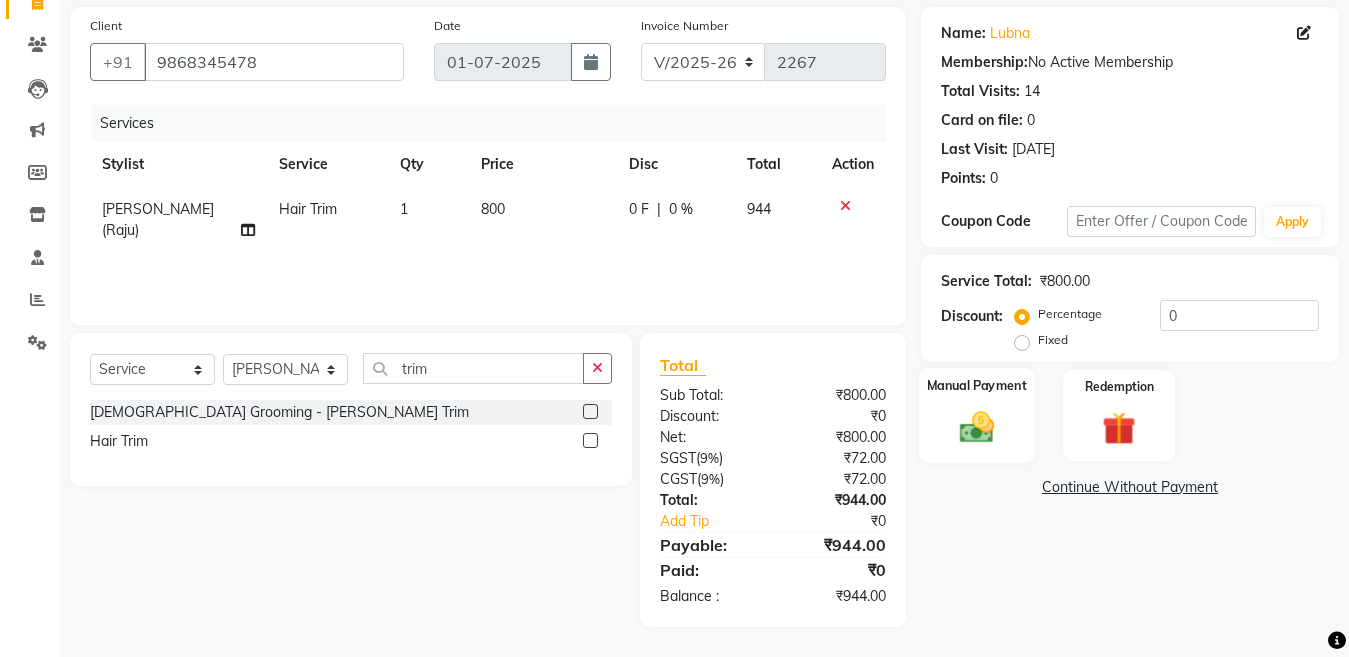 click 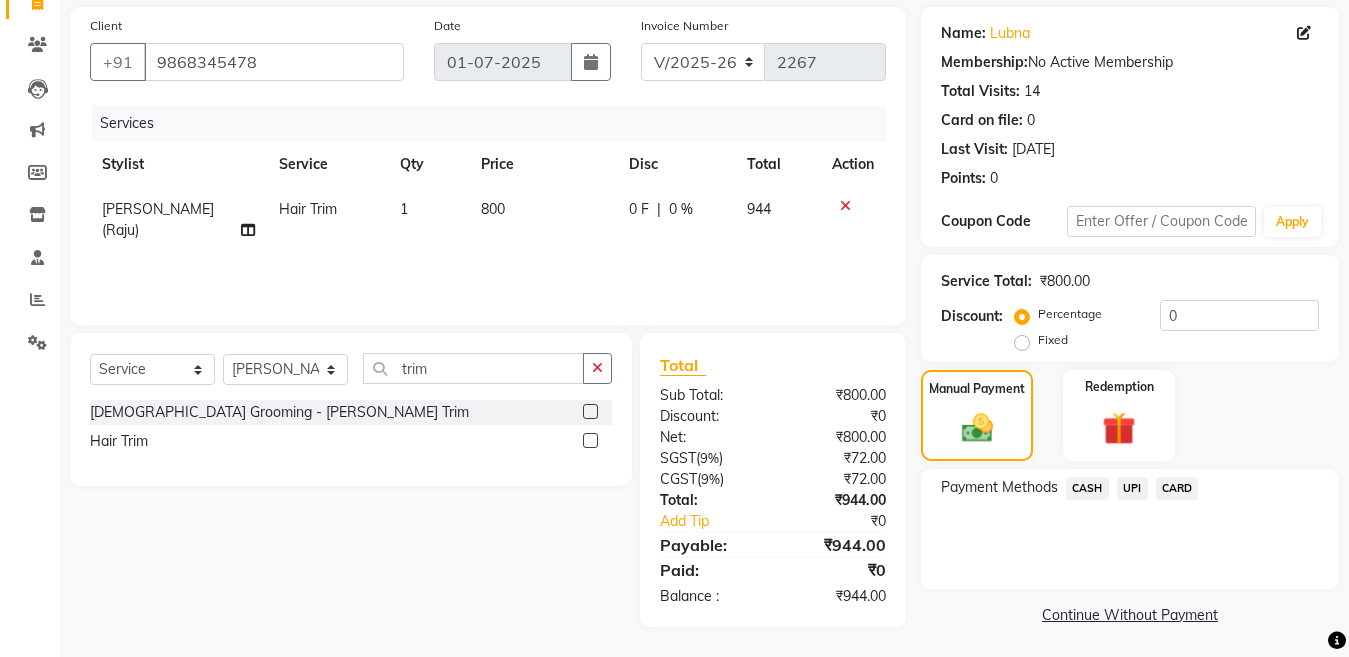 click on "UPI" 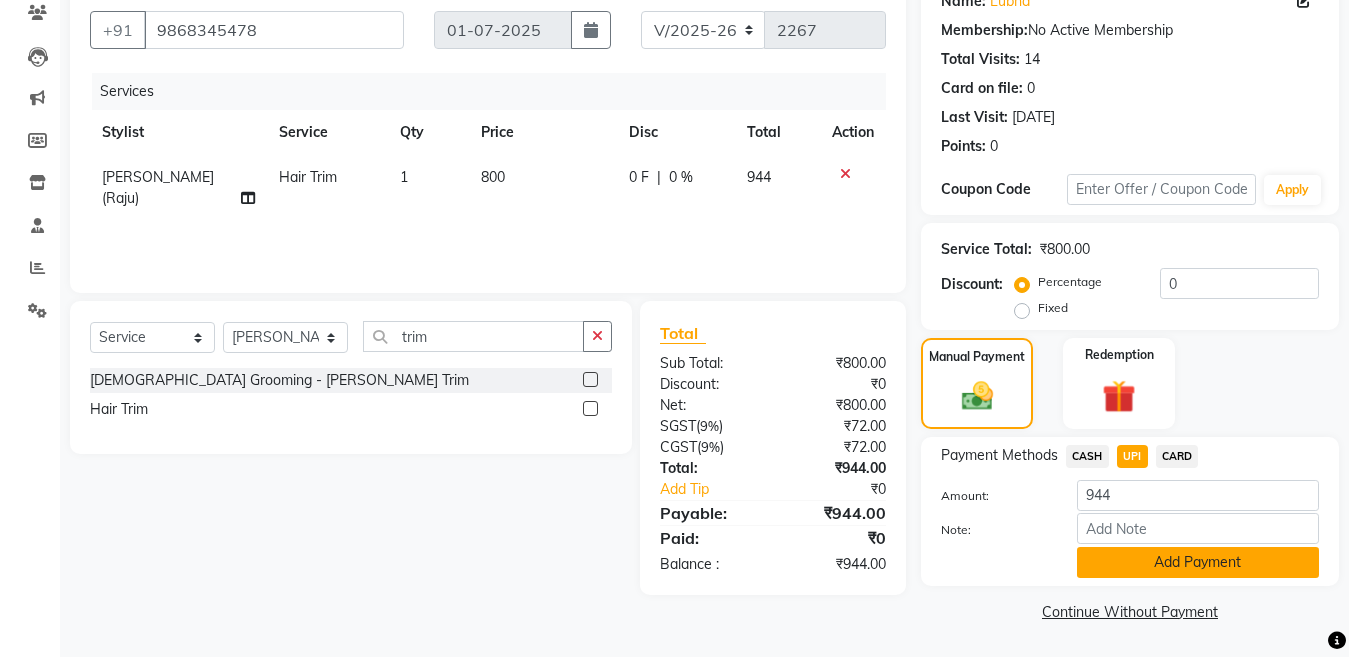 click on "Add Payment" 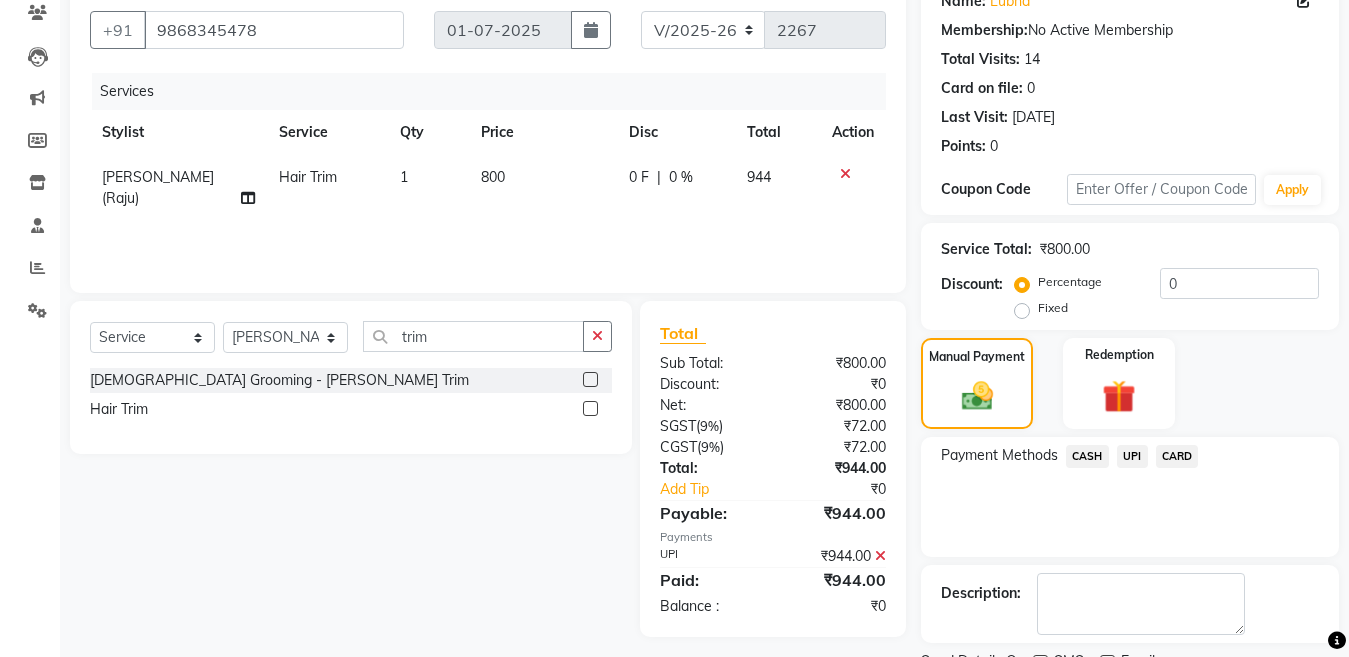 scroll, scrollTop: 259, scrollLeft: 0, axis: vertical 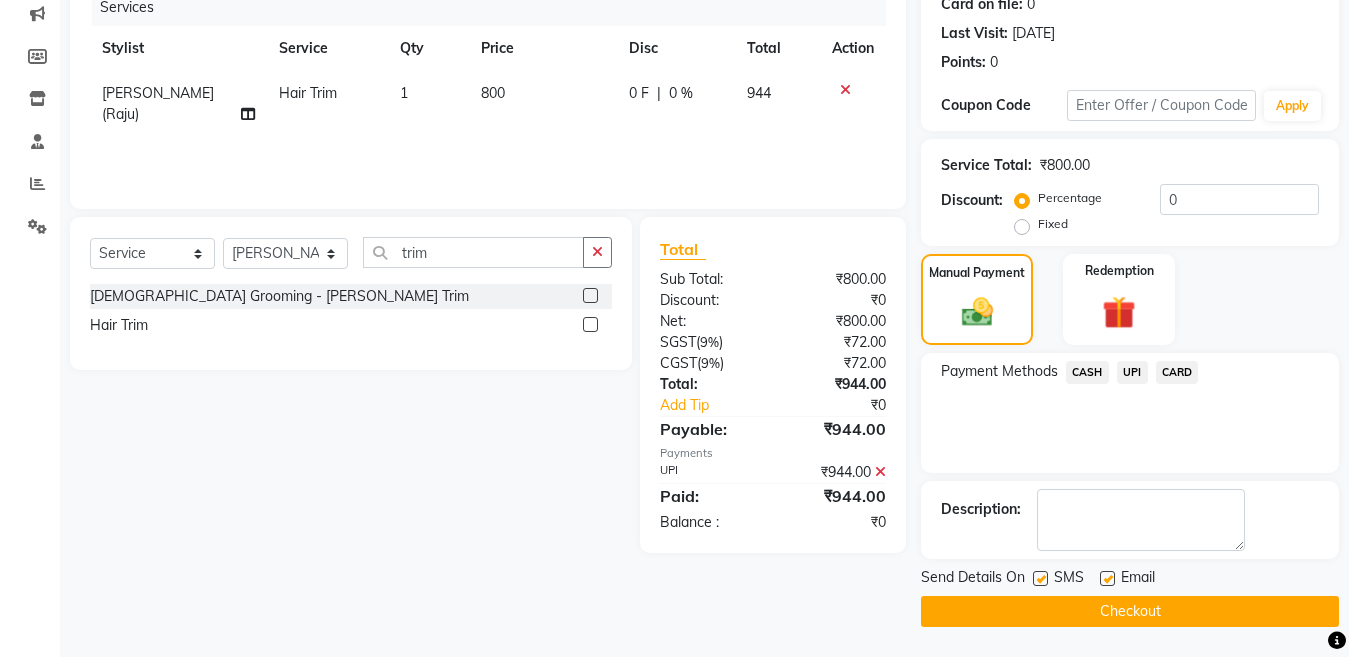 click 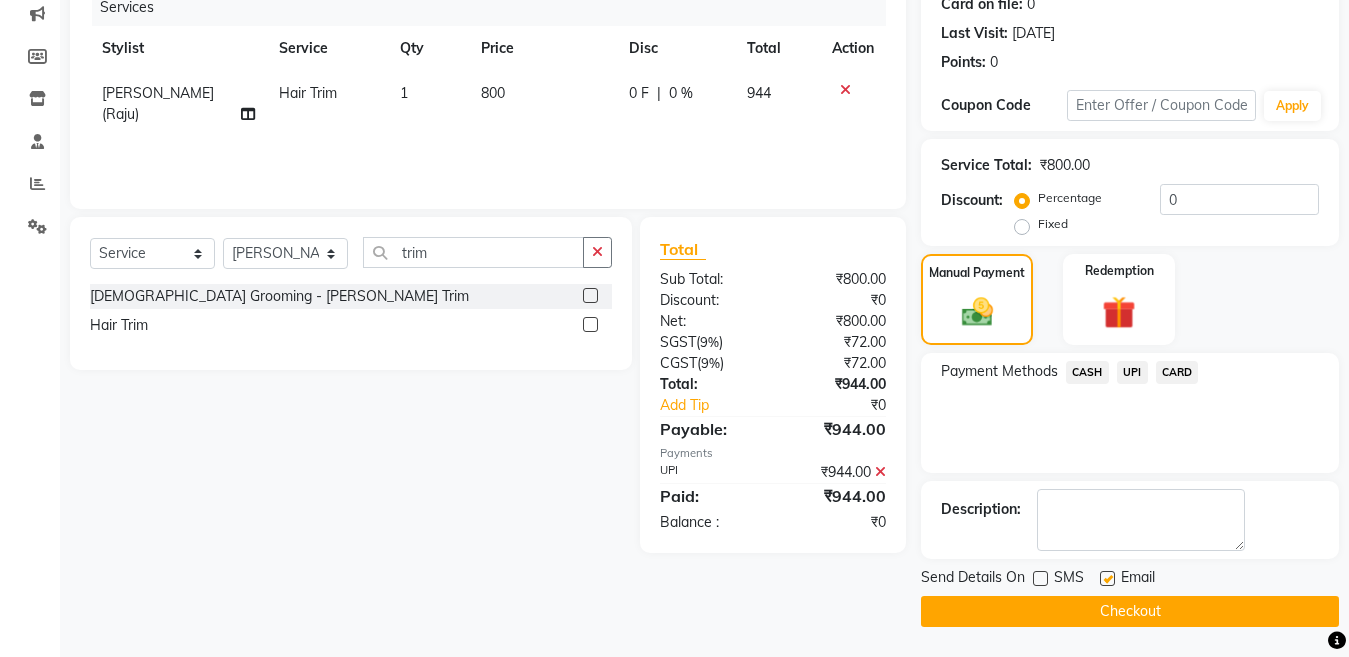 click on "Checkout" 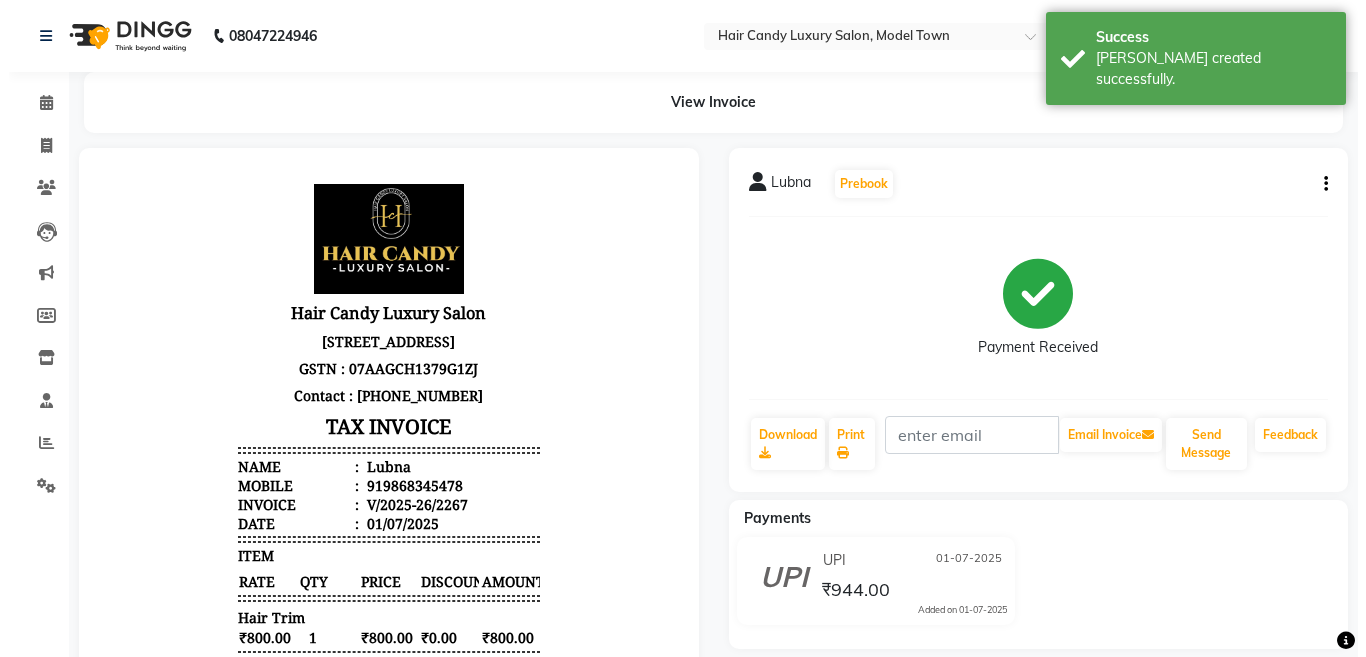 scroll, scrollTop: 0, scrollLeft: 0, axis: both 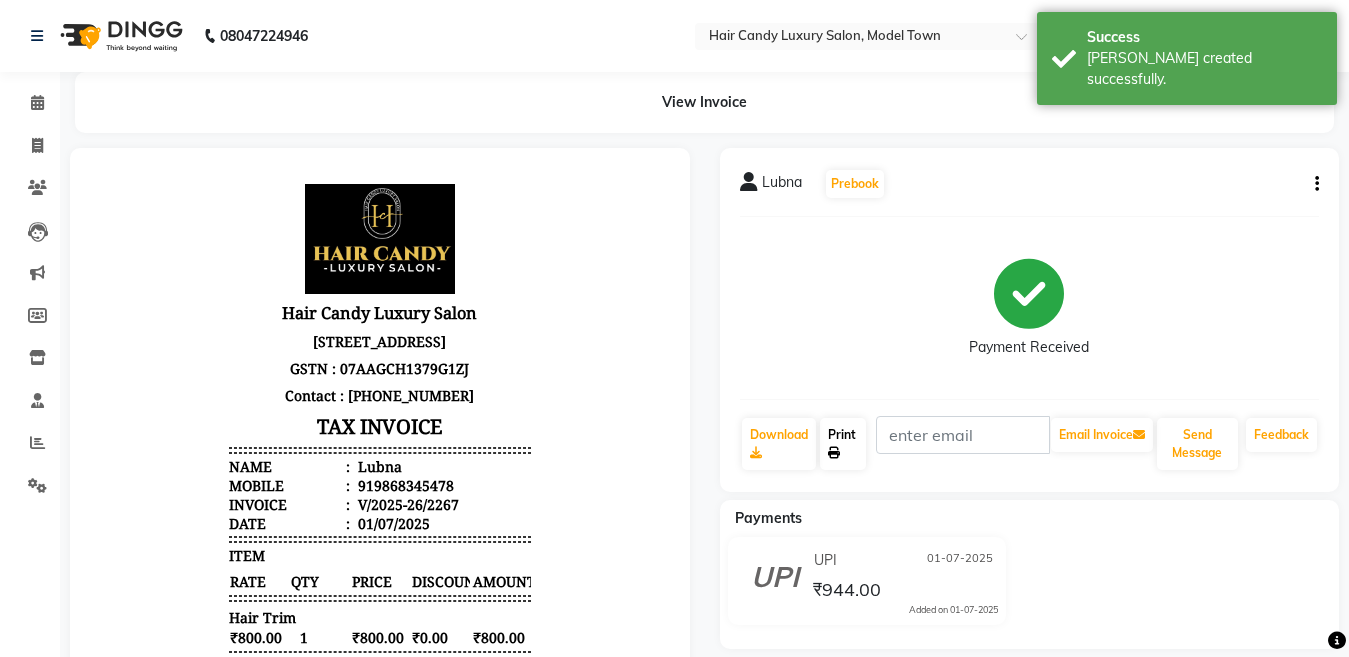 click on "Print" 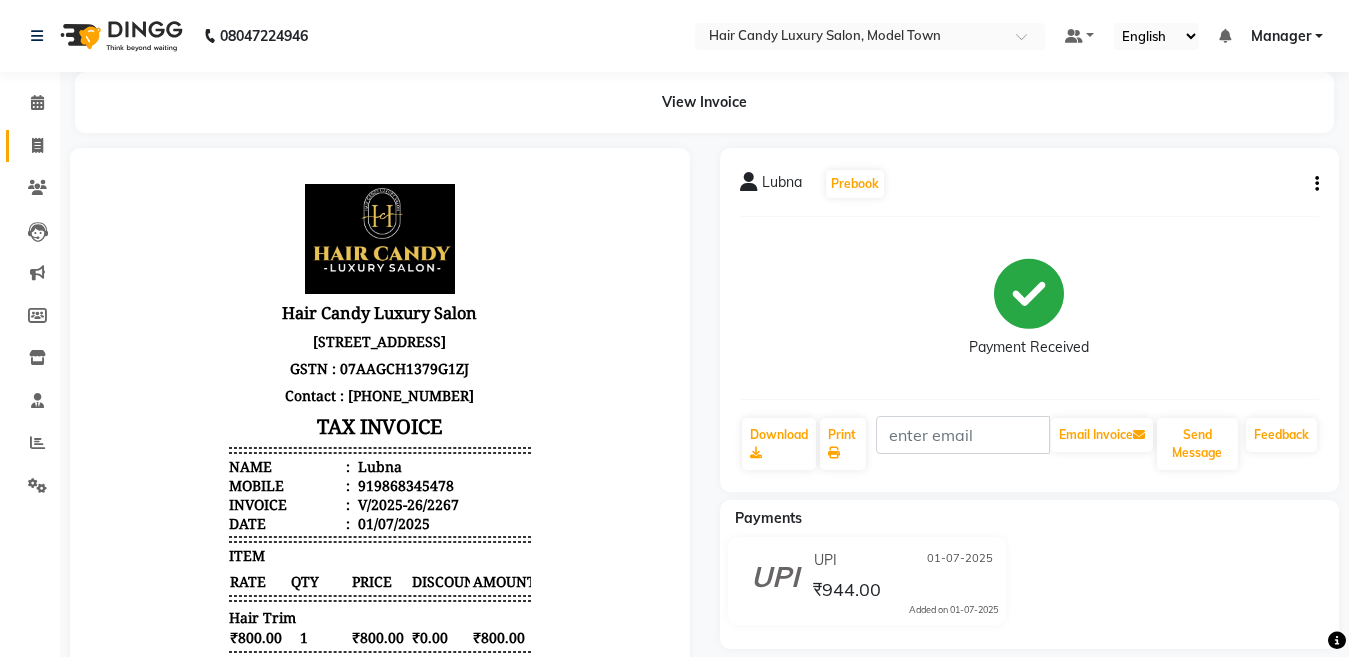 click on "Invoice" 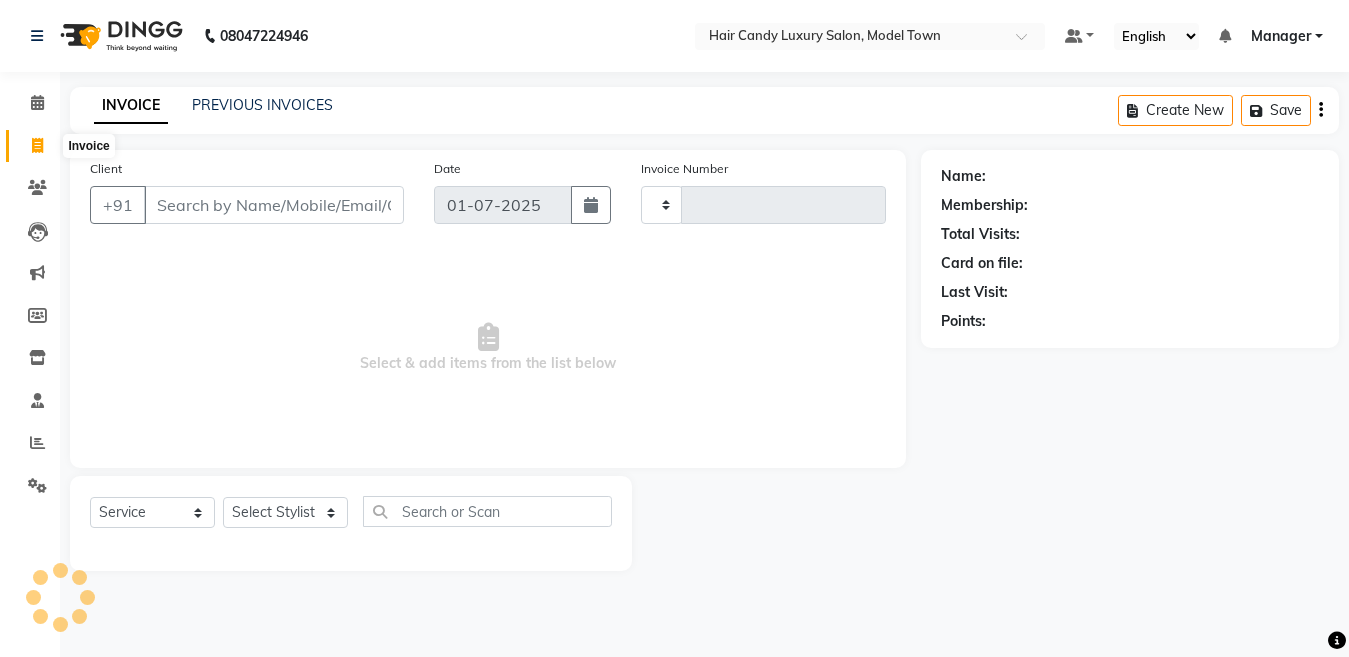 click 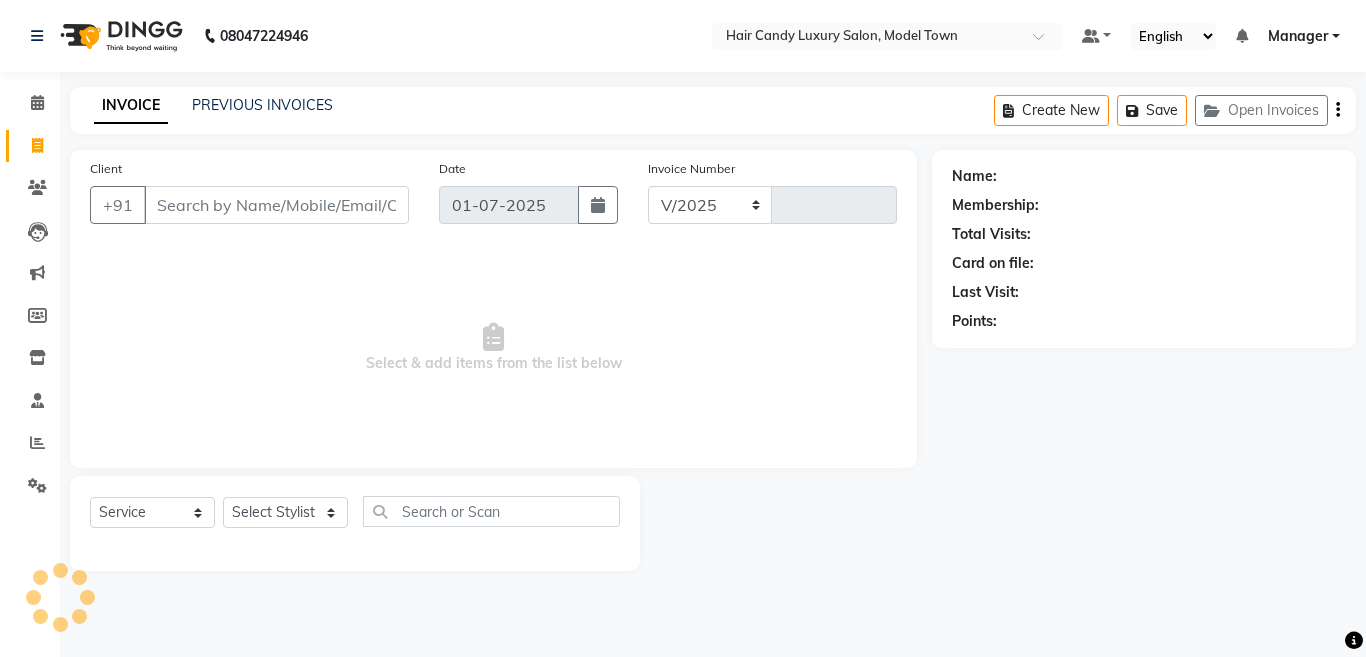 select on "4716" 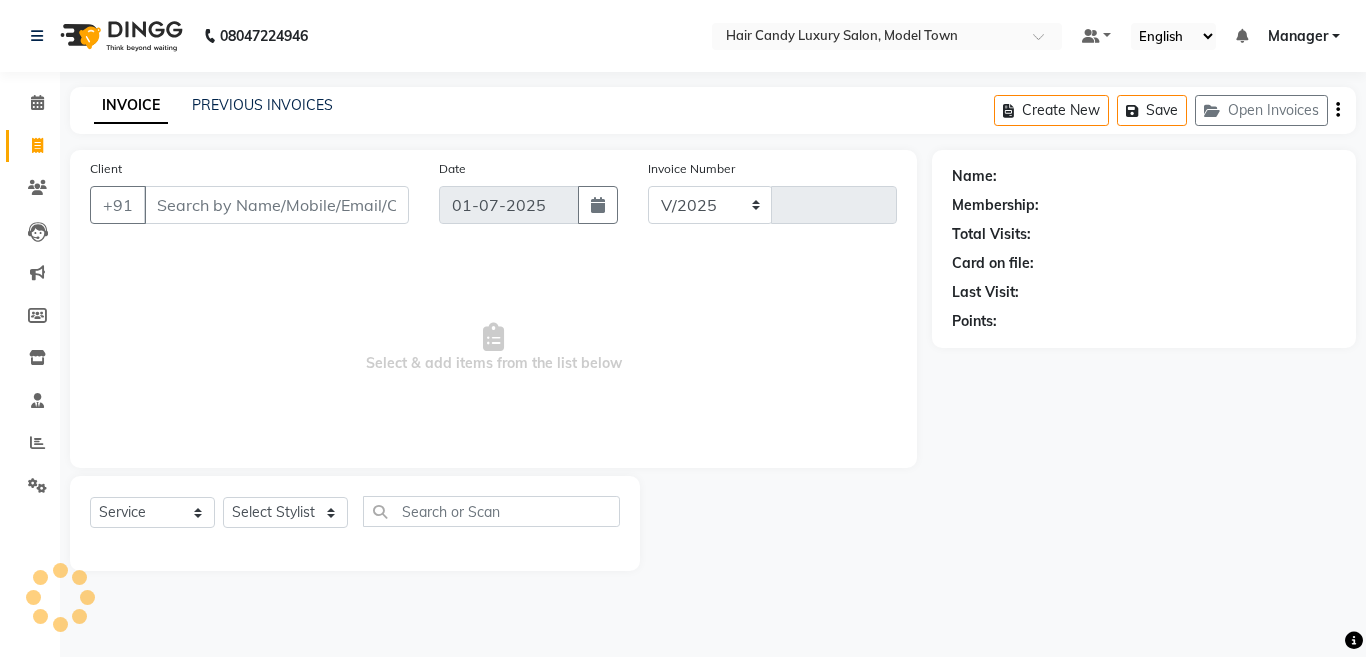 type on "2268" 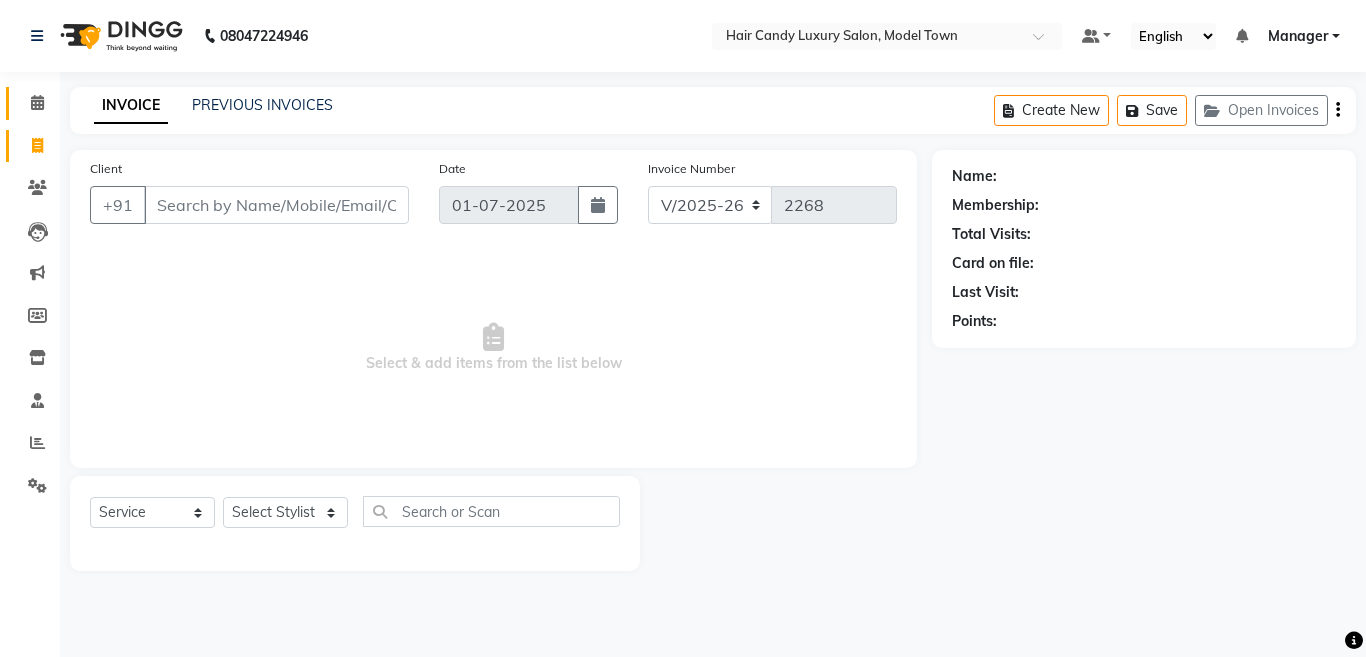 click on "Calendar" 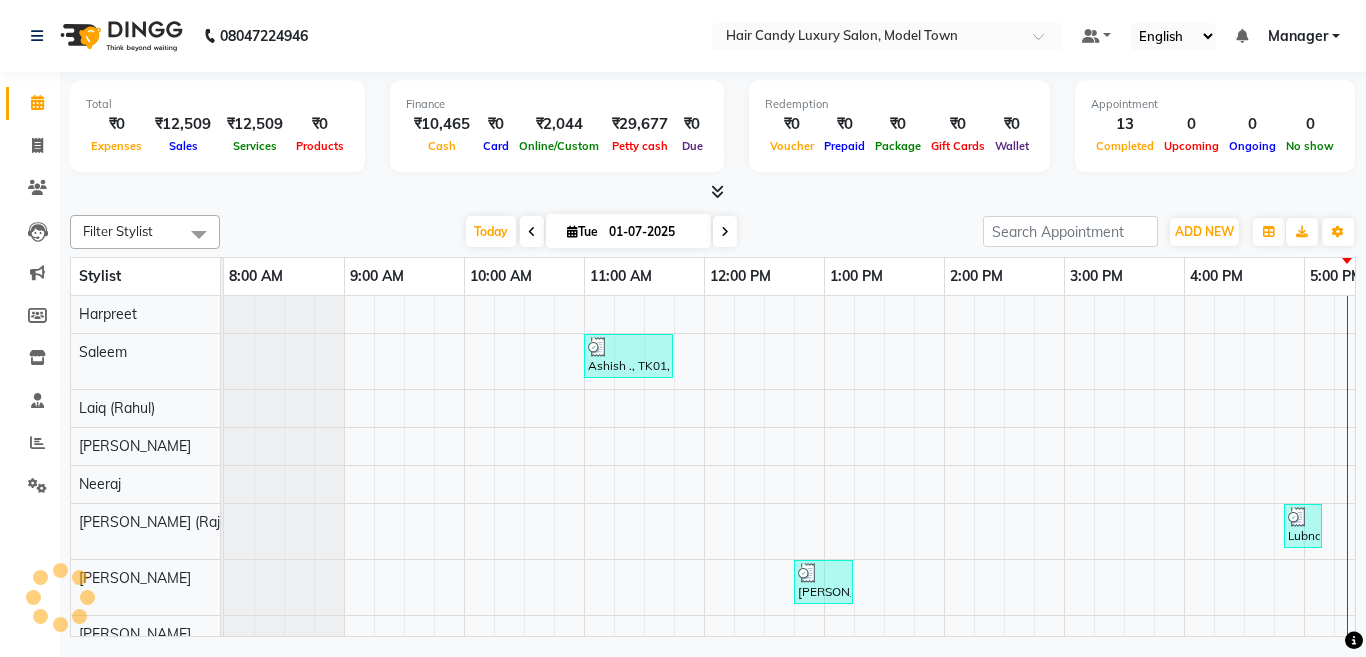 scroll, scrollTop: 0, scrollLeft: 0, axis: both 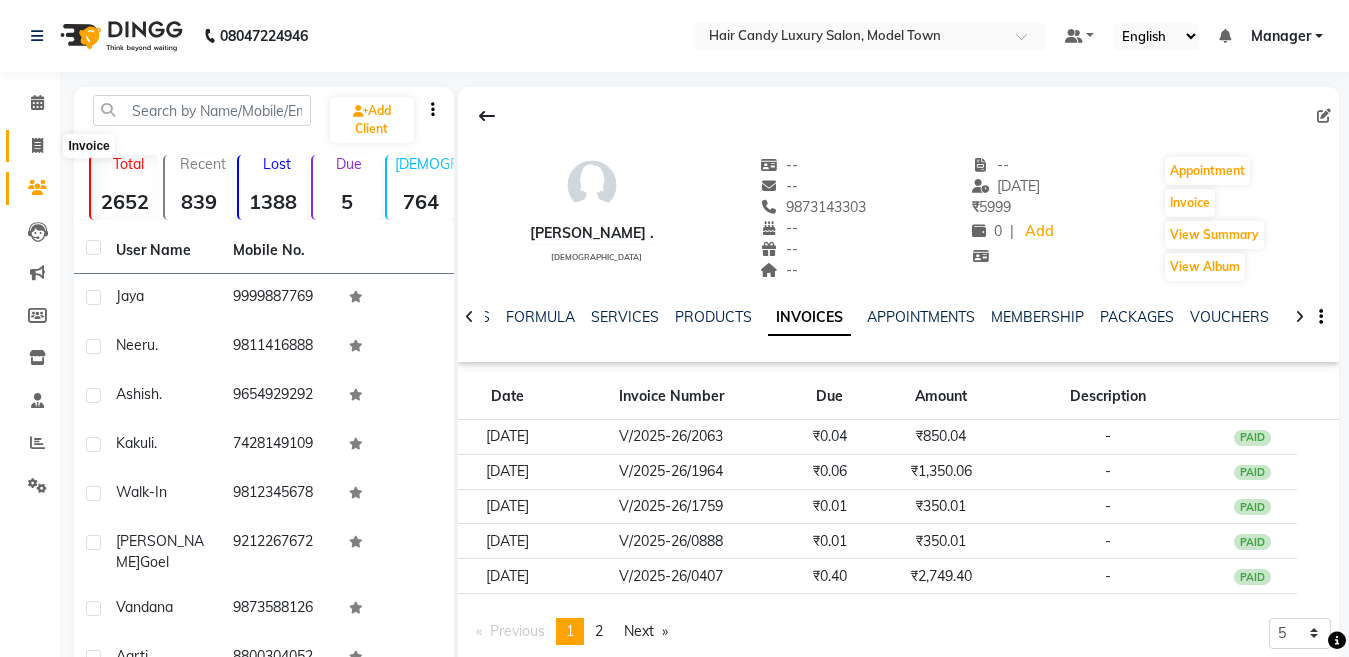 click 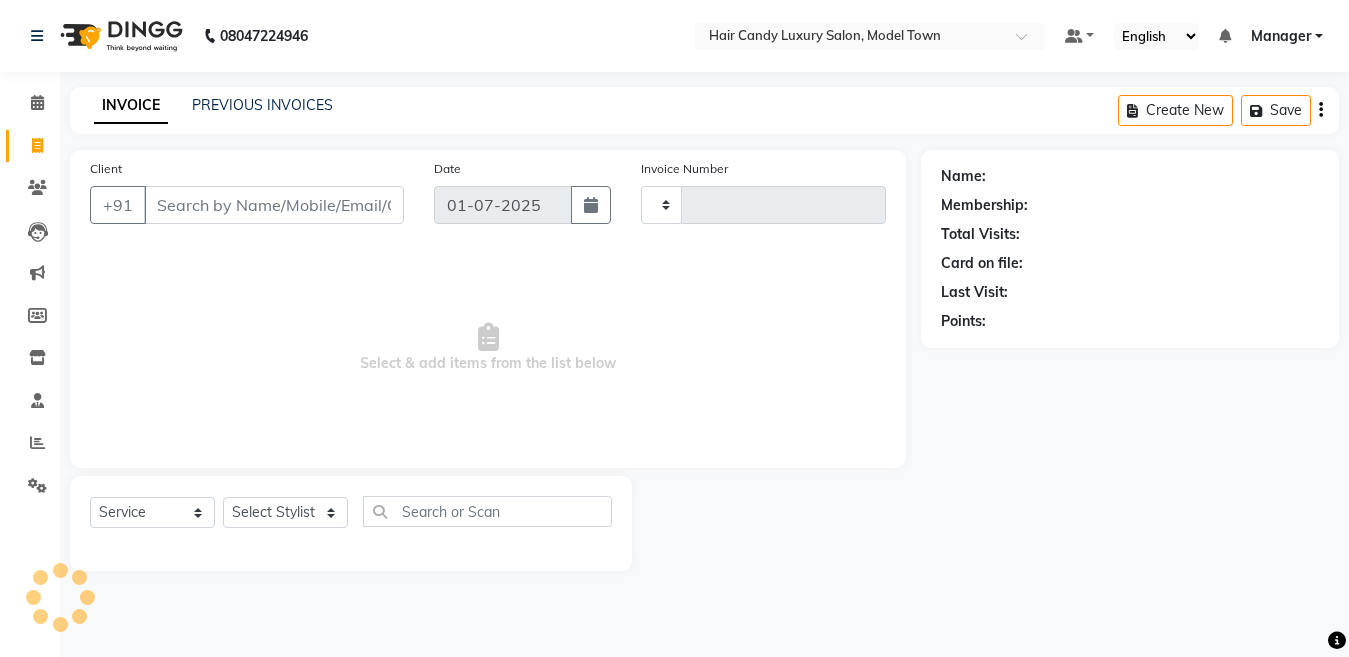 type on "2264" 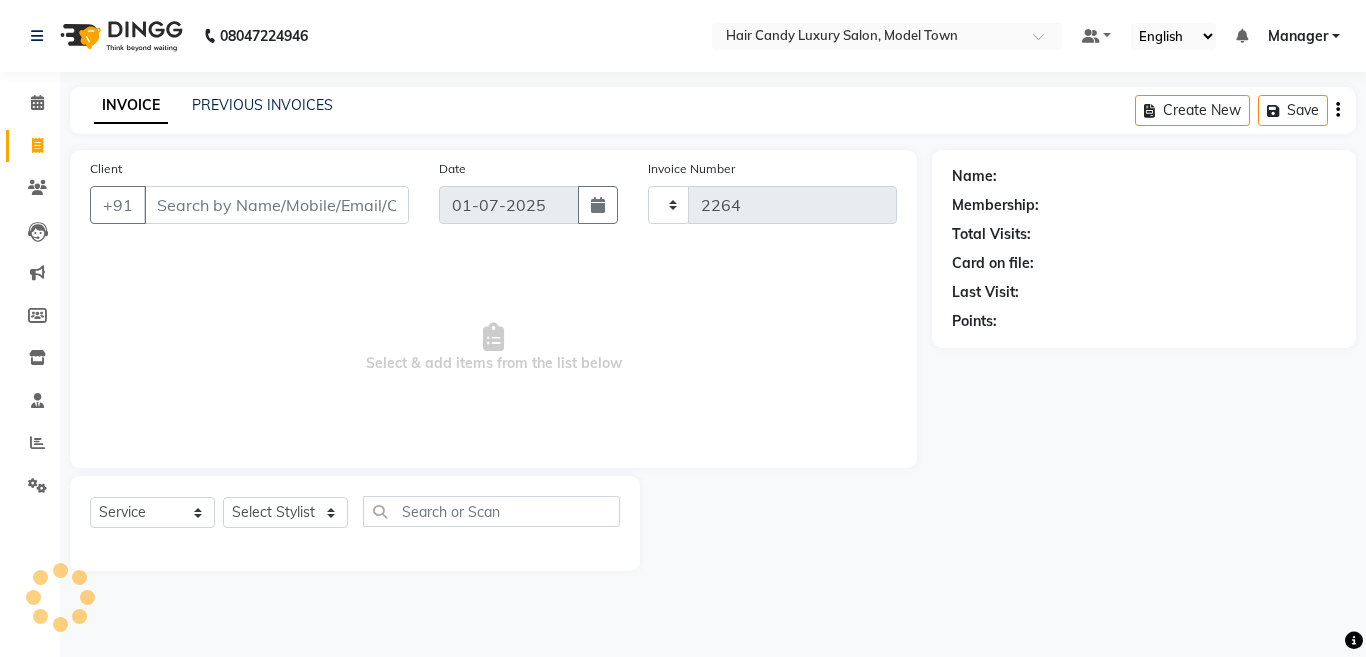 select on "4716" 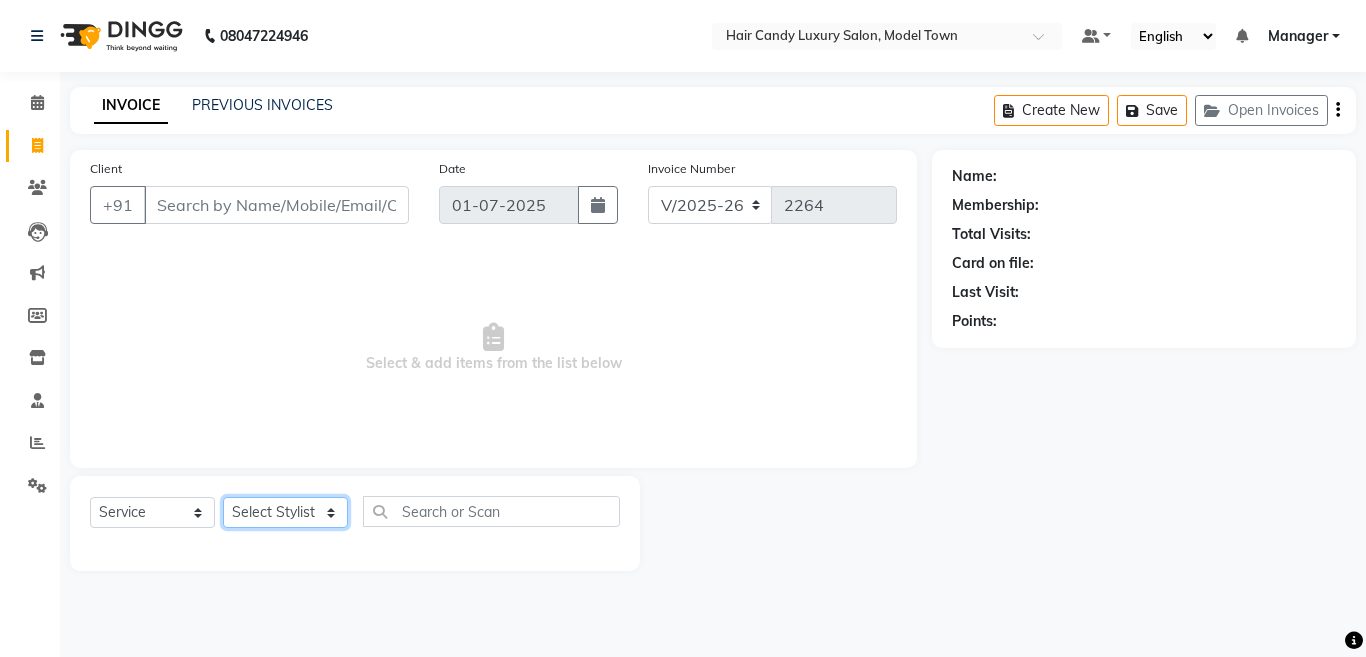 click on "Select Stylist [PERSON_NAME] [PERSON_NAME] [PERSON_NAME] ([PERSON_NAME]) Manager [PERSON_NAME] [PERSON_NAME] [PERSON_NAME] [PERSON_NAME] (Raju) [PERSON_NAME]  stock manager surrender [PERSON_NAME] [PERSON_NAME]" 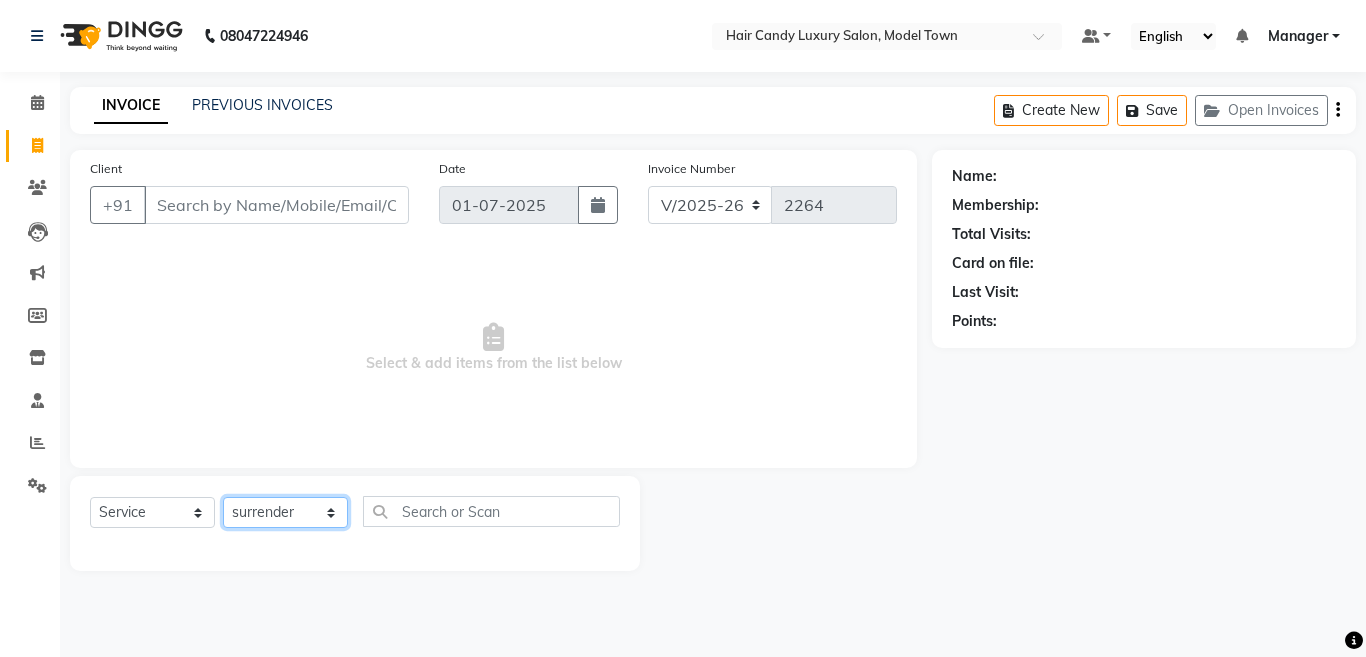 click on "Select Stylist [PERSON_NAME] [PERSON_NAME] [PERSON_NAME] ([PERSON_NAME]) Manager [PERSON_NAME] [PERSON_NAME] [PERSON_NAME] [PERSON_NAME] (Raju) [PERSON_NAME]  stock manager surrender [PERSON_NAME] [PERSON_NAME]" 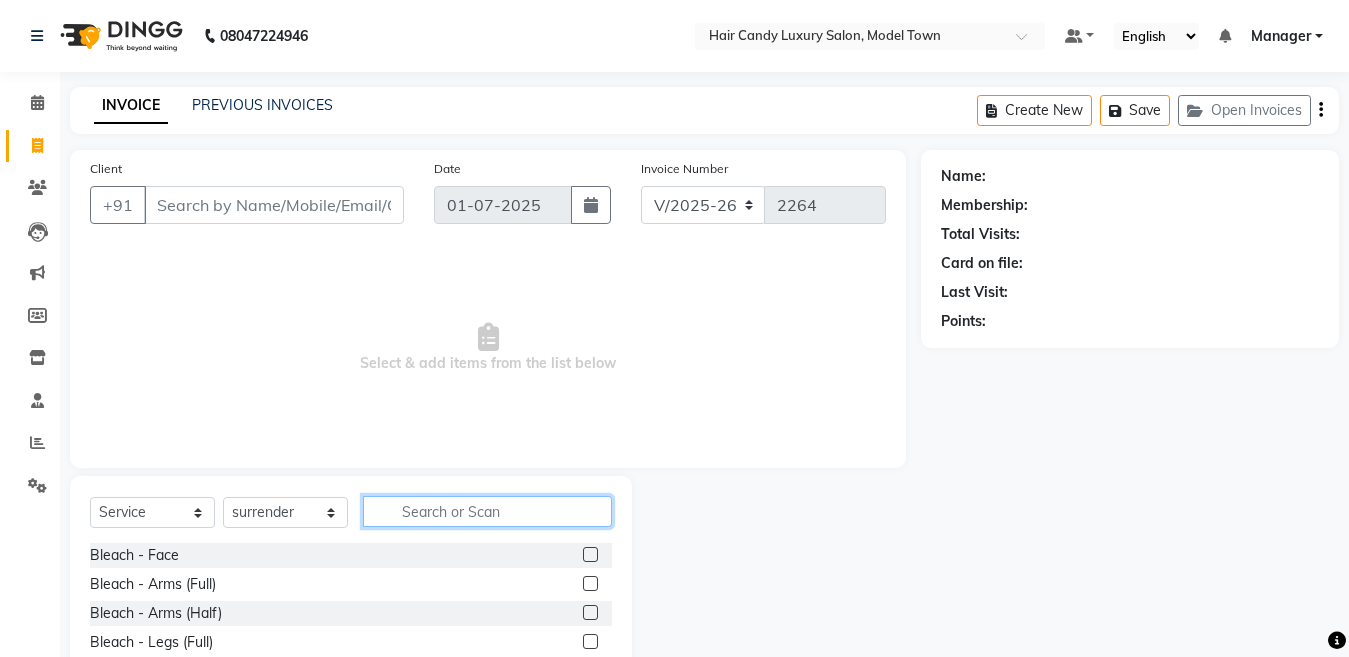 click 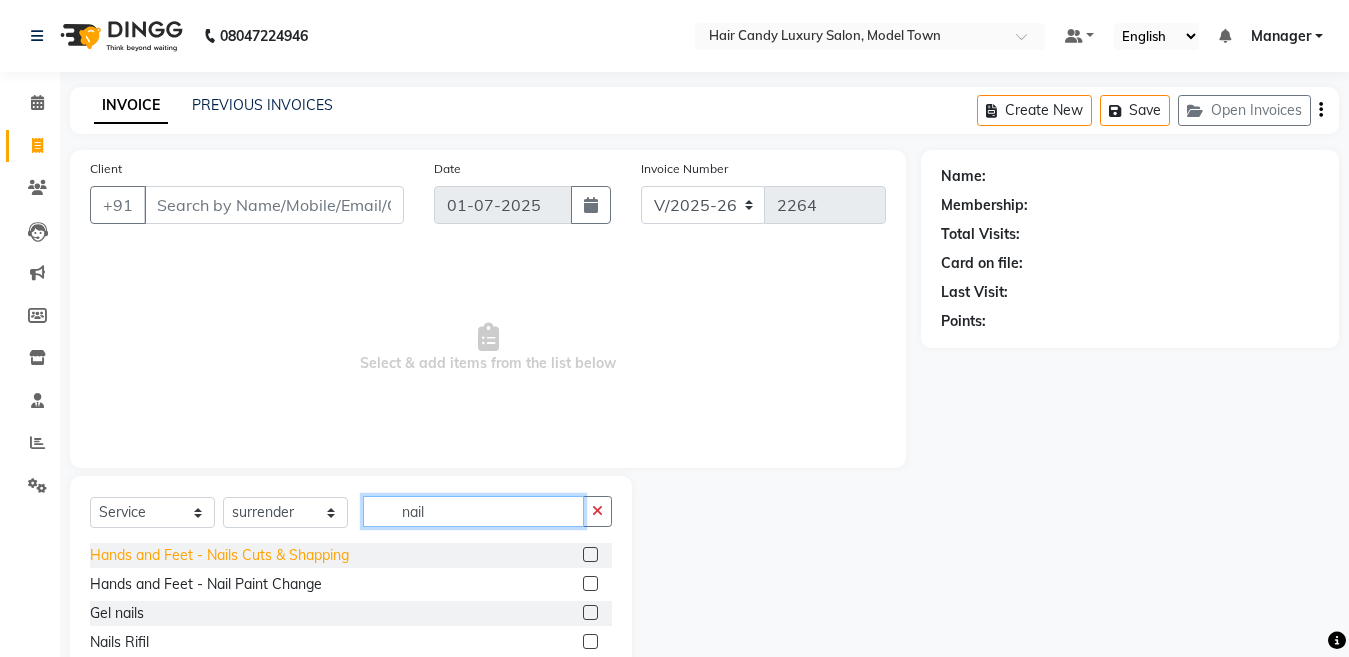 type on "nail" 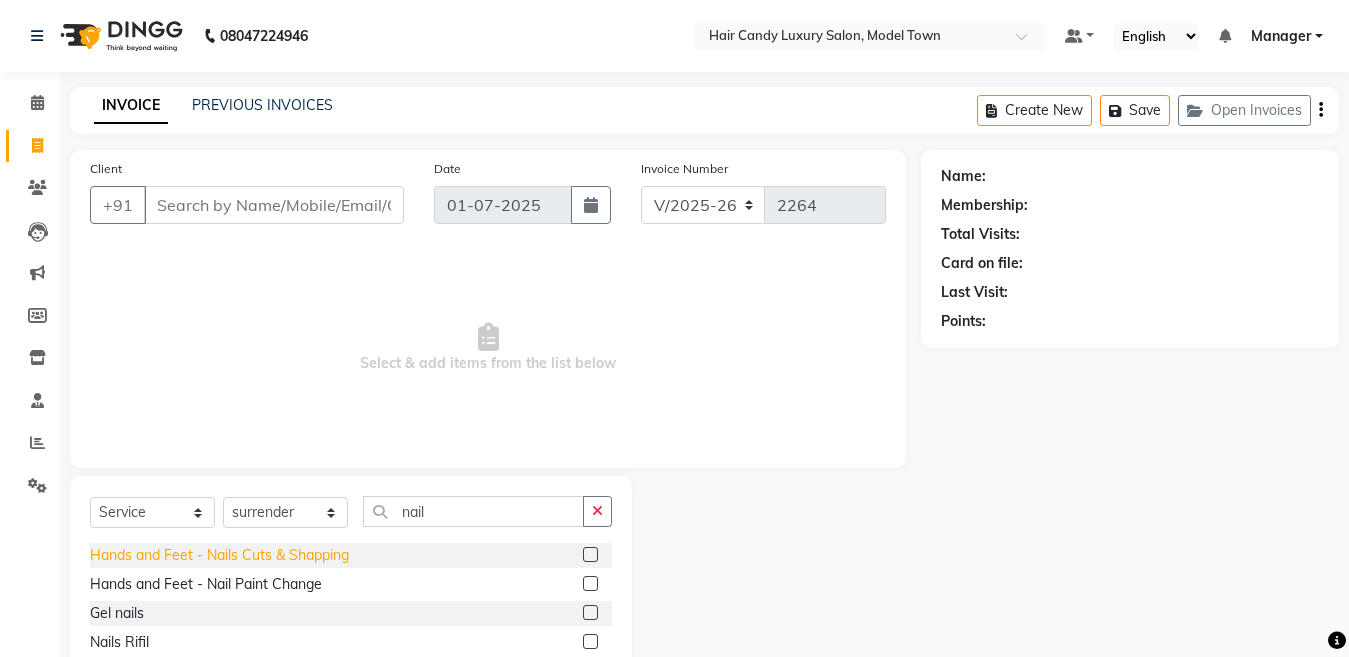 click on "Hands and Feet - Nails Cuts & Shapping" 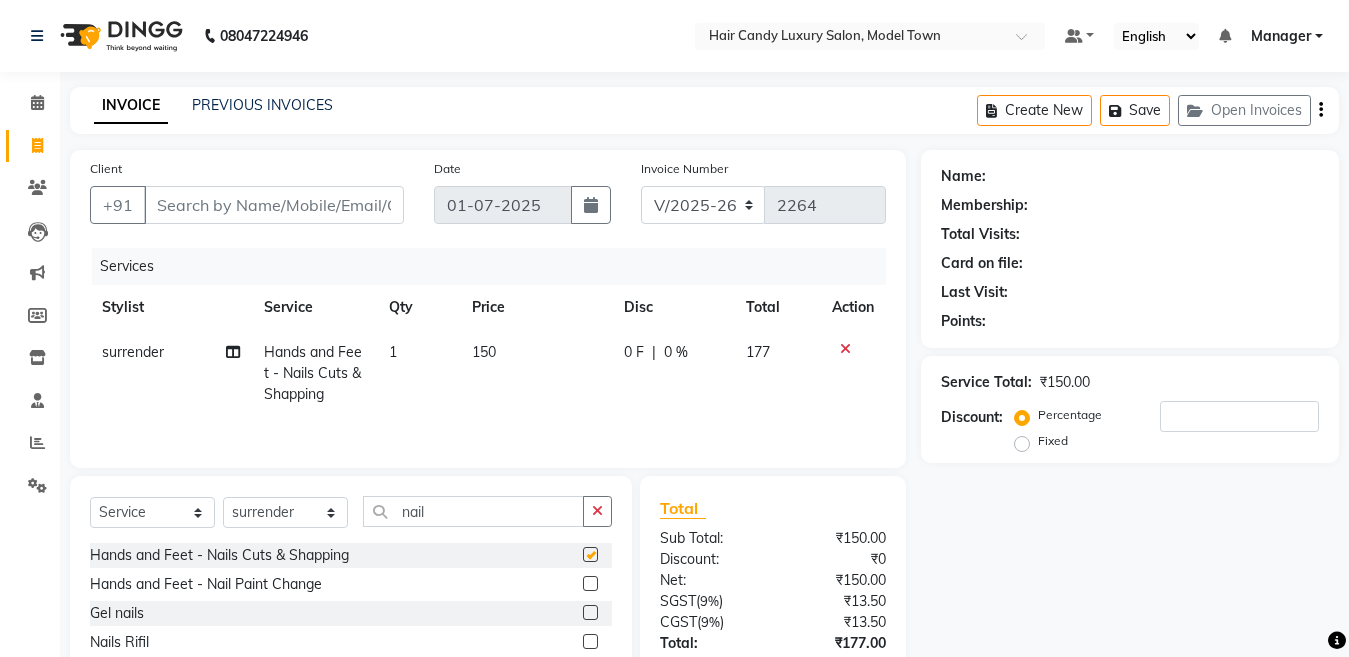 checkbox on "false" 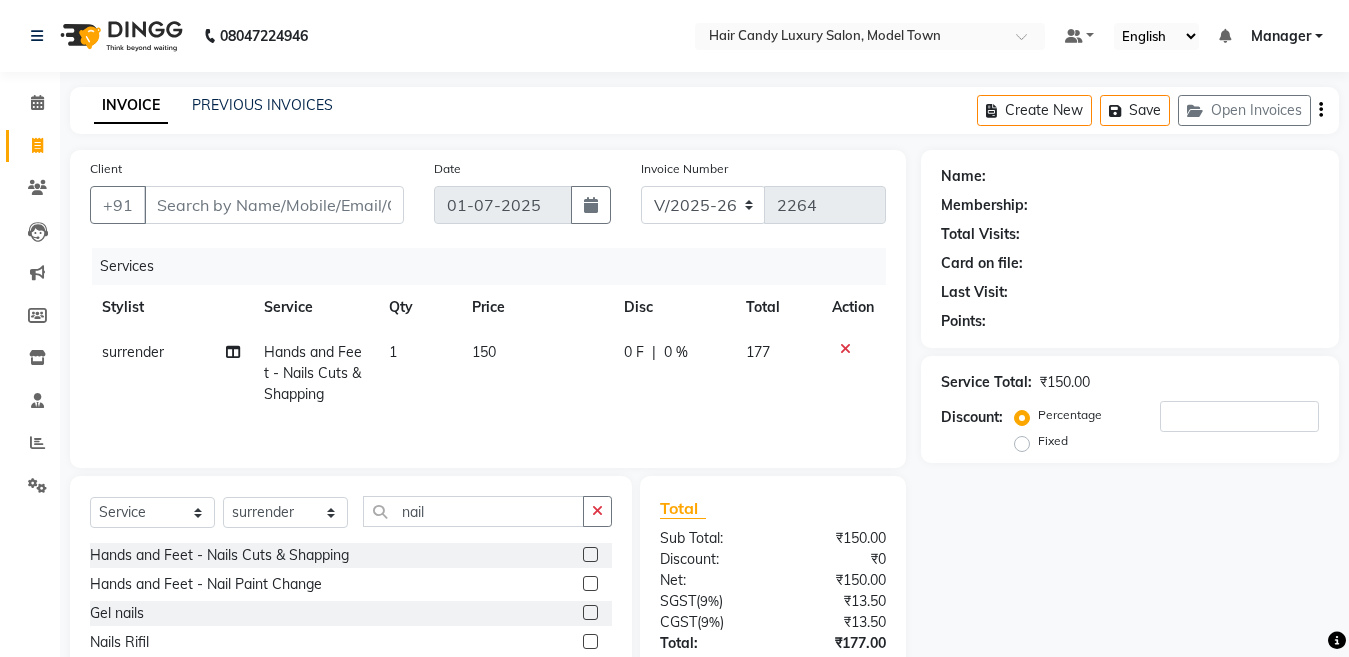 click on "150" 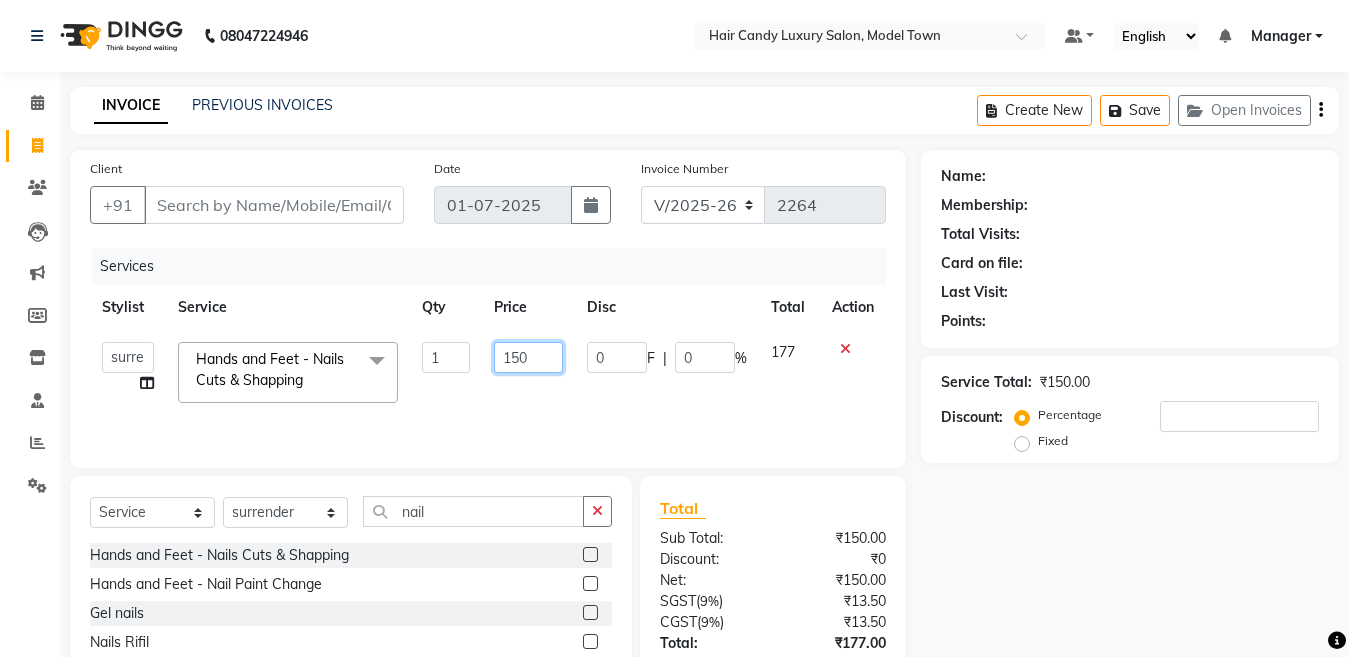 drag, startPoint x: 539, startPoint y: 351, endPoint x: 446, endPoint y: 380, distance: 97.41663 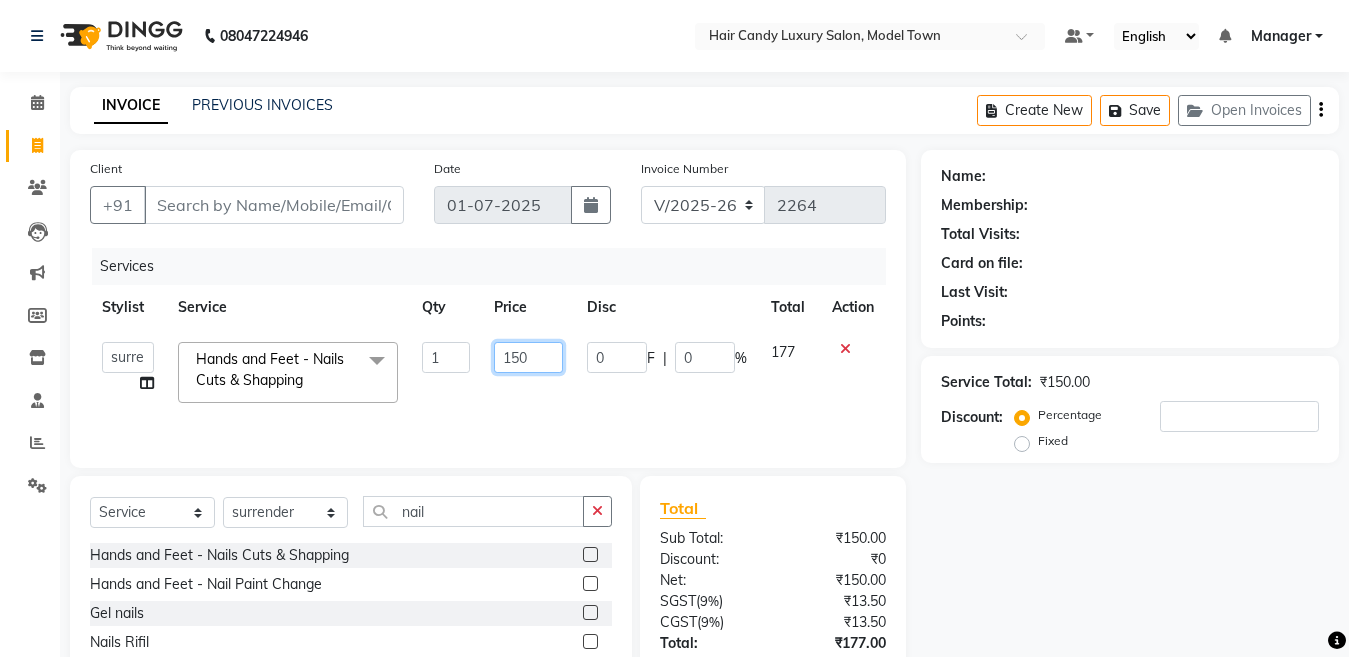 click on "[PERSON_NAME]   [PERSON_NAME]   [PERSON_NAME] ([PERSON_NAME])   Manager   [PERSON_NAME]   [PERSON_NAME]   [PERSON_NAME]   [PERSON_NAME] ([PERSON_NAME])   [PERSON_NAME]    stock manager   surrender   [PERSON_NAME]   [PERSON_NAME] and Feet - Nails Cuts & Shapping  x Bleach - Face Bleach - Arms (Full) Bleach - Arms (Half) Bleach - Legs (Full) Bleach - Legs (Half) Bleach - Back (Full) Bleach - Back (Half) Bleach - Front (Full) Bleach - Front (Half) Bleach - Full Body Mango-Pedicure Detan - Face Detan - Arms (Full) Detan - Arms (Half) Detan - Legs (Full) Detan - Legs (Half) Detan - Back (Full) Detan - Back (Half) Detan - Front (Full) Detan - Front (Half) Detan - Full Body Facial - Face Massage Facial - Face Cleaning Facial - Face D-Tan Facial - Face Bleach Facial - Casmara Facial Facial - O3 Cleanup Facial - O3 Facial Facial - Skeyndor Cleanup Facial - Skeyndor Facial Facial - Face Mask Facial - Dermalogica Facial Facial - Dermalogica Clean up Hands and Feet - Express Menicure Hands and Feet - Express Pedicure Hands and Feet - 1 150 0" 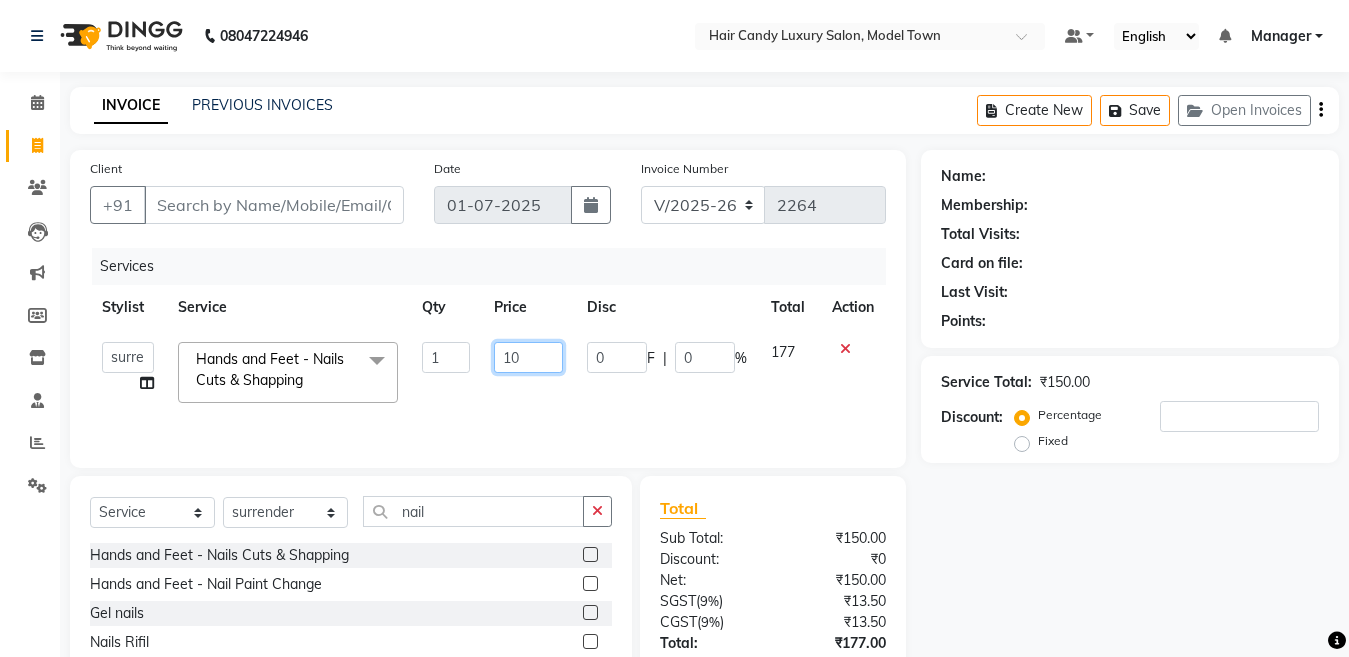 type on "100" 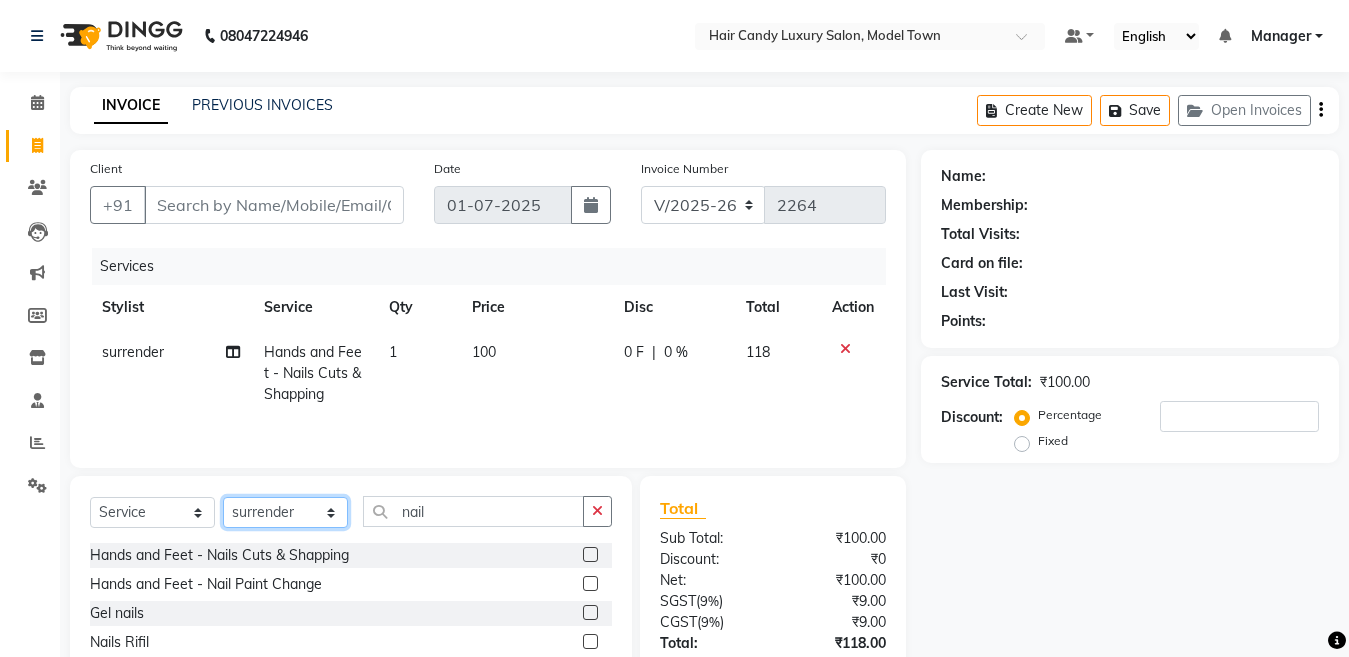 click on "Select Stylist [PERSON_NAME] [PERSON_NAME] [PERSON_NAME] ([PERSON_NAME]) Manager [PERSON_NAME] [PERSON_NAME] [PERSON_NAME] [PERSON_NAME] (Raju) [PERSON_NAME]  stock manager surrender [PERSON_NAME] [PERSON_NAME]" 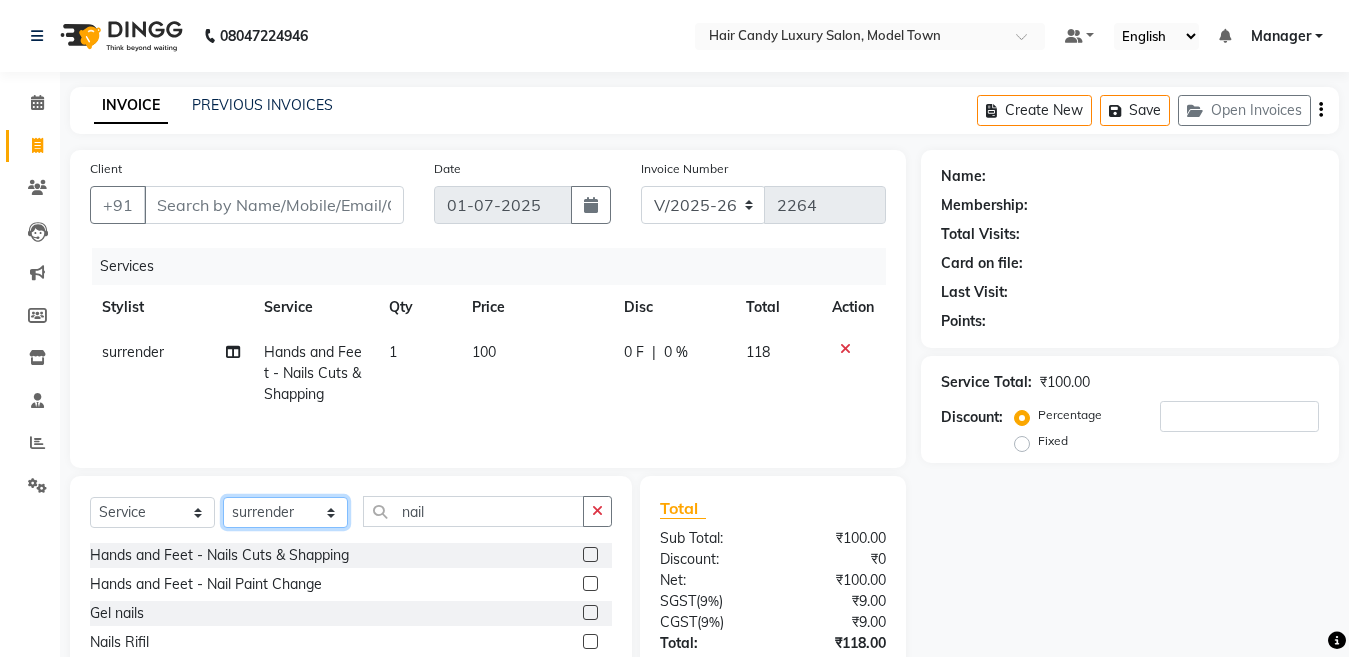 select on "60442" 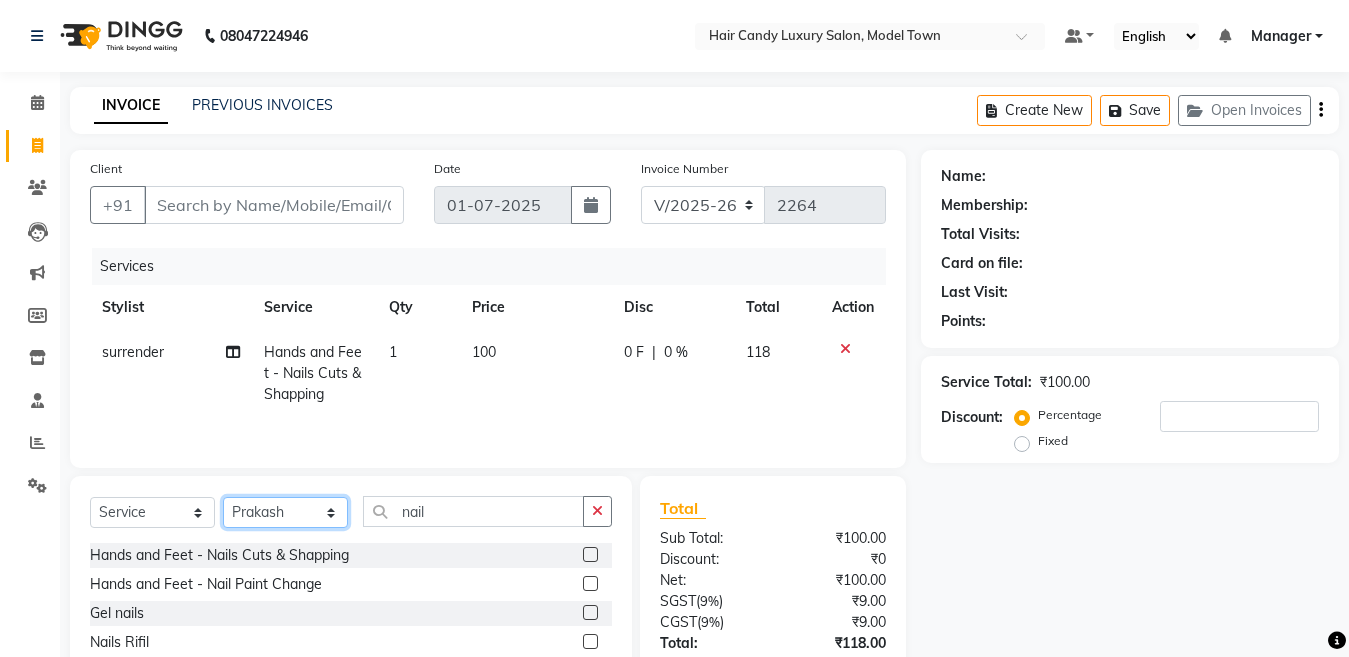 click on "Select Stylist [PERSON_NAME] [PERSON_NAME] [PERSON_NAME] ([PERSON_NAME]) Manager [PERSON_NAME] [PERSON_NAME] [PERSON_NAME] [PERSON_NAME] (Raju) [PERSON_NAME]  stock manager surrender [PERSON_NAME] [PERSON_NAME]" 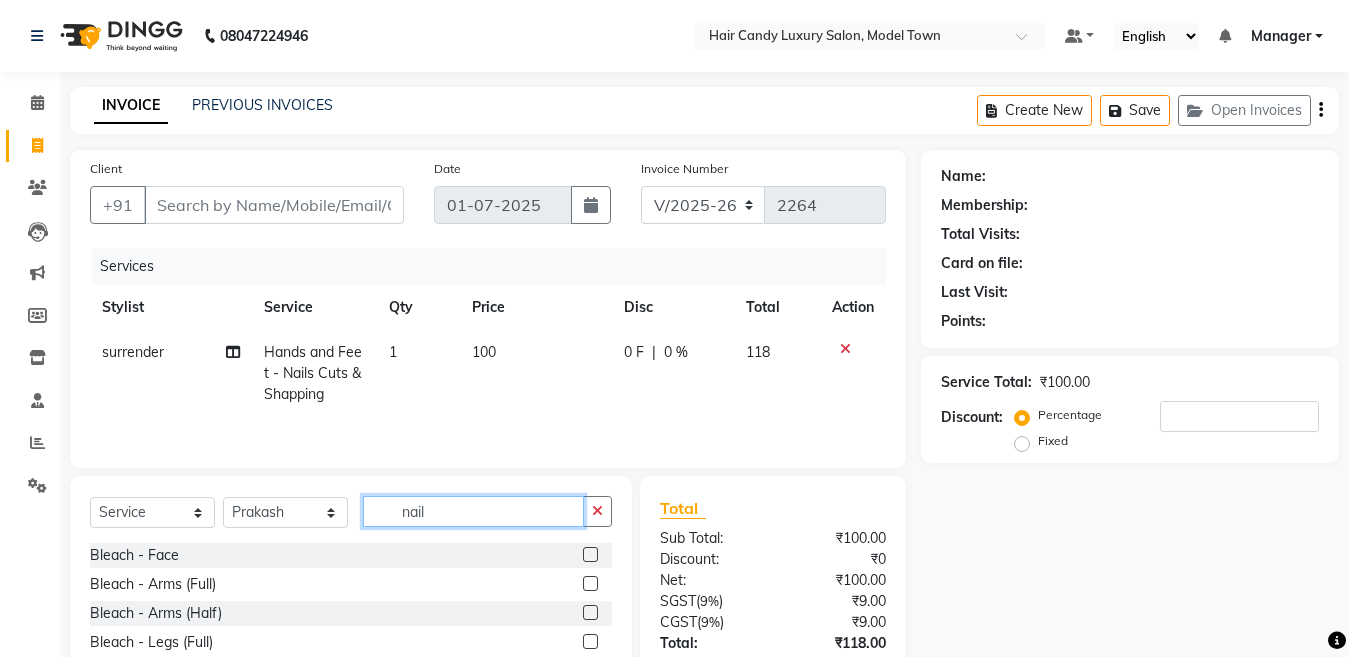 click on "nail" 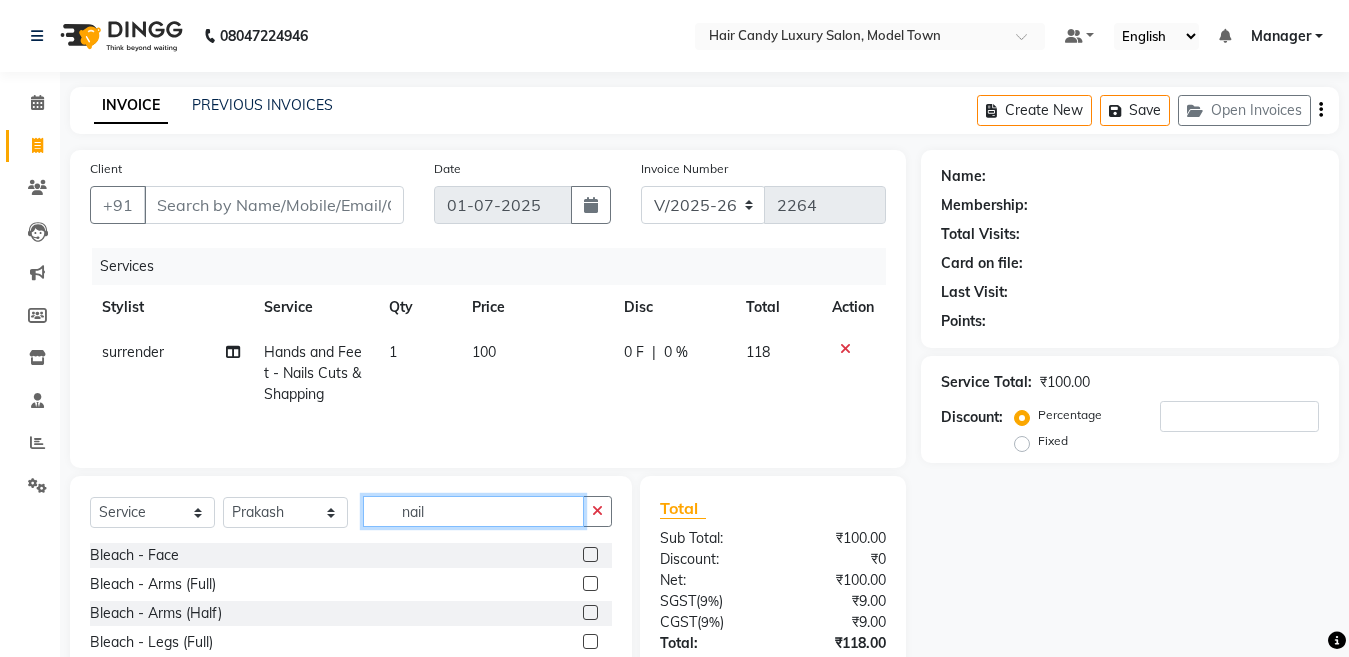 click on "nail" 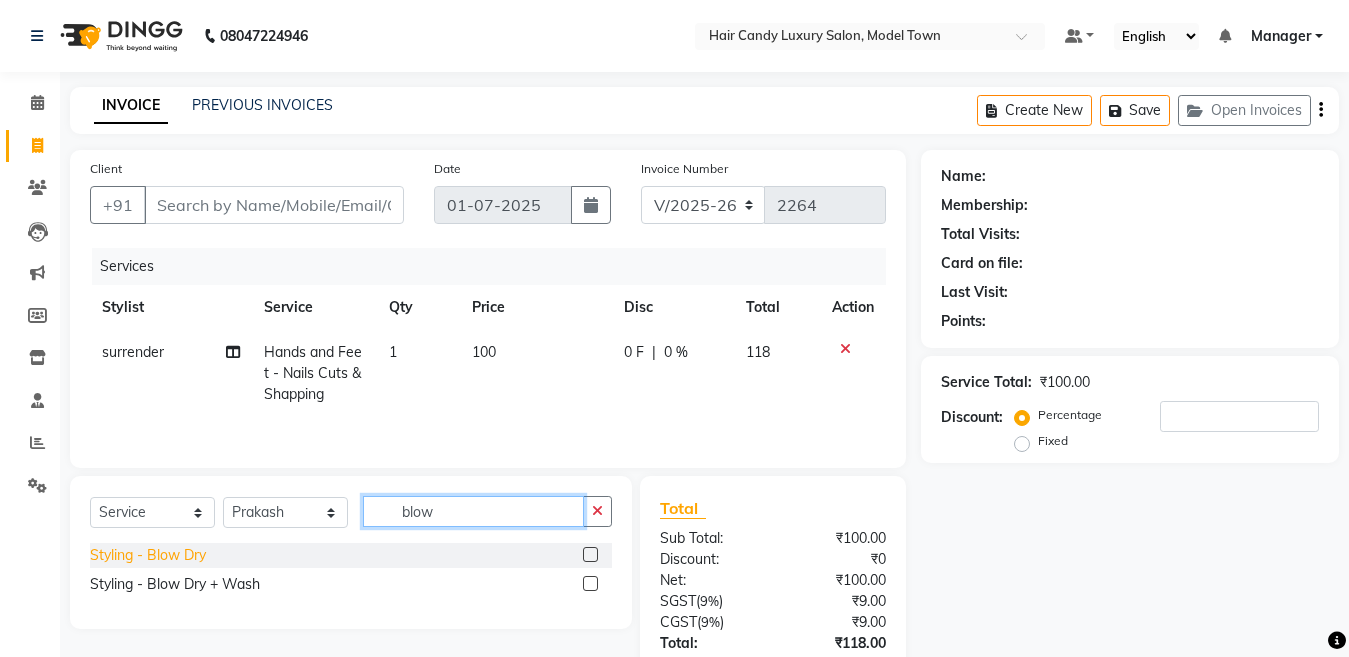 type on "blow" 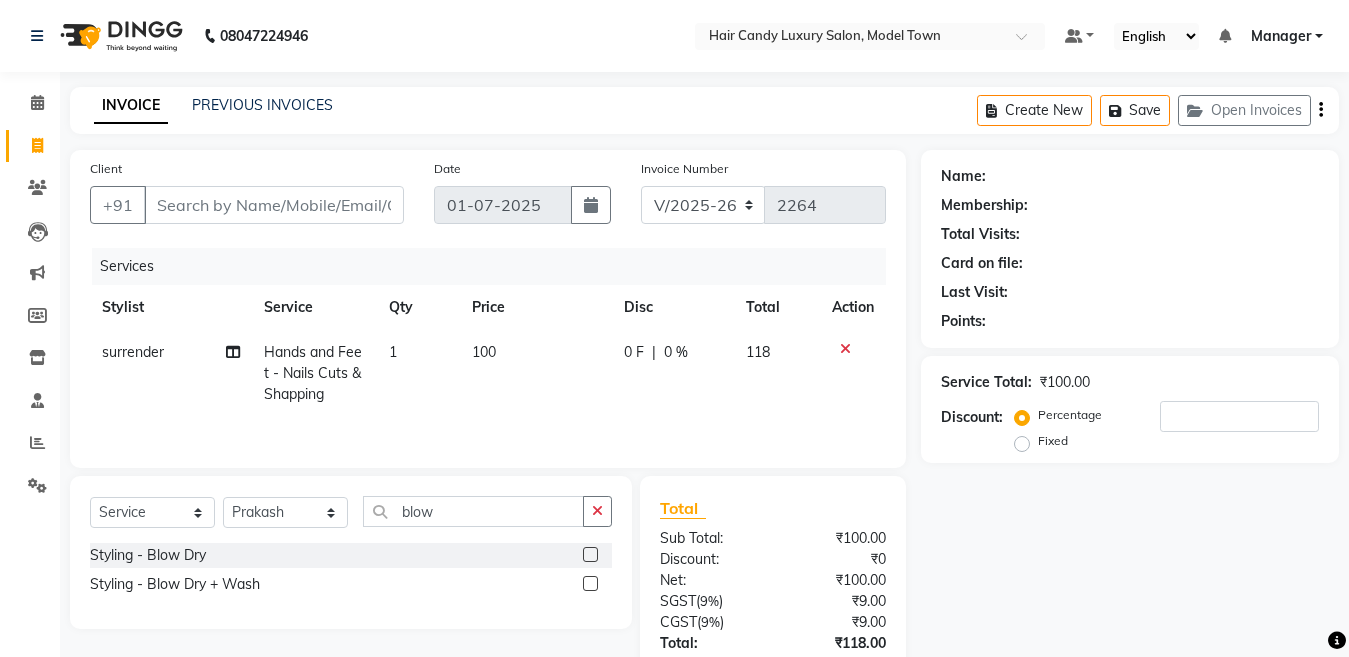 click on "Styling - Blow Dry" 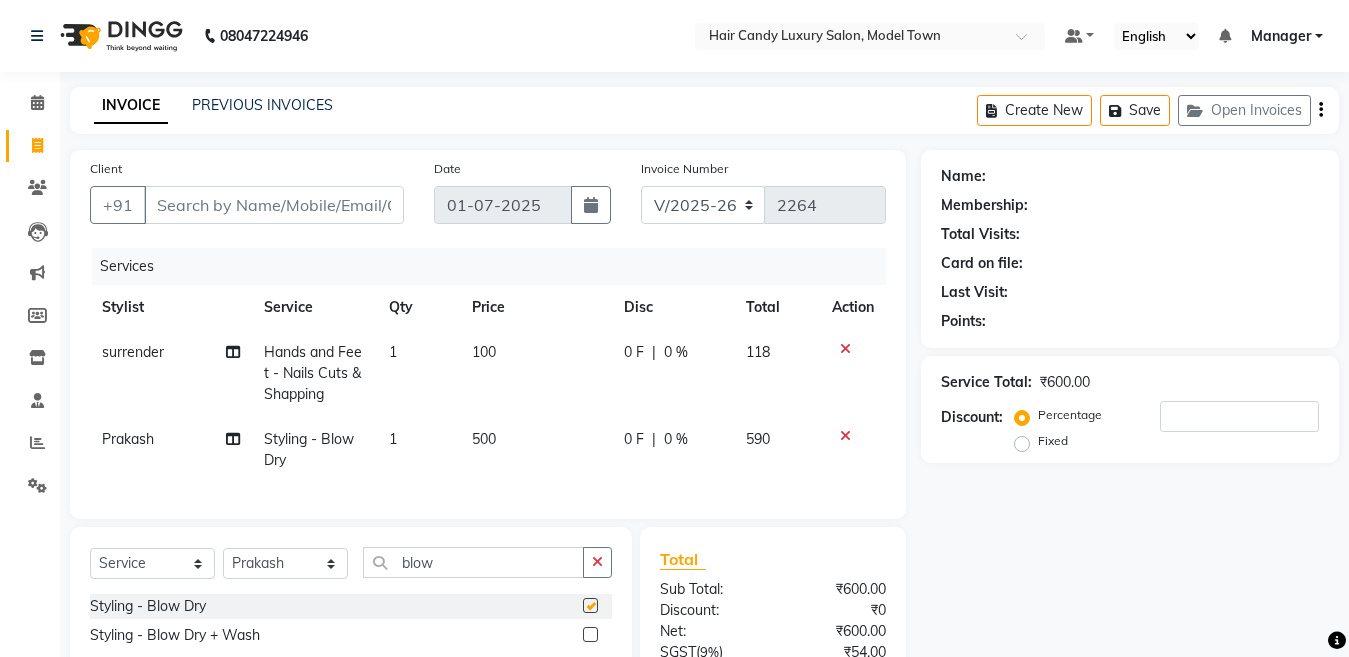 checkbox on "false" 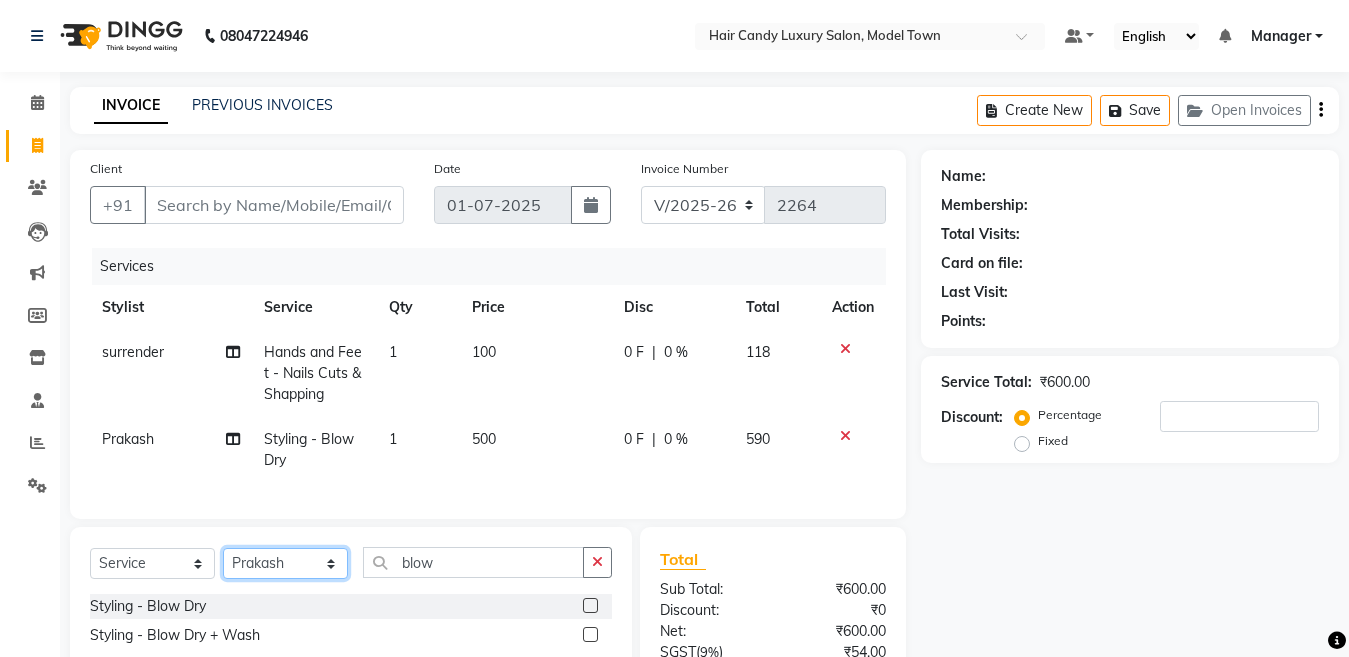 click on "Select Stylist [PERSON_NAME] [PERSON_NAME] [PERSON_NAME] ([PERSON_NAME]) Manager [PERSON_NAME] [PERSON_NAME] [PERSON_NAME] [PERSON_NAME] (Raju) [PERSON_NAME]  stock manager surrender [PERSON_NAME] [PERSON_NAME]" 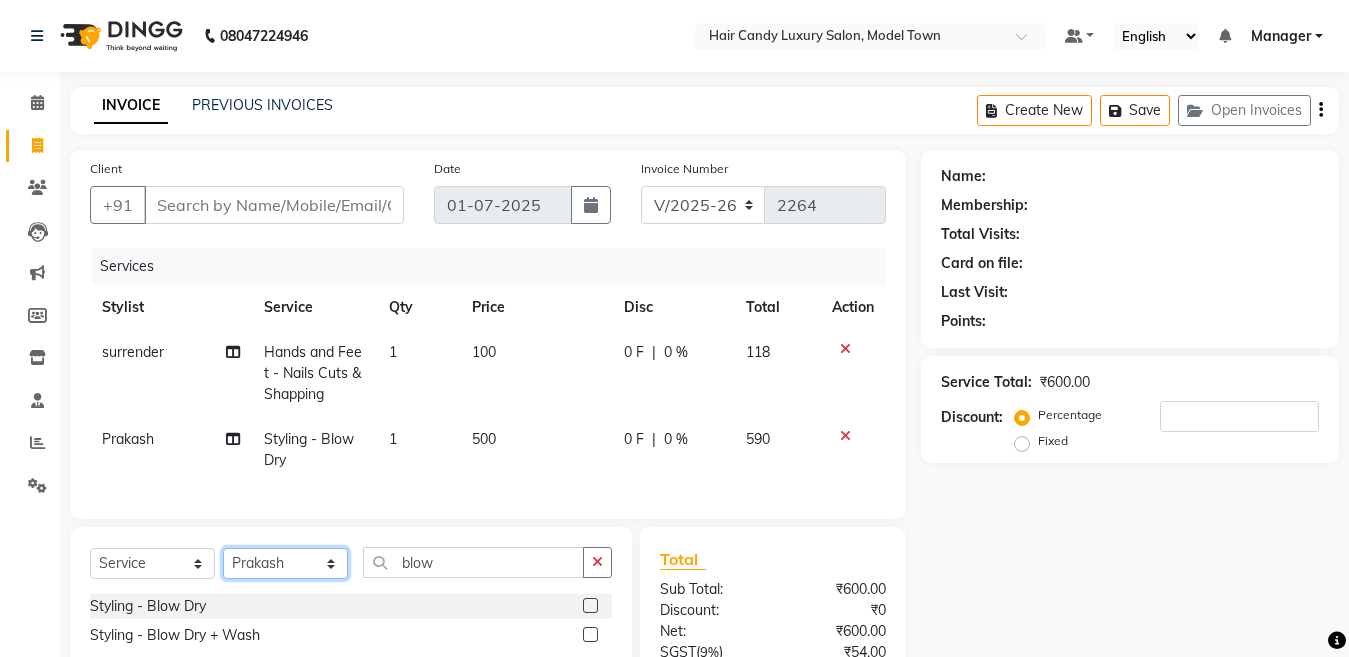 select on "35952" 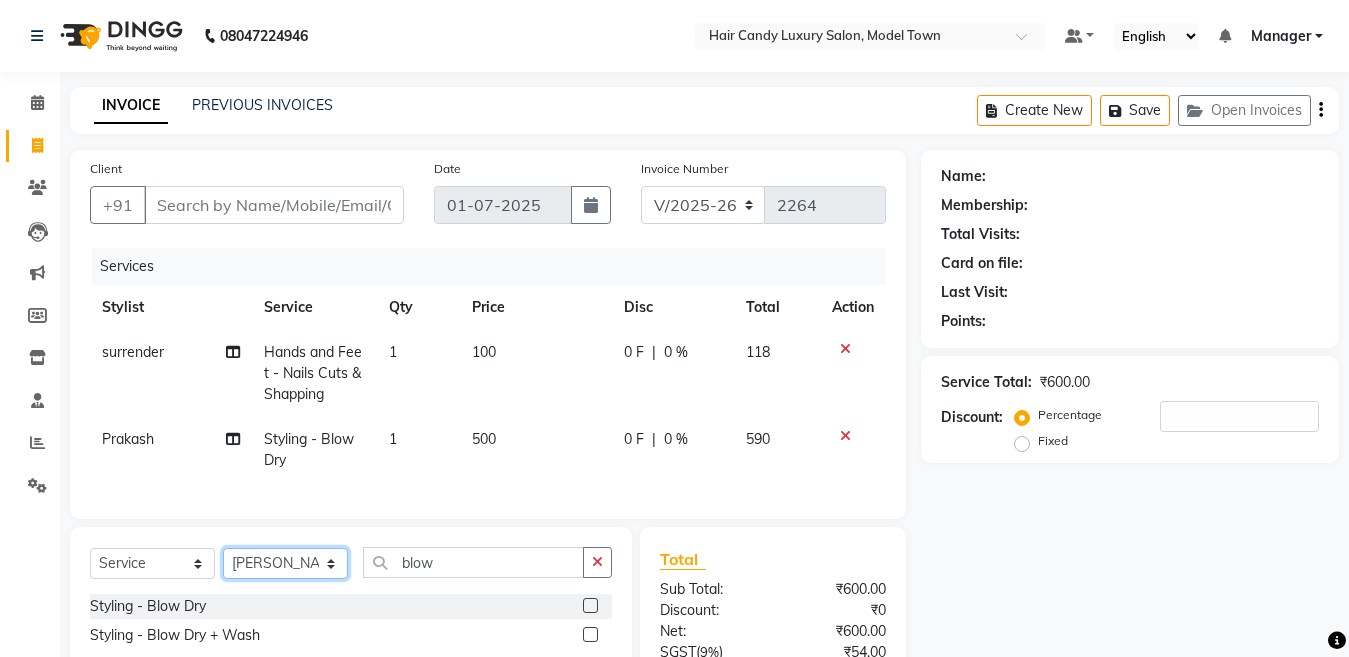 click on "Select Stylist [PERSON_NAME] [PERSON_NAME] [PERSON_NAME] ([PERSON_NAME]) Manager [PERSON_NAME] [PERSON_NAME] [PERSON_NAME] [PERSON_NAME] (Raju) [PERSON_NAME]  stock manager surrender [PERSON_NAME] [PERSON_NAME]" 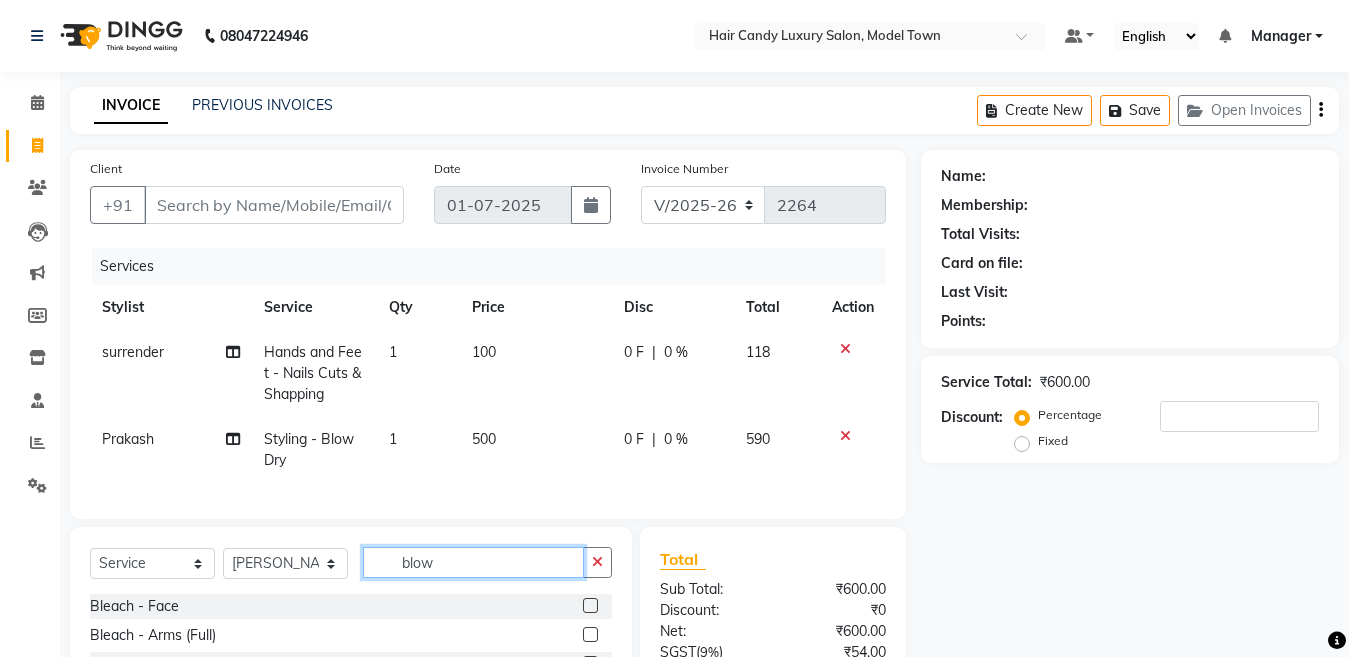 click on "blow" 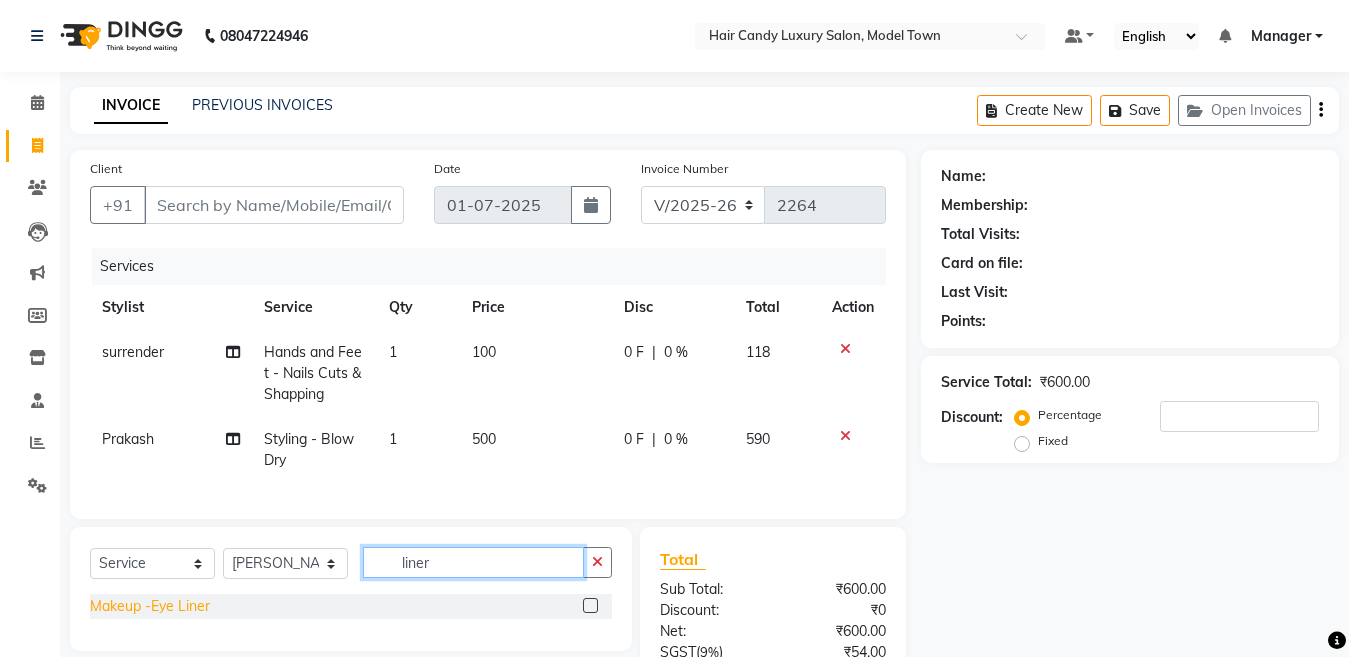 type on "liner" 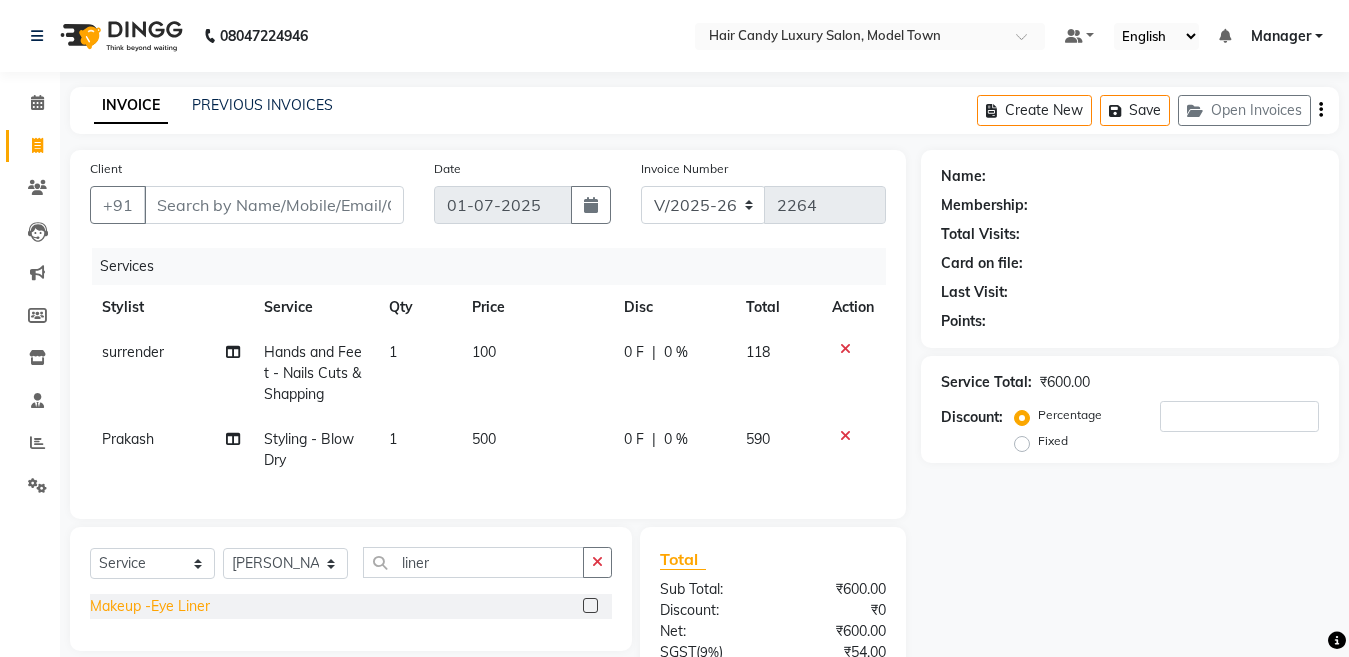 click on "Makeup -Eye Liner" 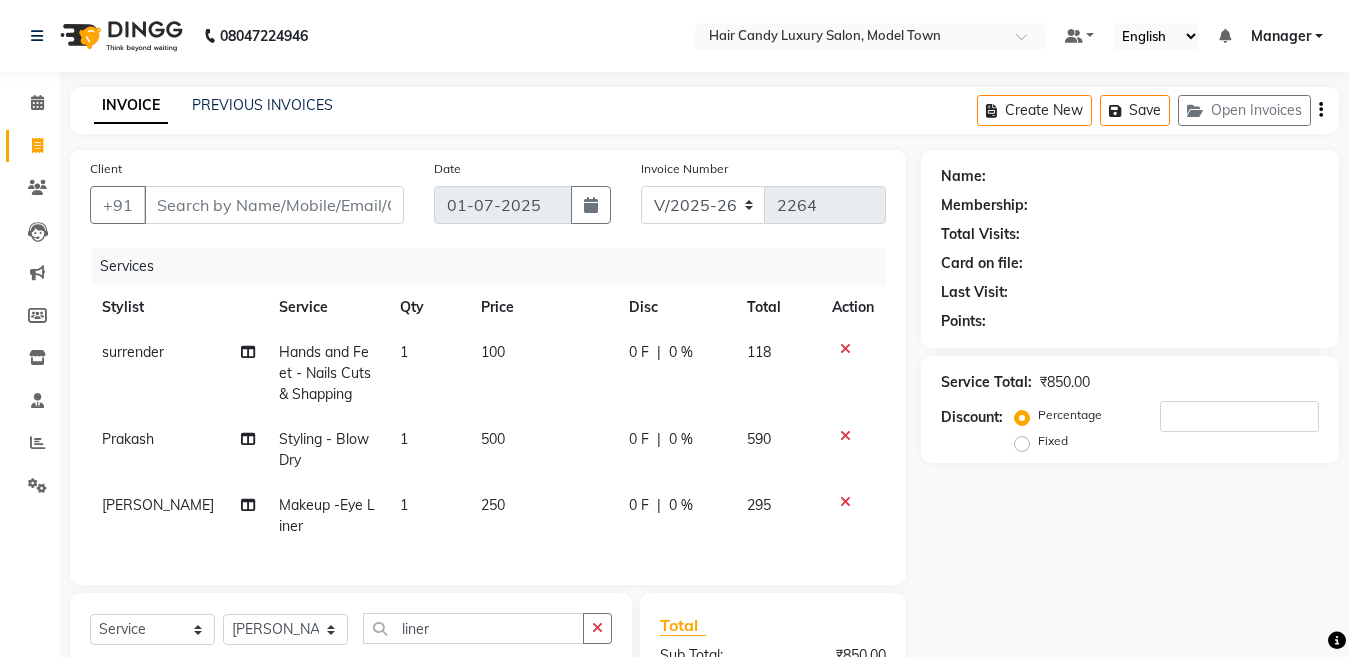 checkbox on "false" 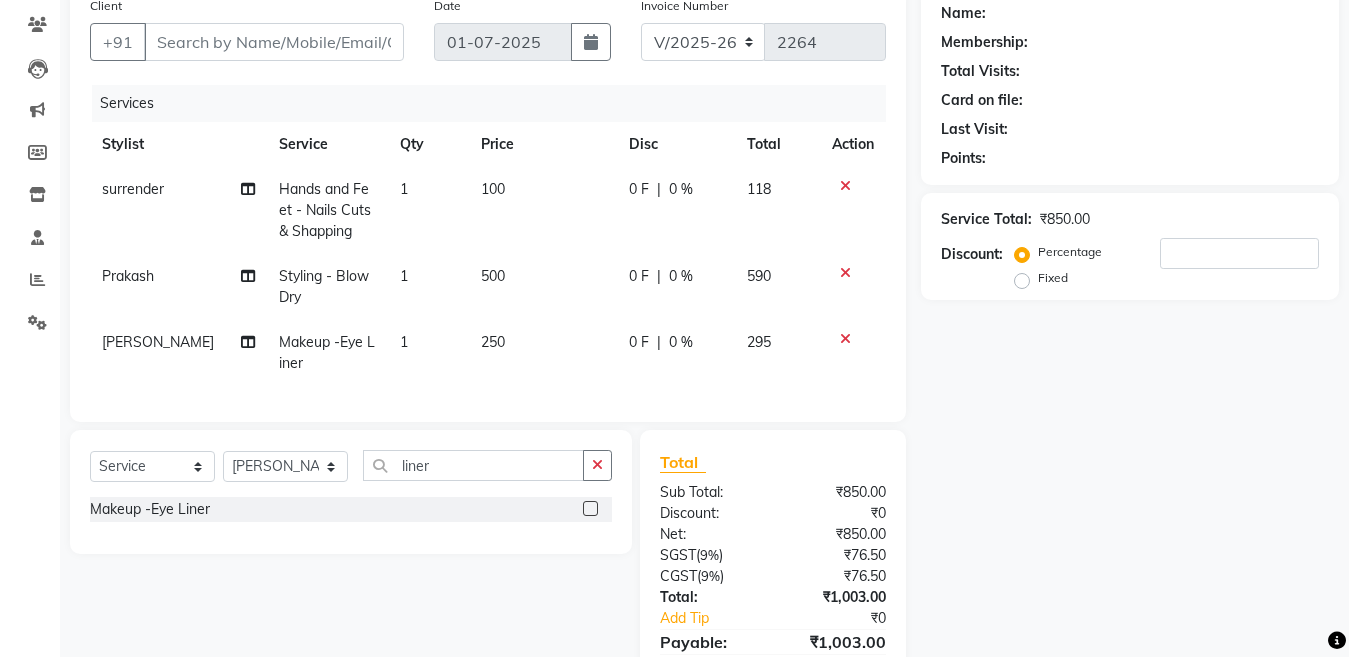 scroll, scrollTop: 166, scrollLeft: 0, axis: vertical 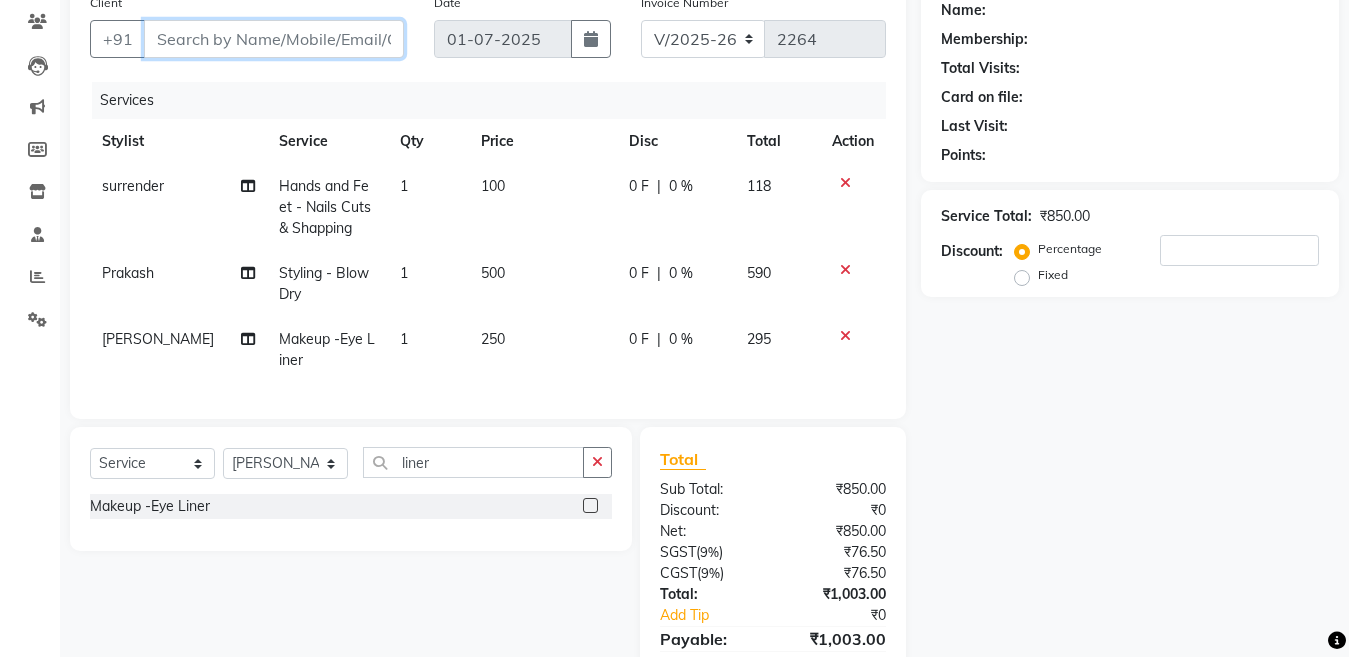 click on "Client" at bounding box center [274, 39] 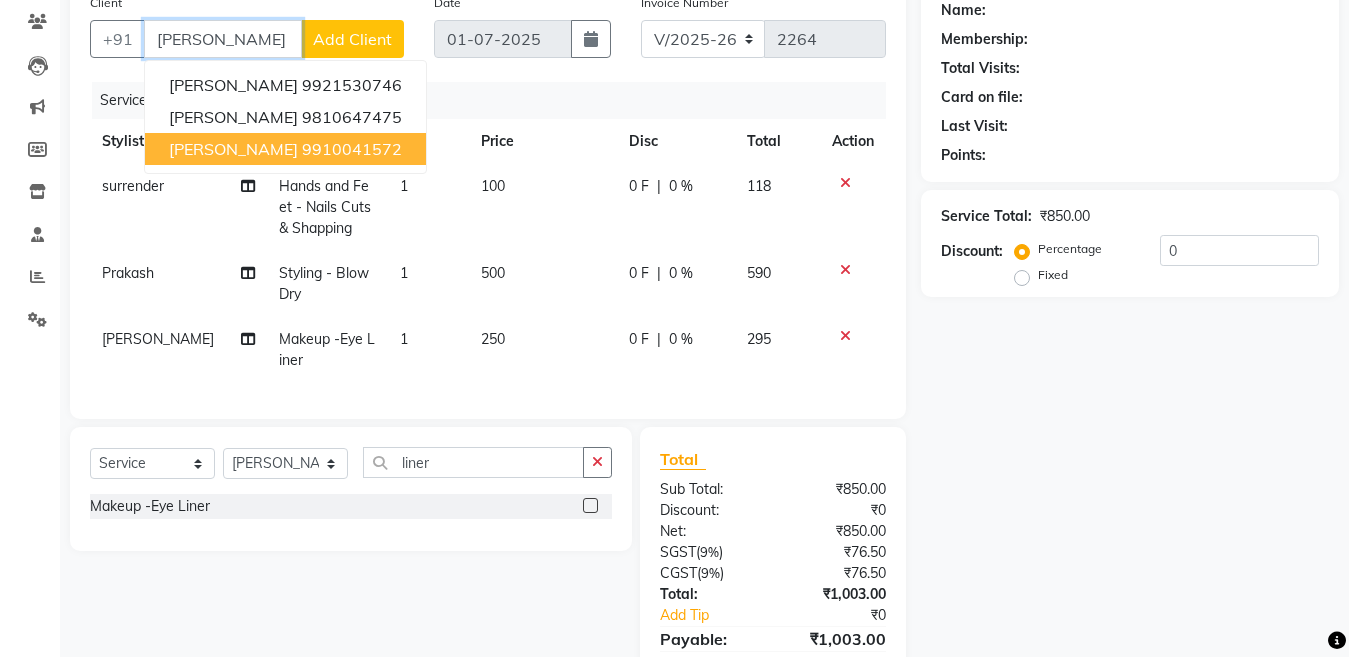 click on "[PERSON_NAME]" at bounding box center [233, 149] 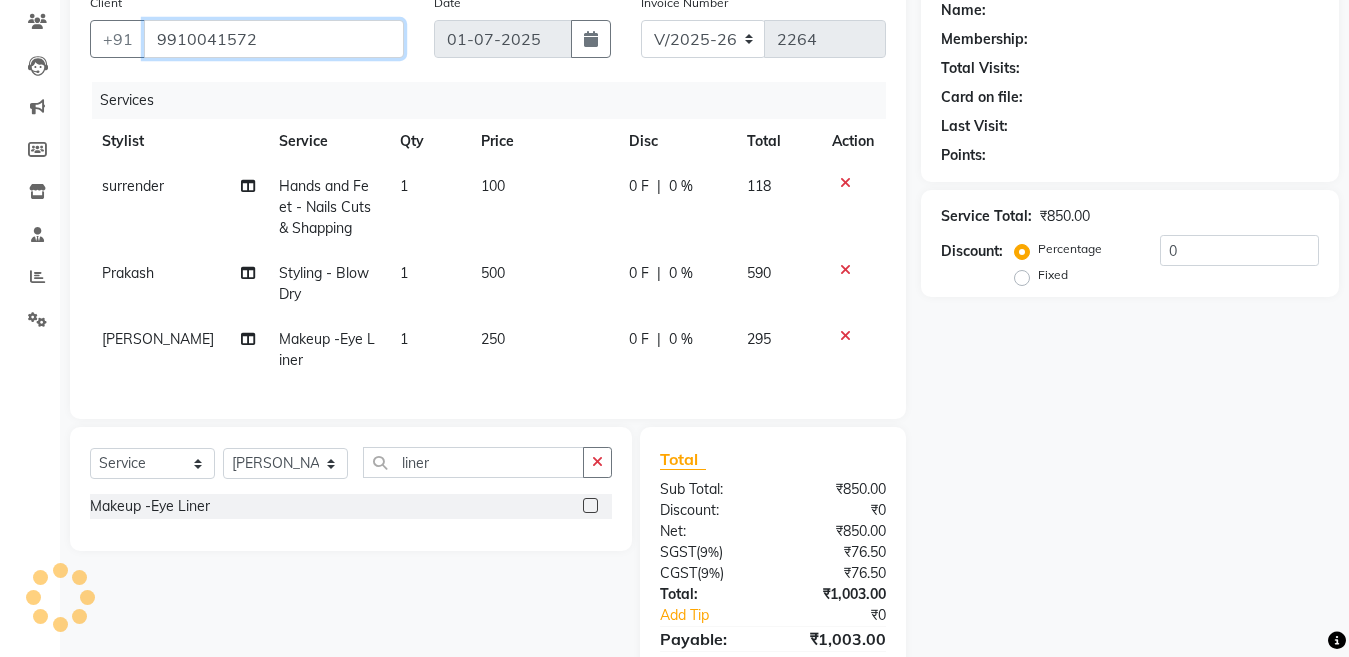 type on "9910041572" 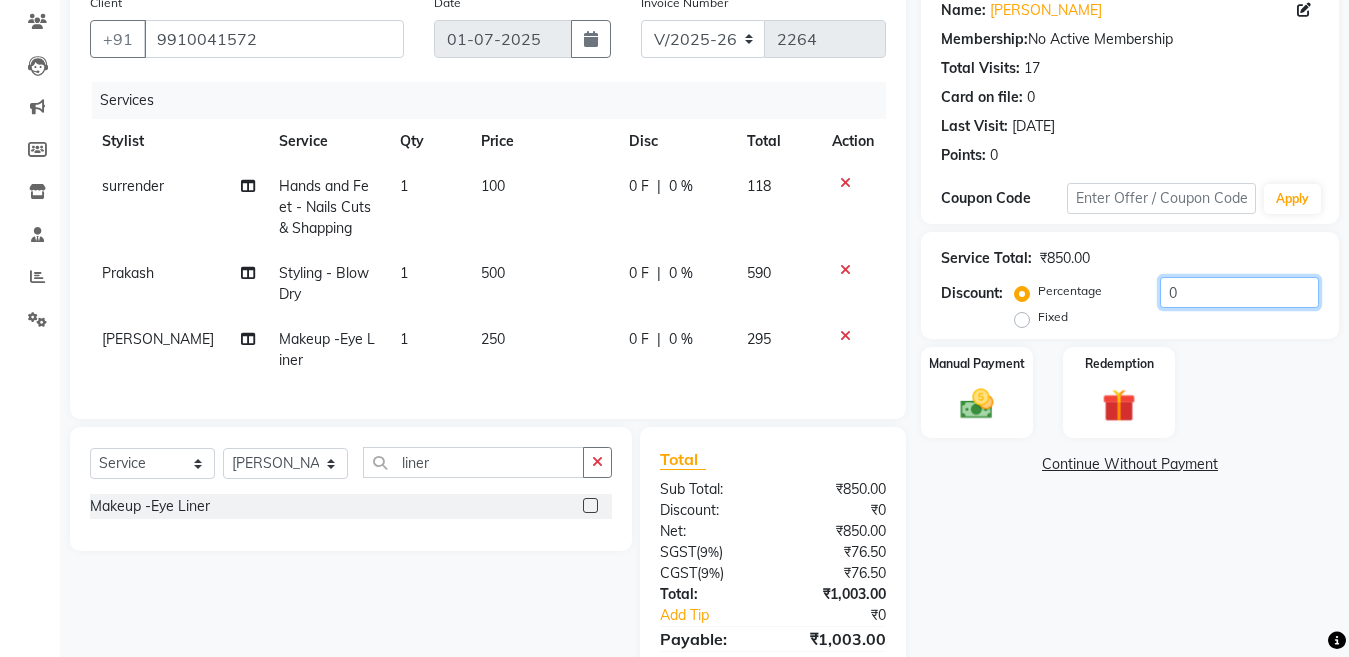 click on "0" 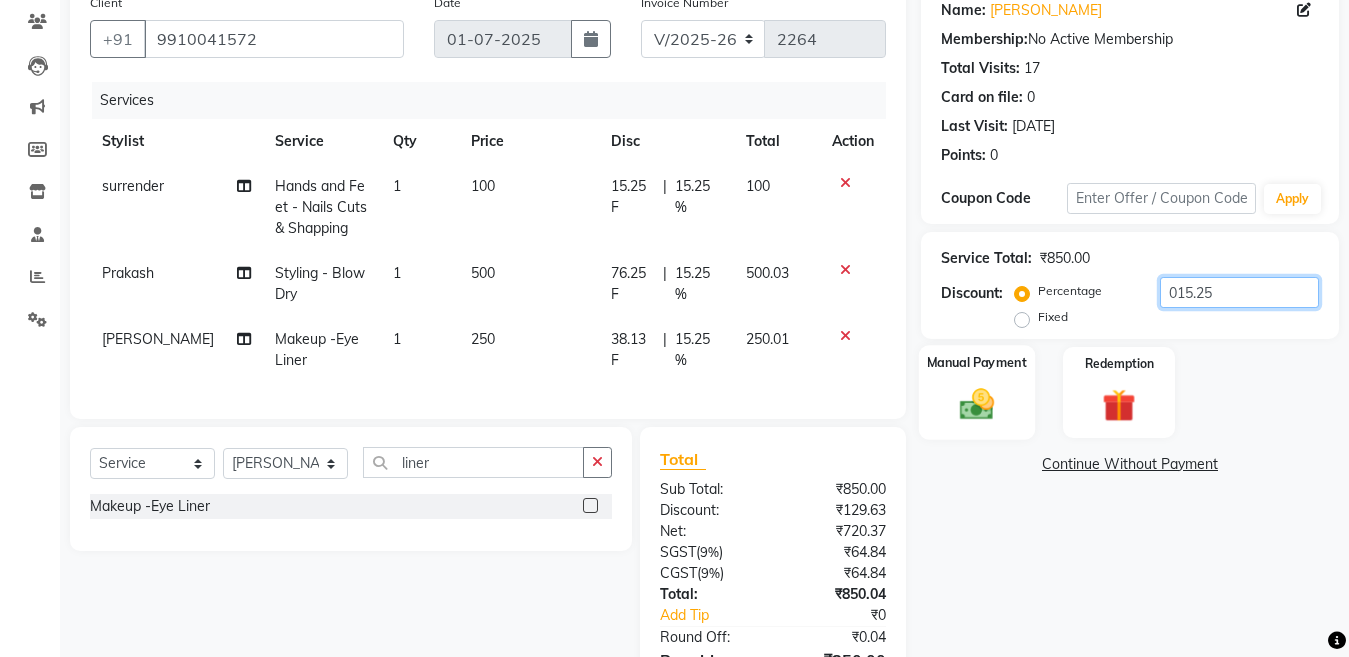 type on "015.25" 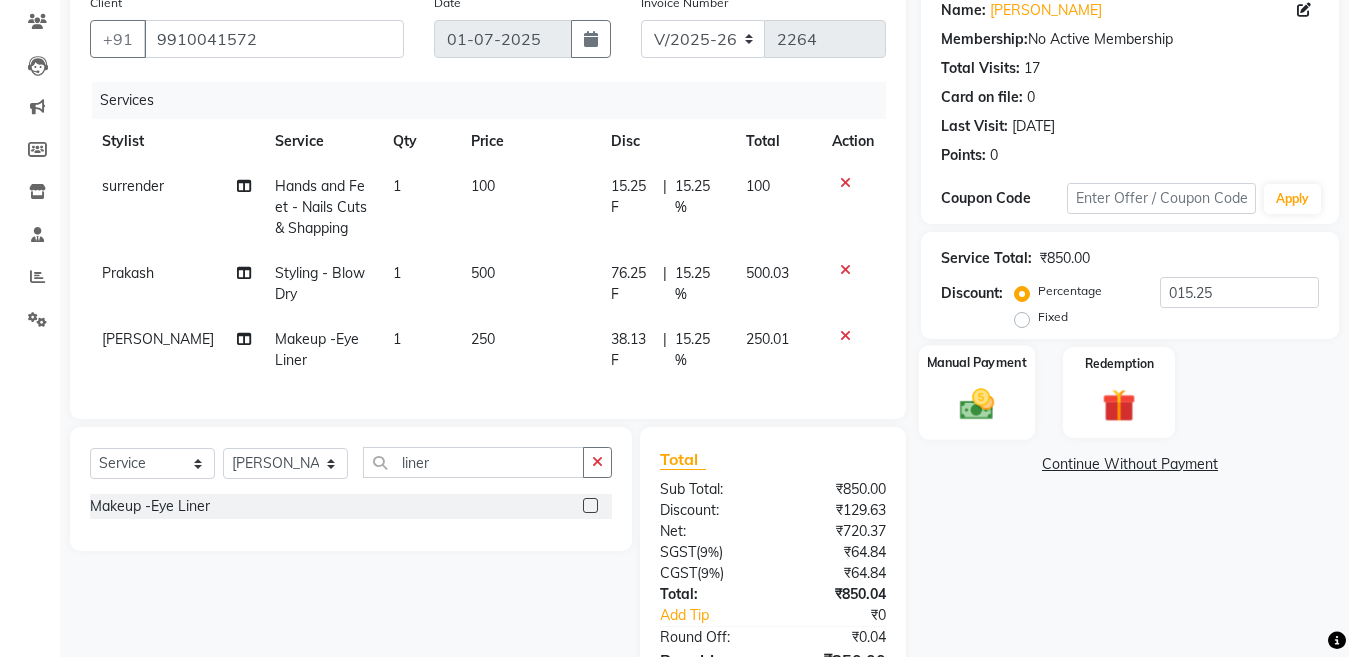 click on "Manual Payment" 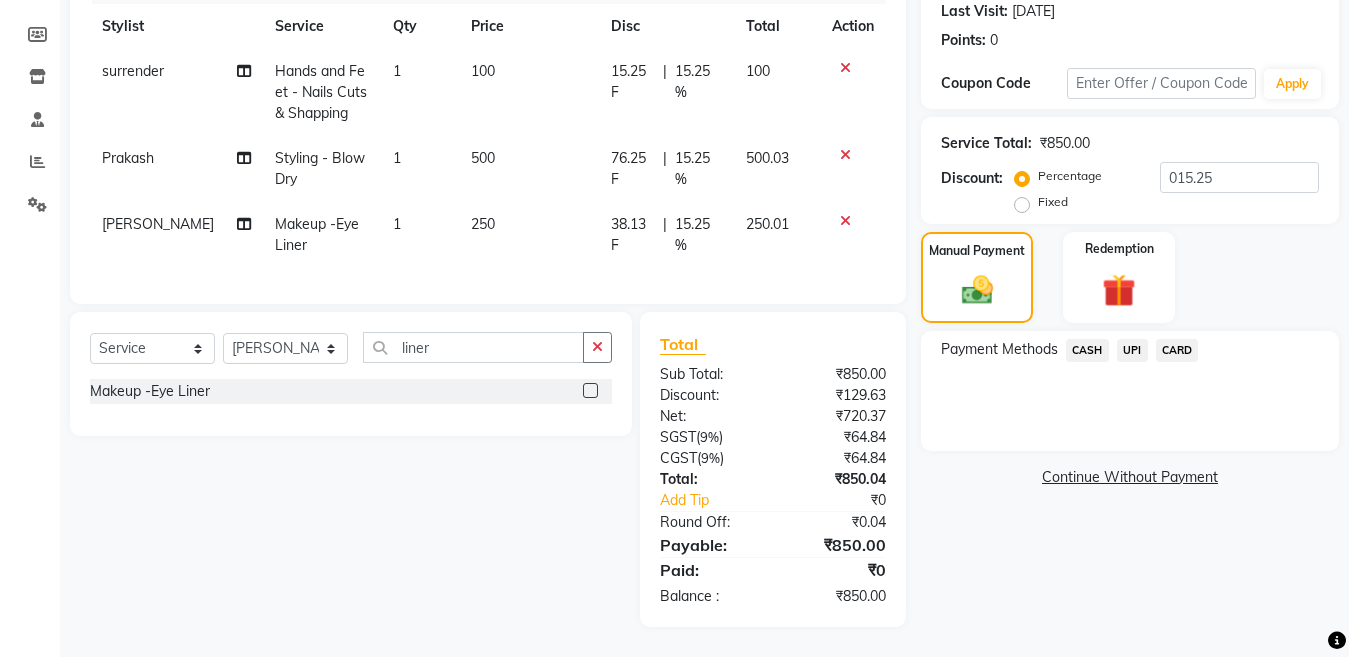 scroll, scrollTop: 298, scrollLeft: 0, axis: vertical 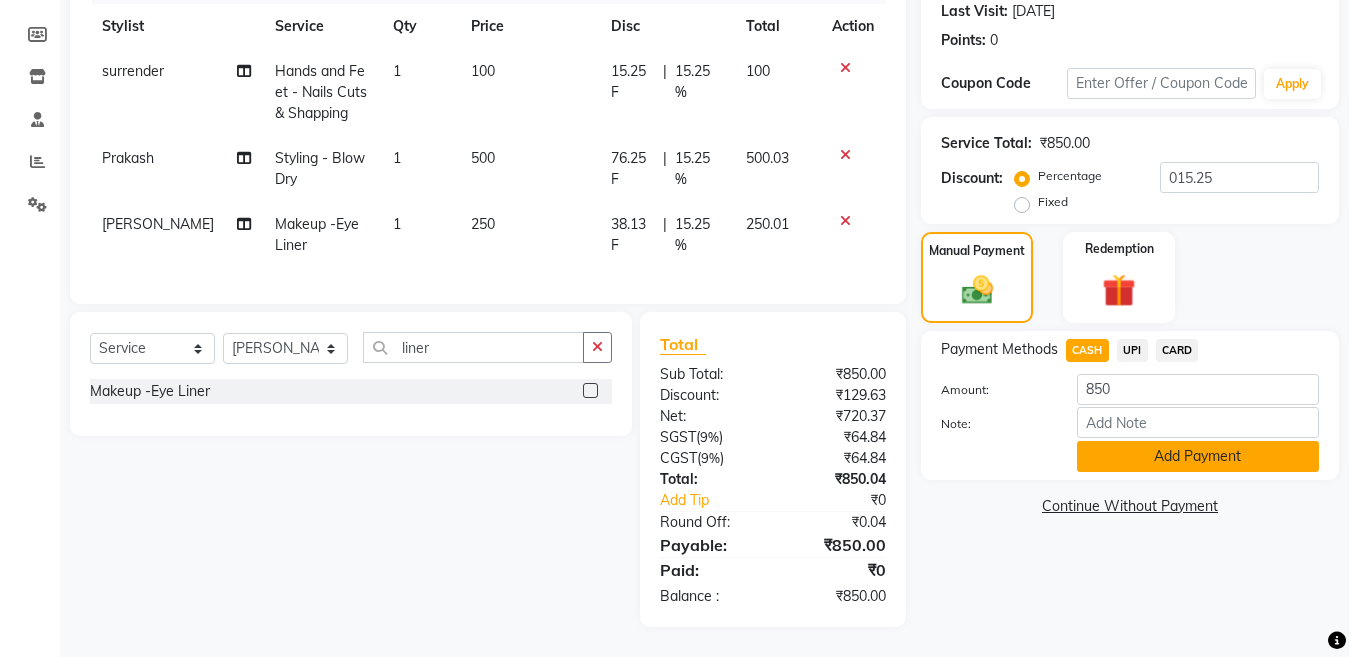 click on "Add Payment" 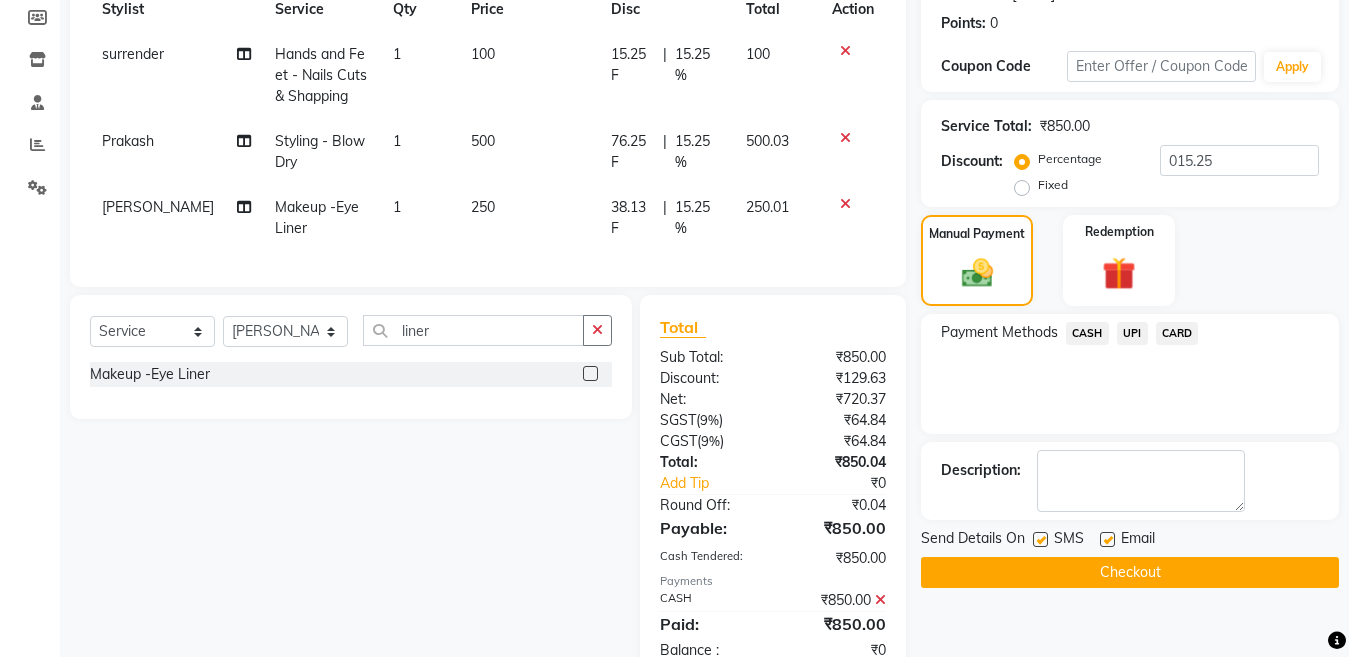 scroll, scrollTop: 369, scrollLeft: 0, axis: vertical 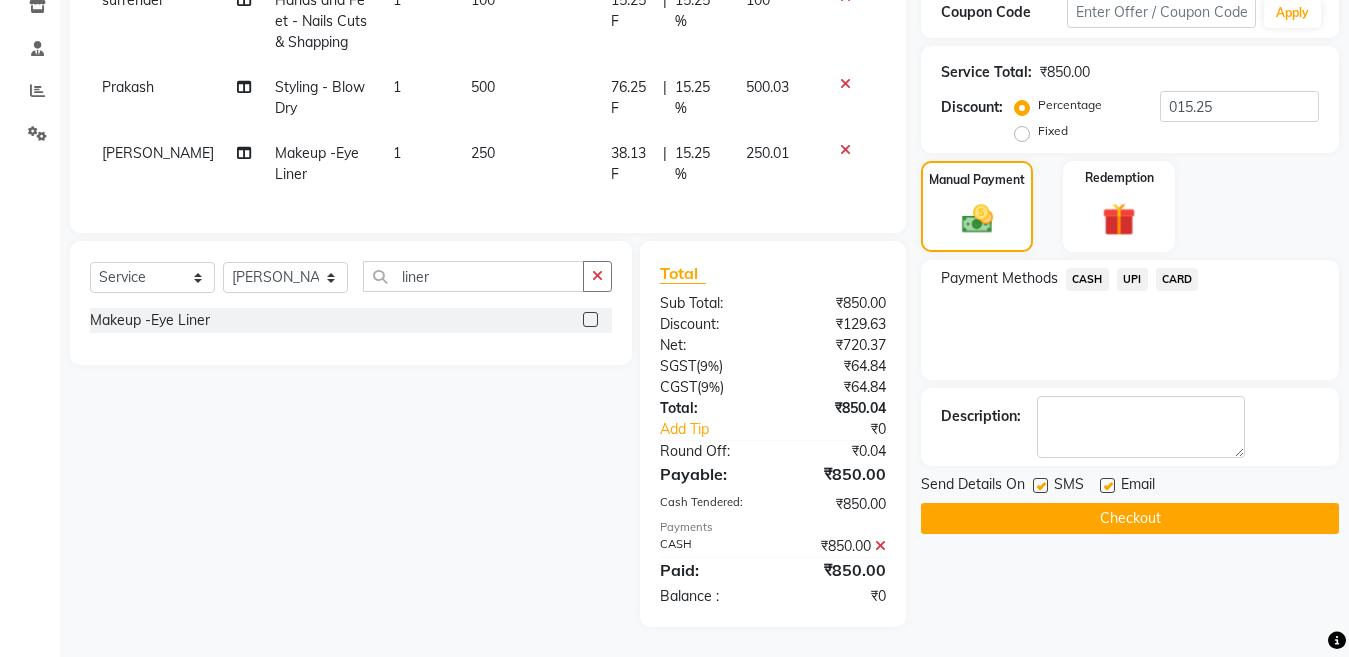 click 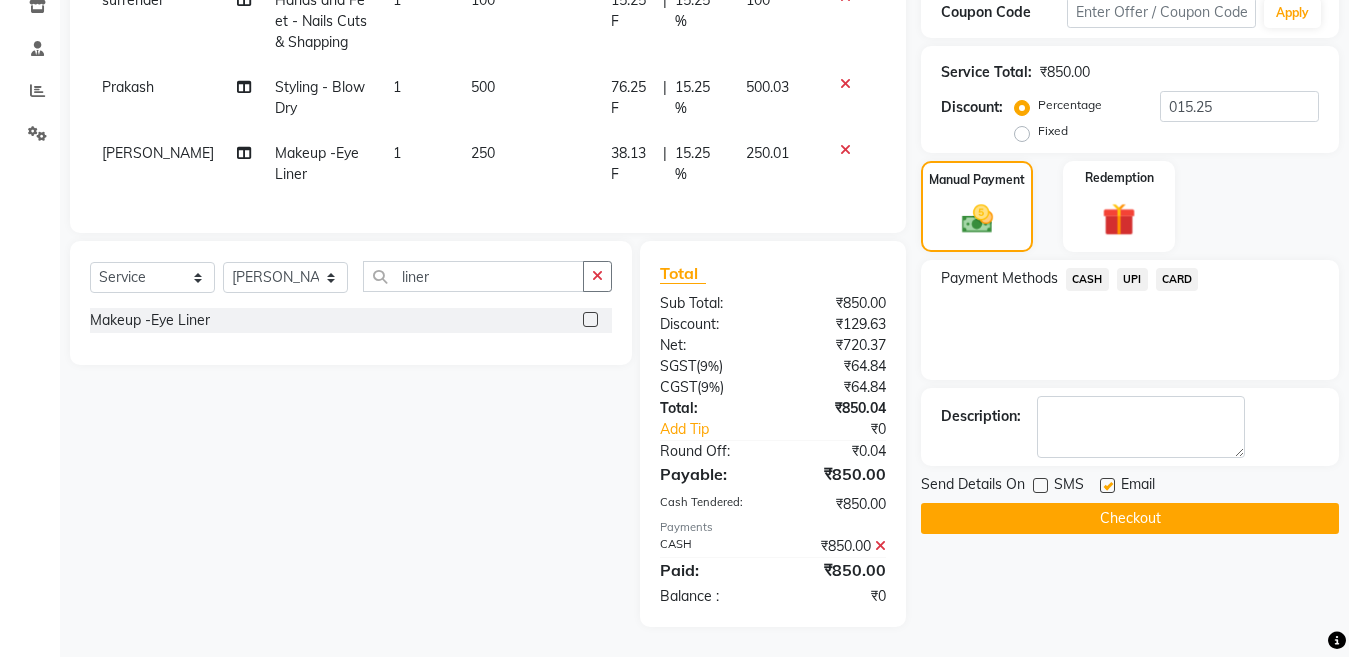 click on "Checkout" 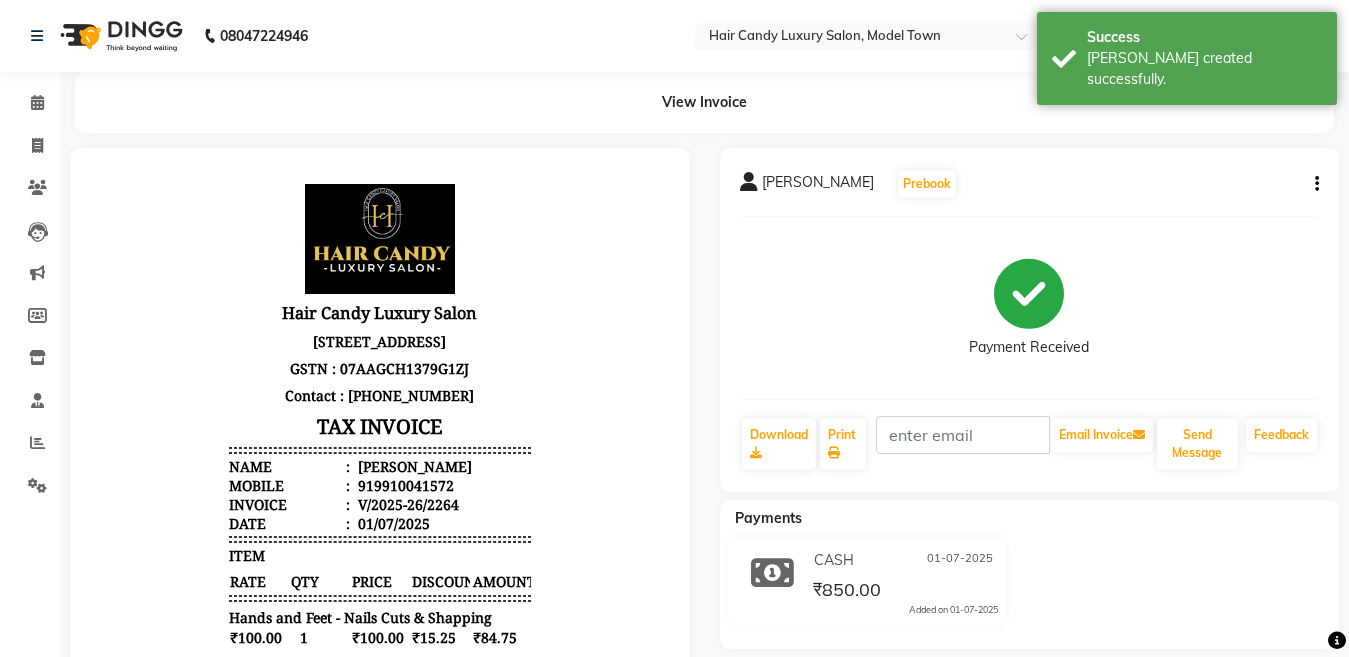 scroll, scrollTop: 0, scrollLeft: 0, axis: both 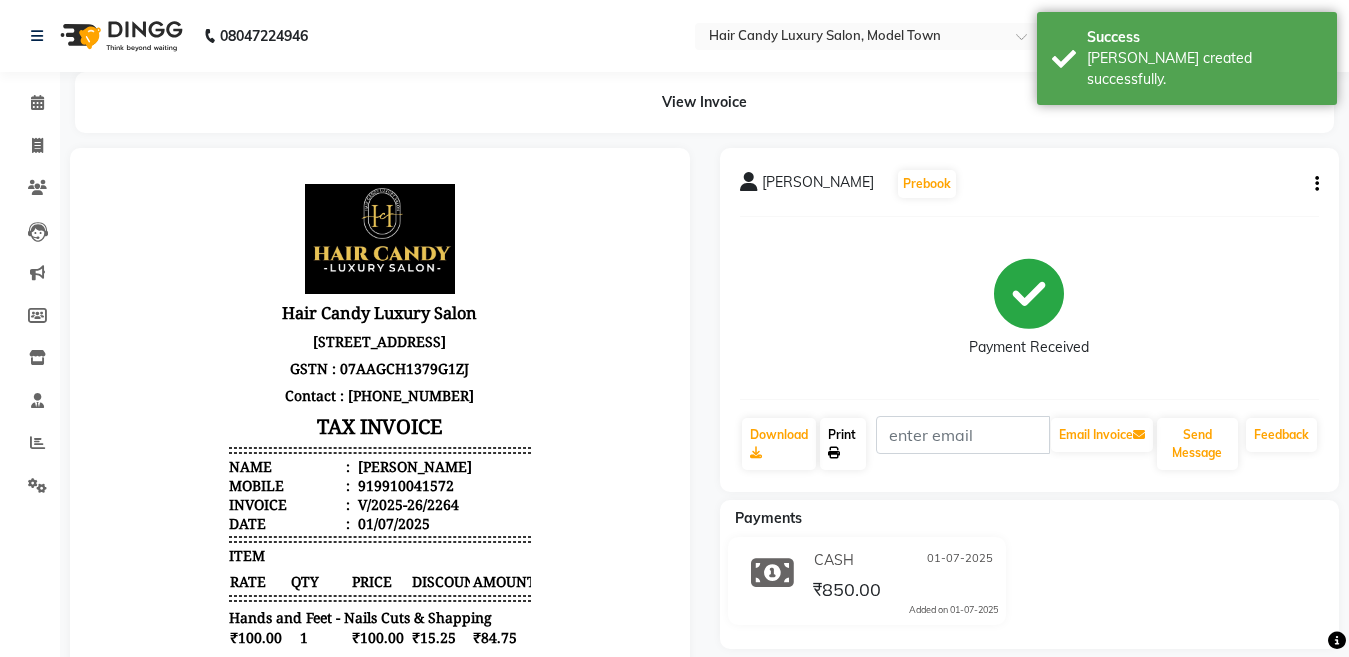 click on "Print" 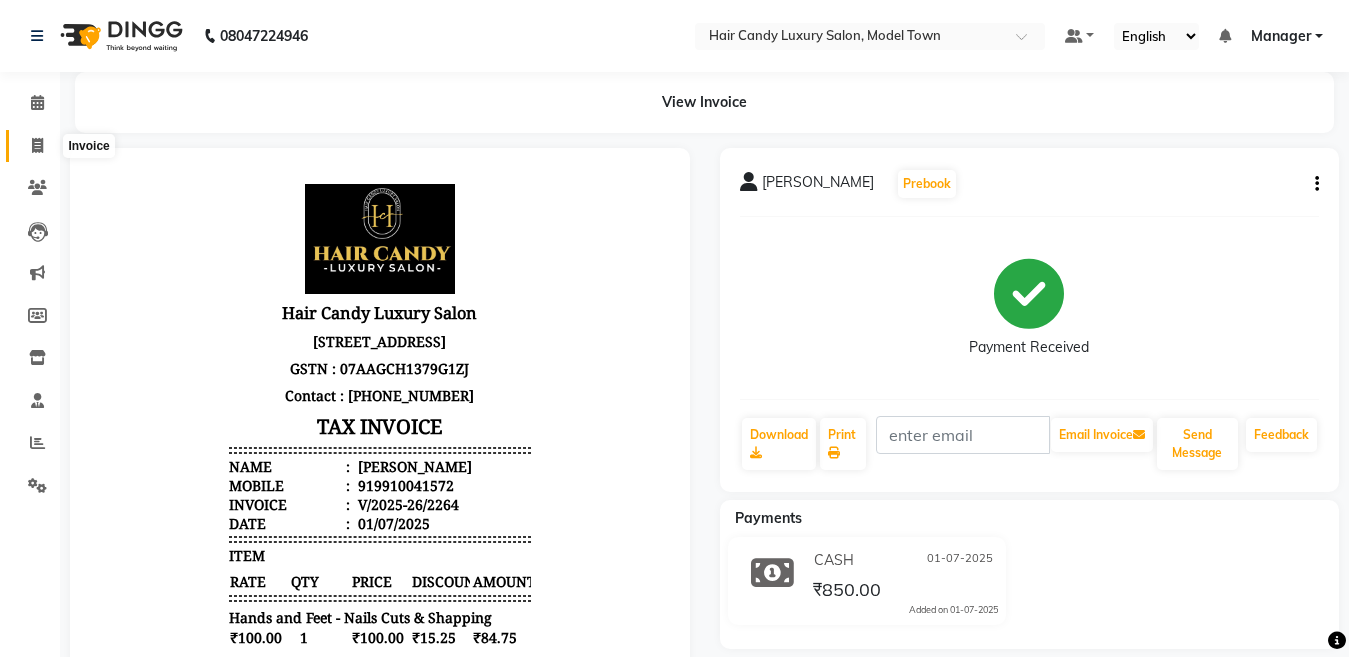 click 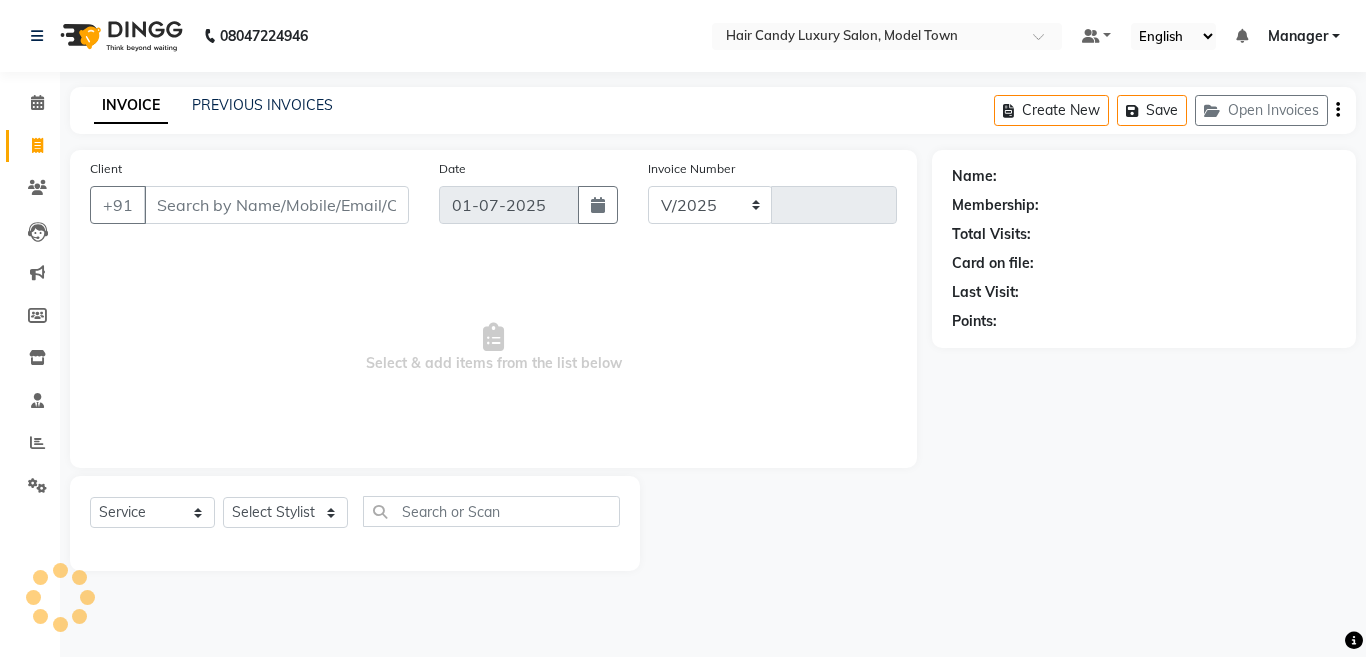 select on "4716" 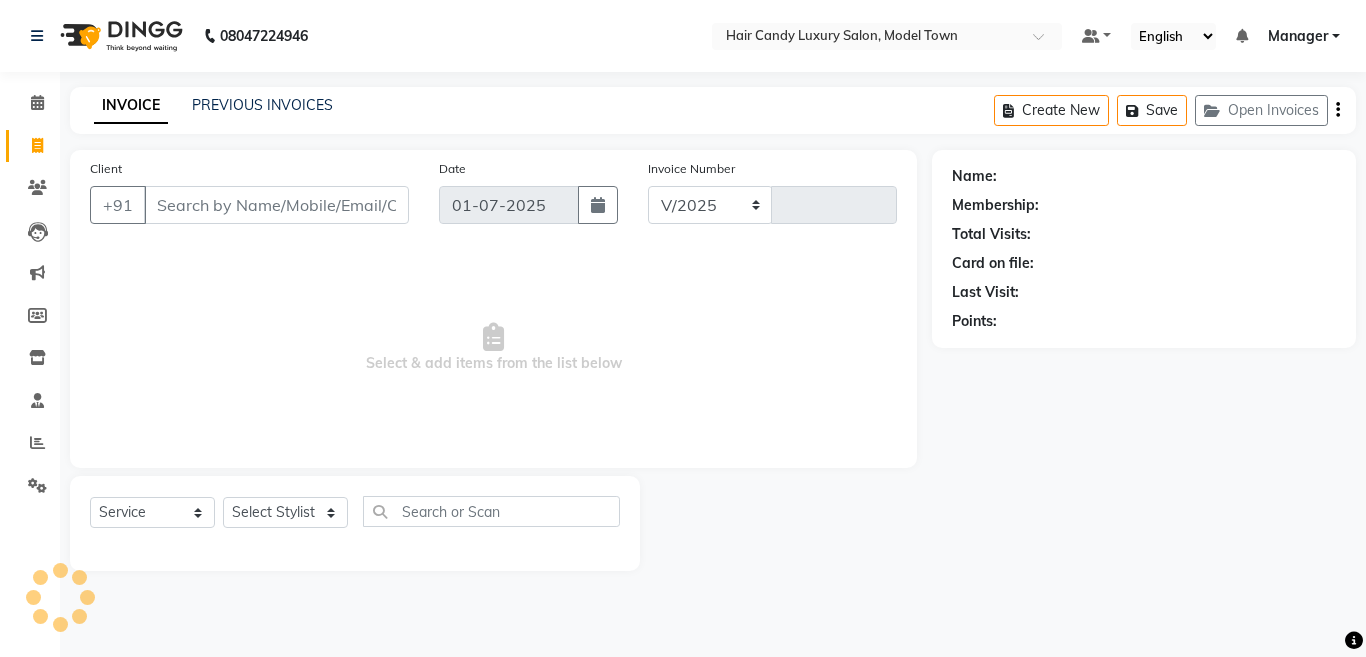 type on "2265" 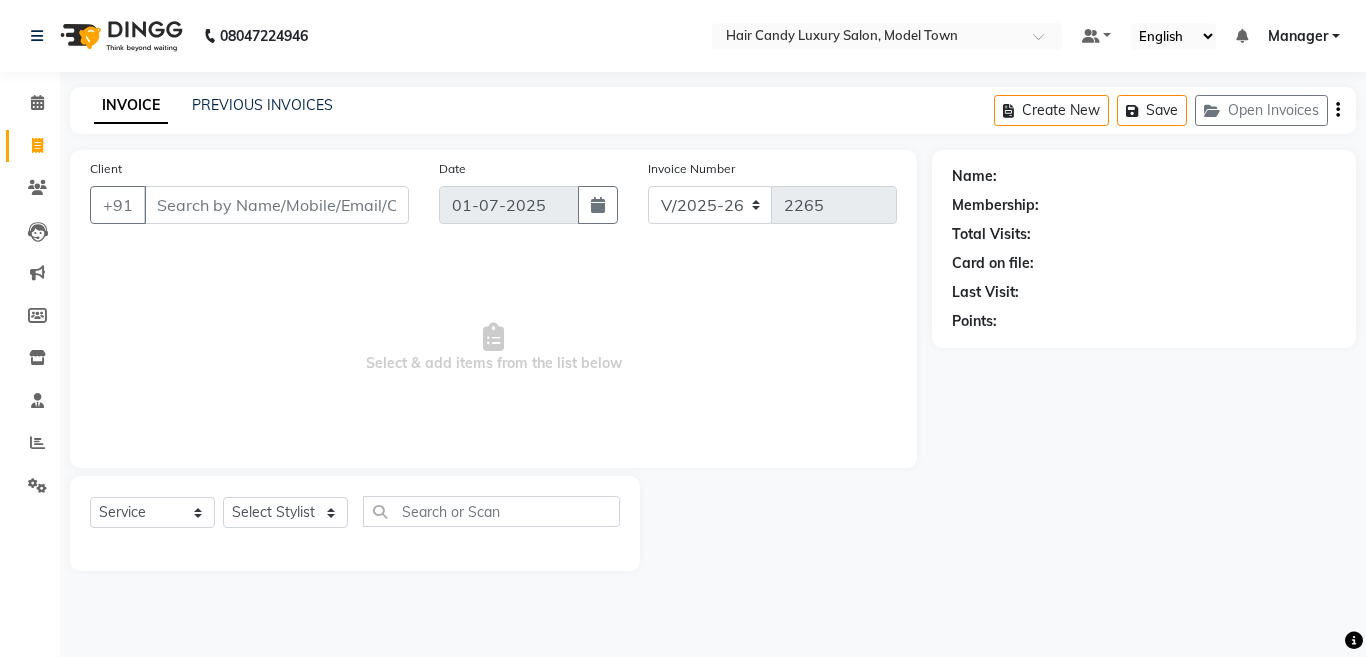 click on "Client" at bounding box center [276, 205] 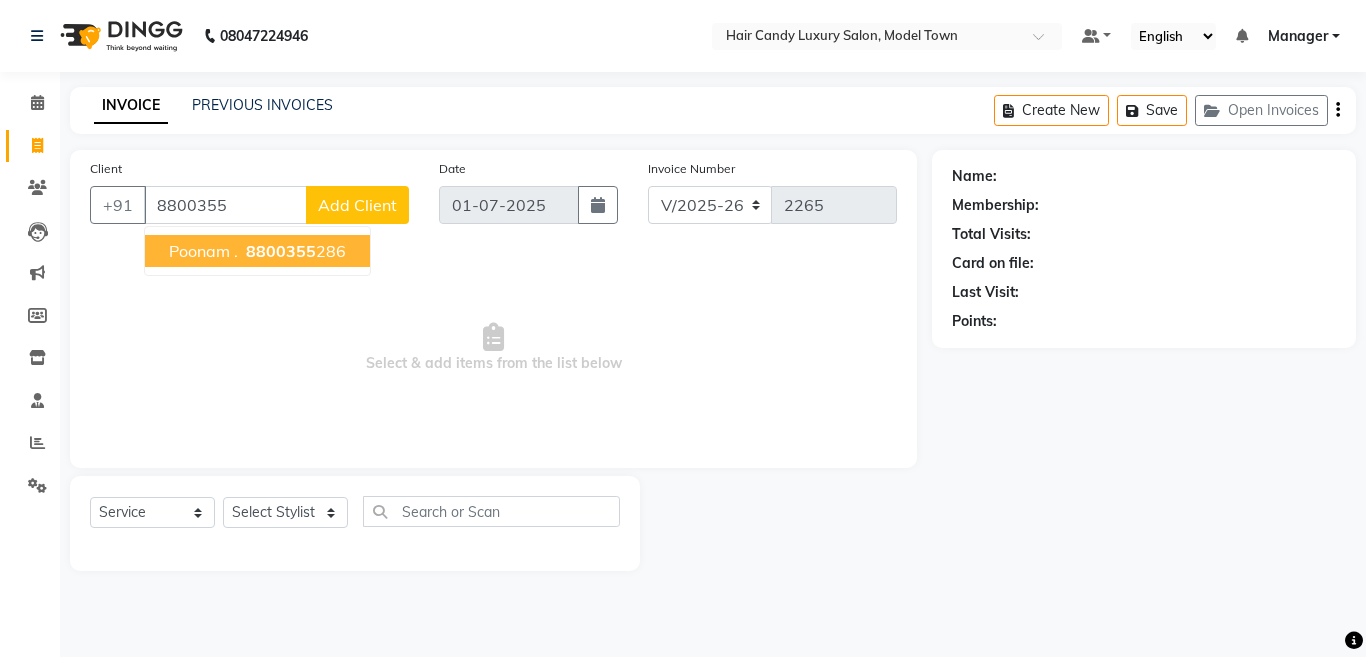 click on "Poonam ." at bounding box center [203, 251] 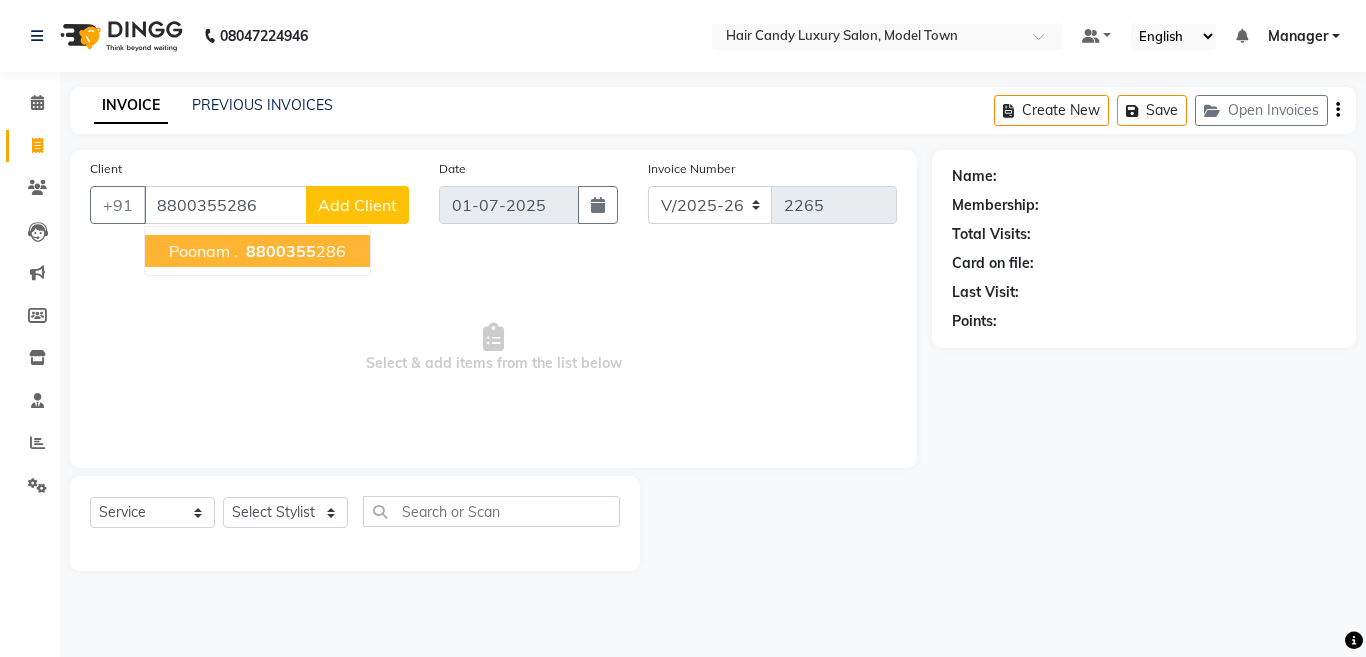 type on "8800355286" 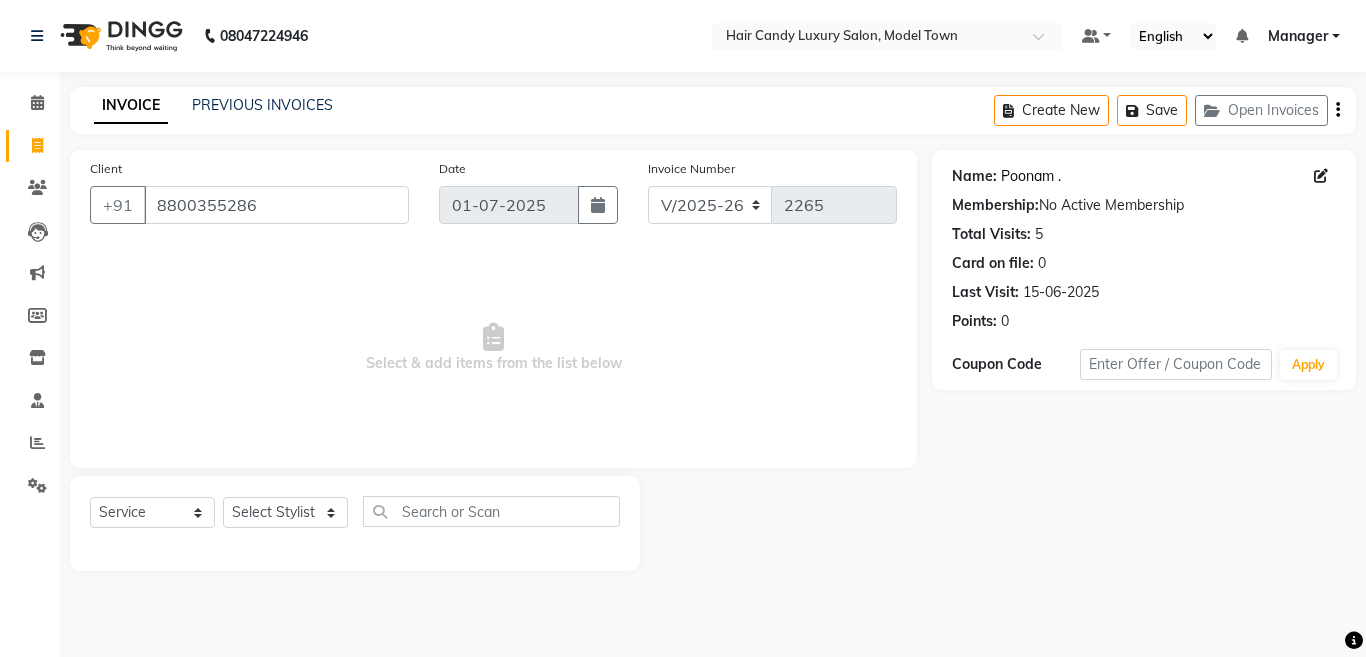 click on "Poonam ." 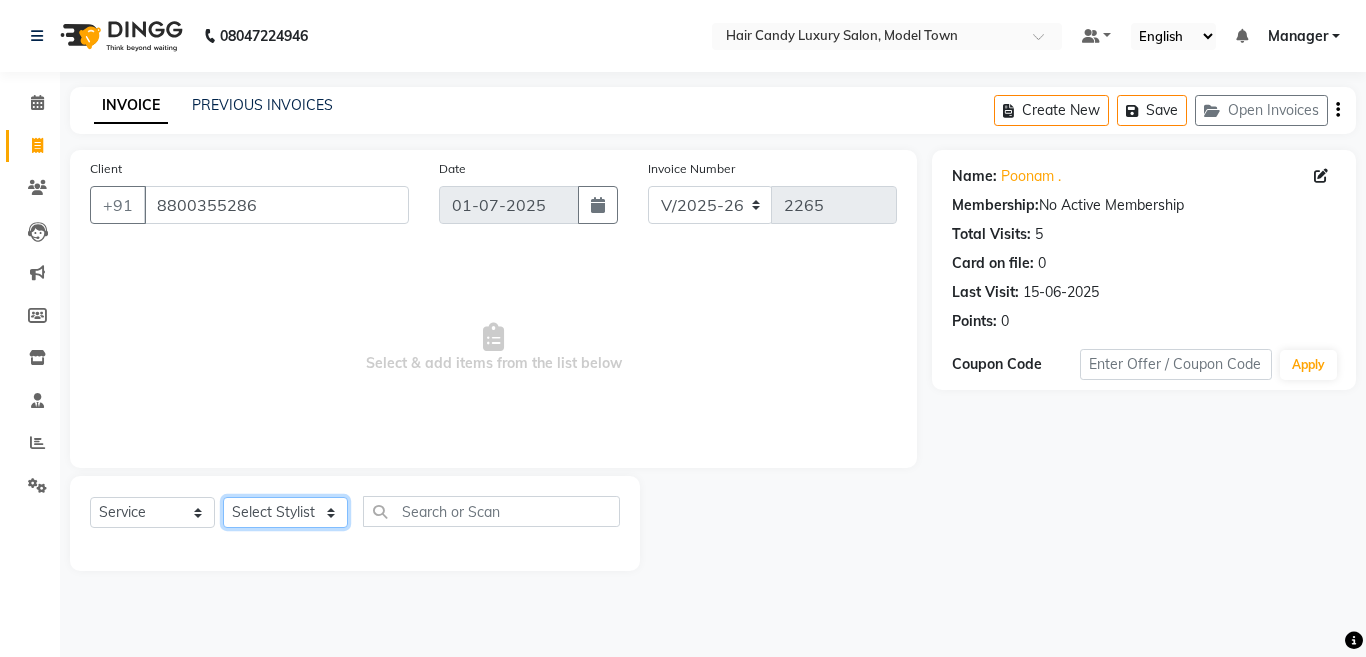 click on "Select Stylist [PERSON_NAME] [PERSON_NAME] [PERSON_NAME] ([PERSON_NAME]) Manager [PERSON_NAME] [PERSON_NAME] [PERSON_NAME] [PERSON_NAME] (Raju) [PERSON_NAME]  stock manager surrender [PERSON_NAME] [PERSON_NAME]" 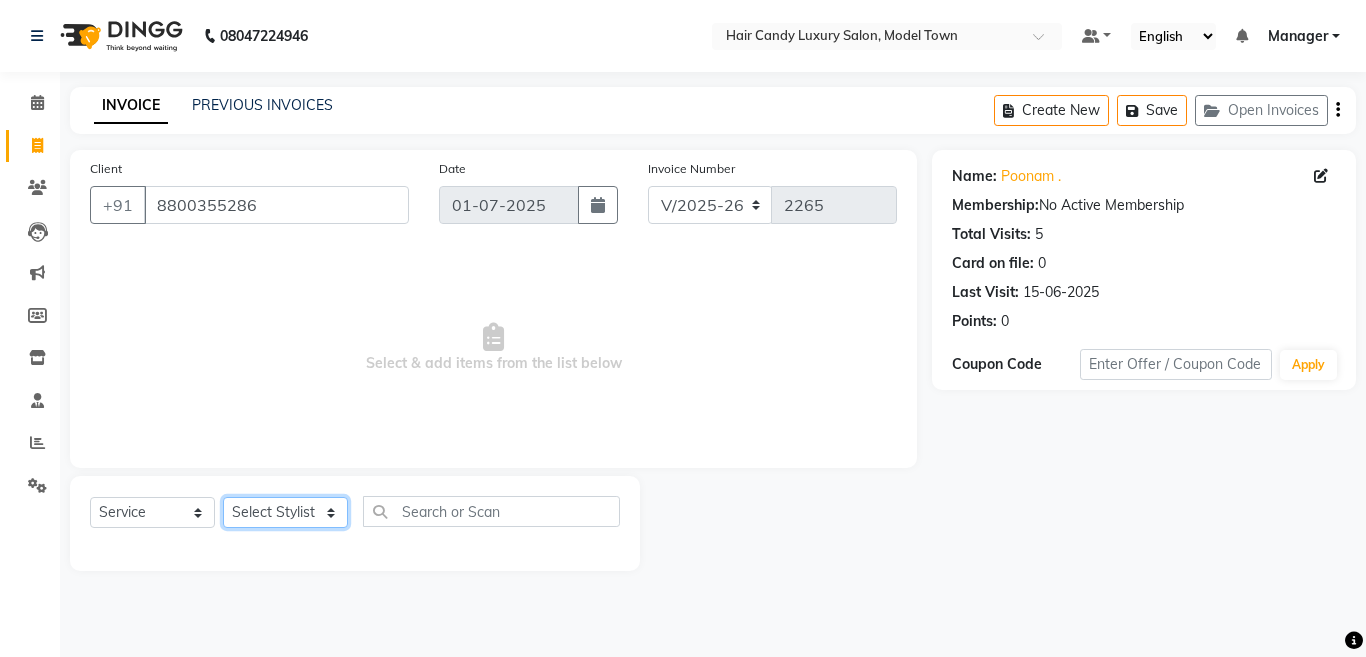 select on "60442" 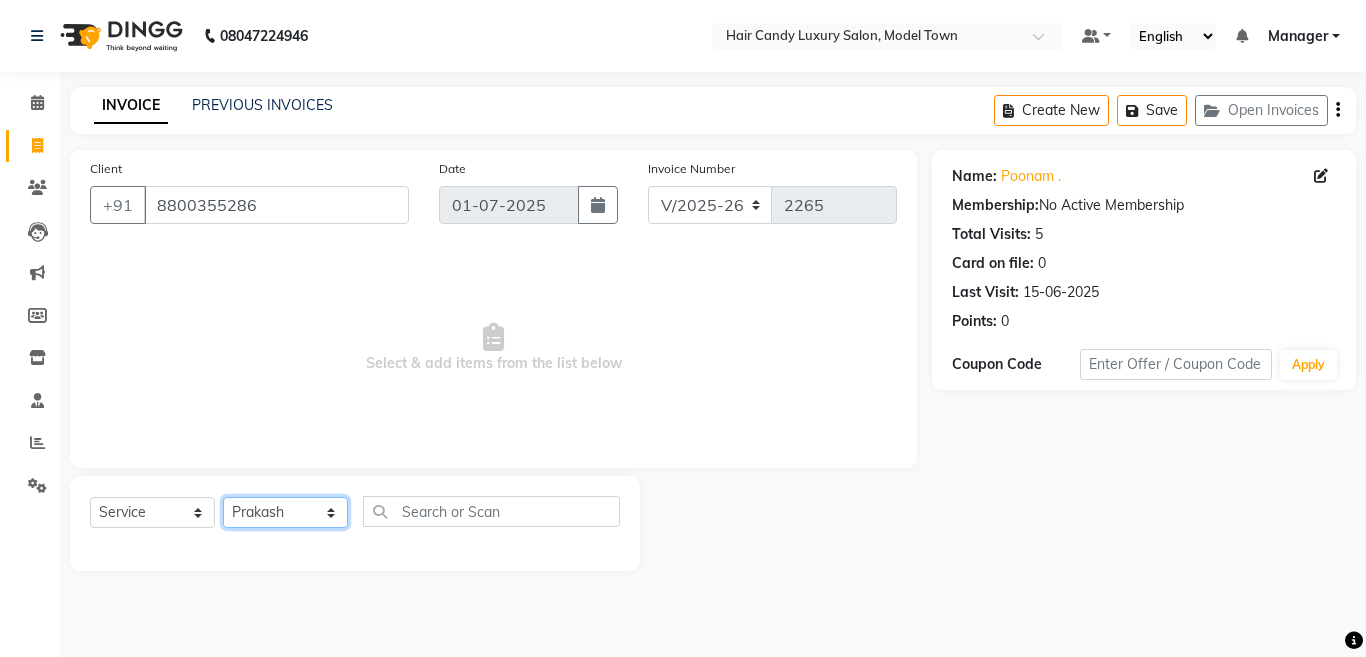 click on "Select Stylist [PERSON_NAME] [PERSON_NAME] [PERSON_NAME] ([PERSON_NAME]) Manager [PERSON_NAME] [PERSON_NAME] [PERSON_NAME] [PERSON_NAME] (Raju) [PERSON_NAME]  stock manager surrender [PERSON_NAME] [PERSON_NAME]" 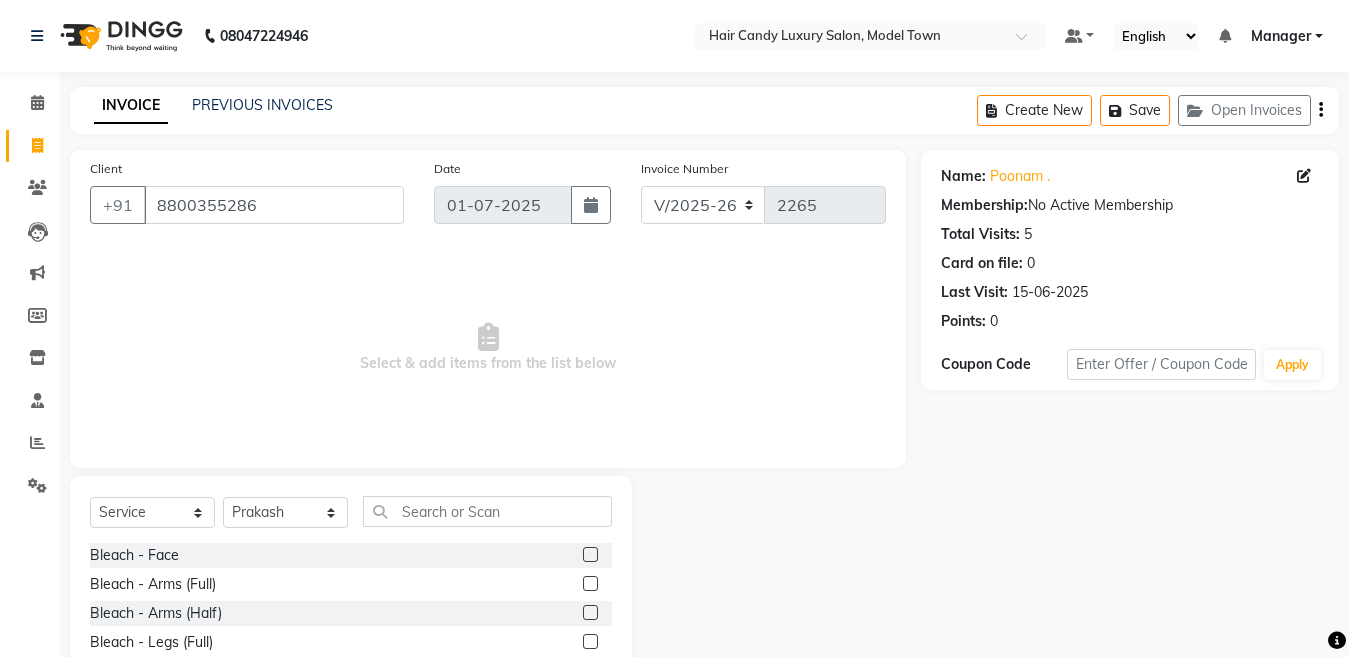 click on "Select  Service  Product  Membership  Package Voucher Prepaid Gift Card  Select Stylist [PERSON_NAME] [PERSON_NAME] [PERSON_NAME] ([PERSON_NAME]) Manager Neeraj [PERSON_NAME] [PERSON_NAME] [PERSON_NAME] ([PERSON_NAME]) [PERSON_NAME]  stock manager surrender [PERSON_NAME] [PERSON_NAME]" 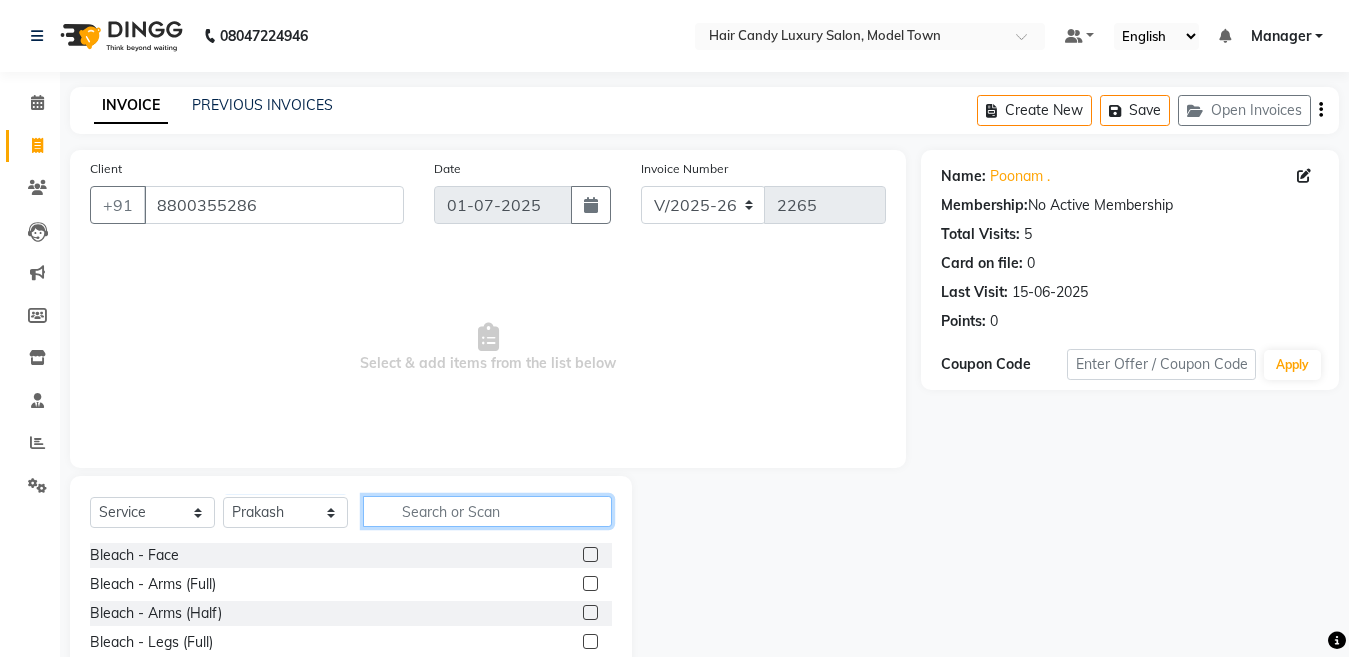 click 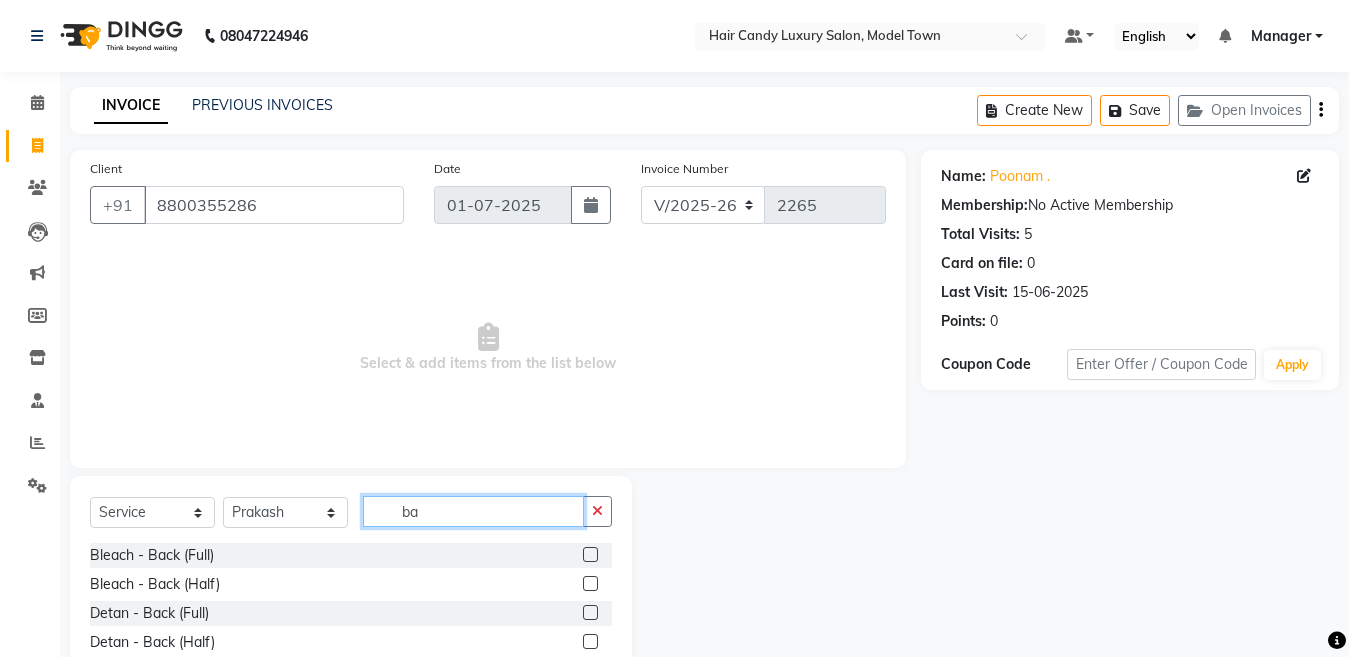drag, startPoint x: 419, startPoint y: 516, endPoint x: 200, endPoint y: 528, distance: 219.32852 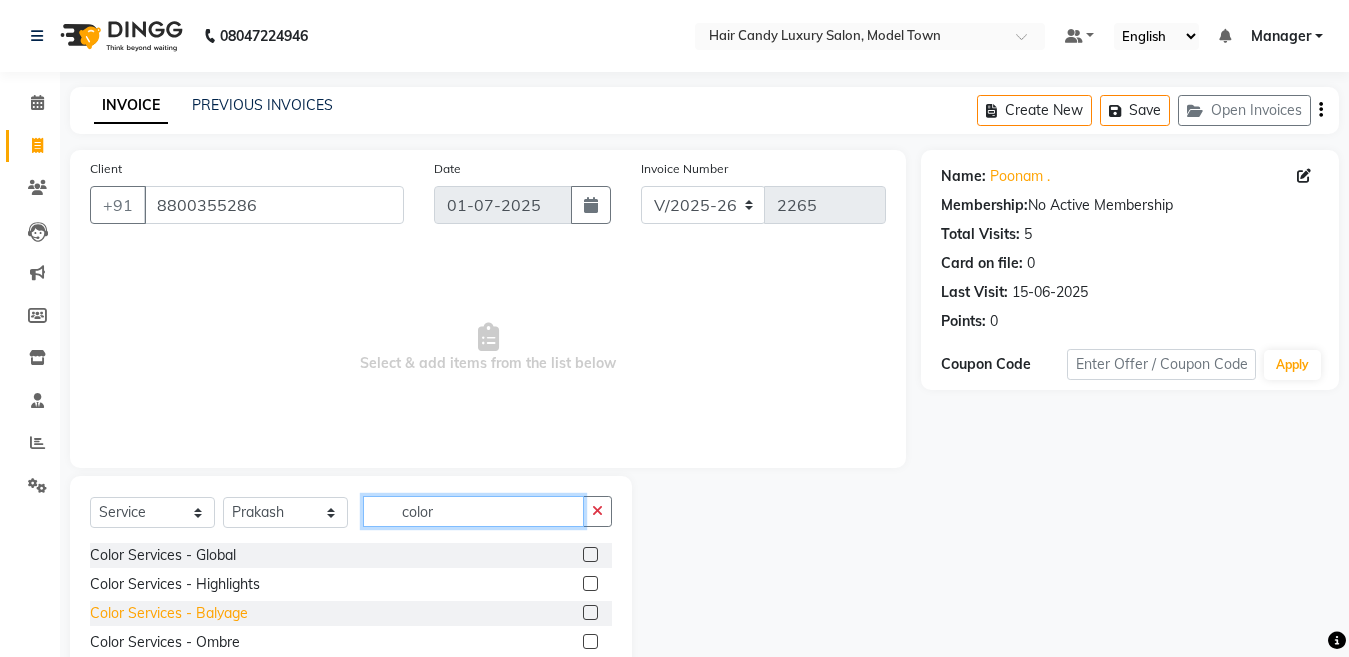 type on "color" 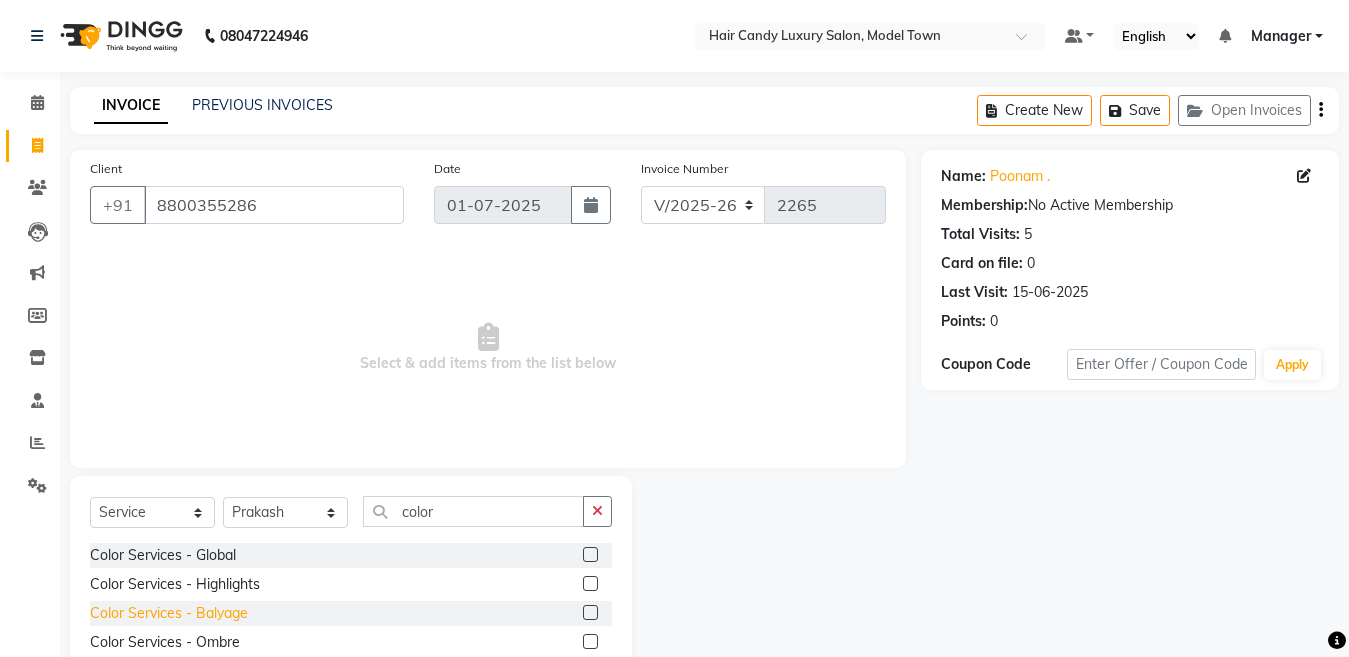 click on "Color Services - Balyage" 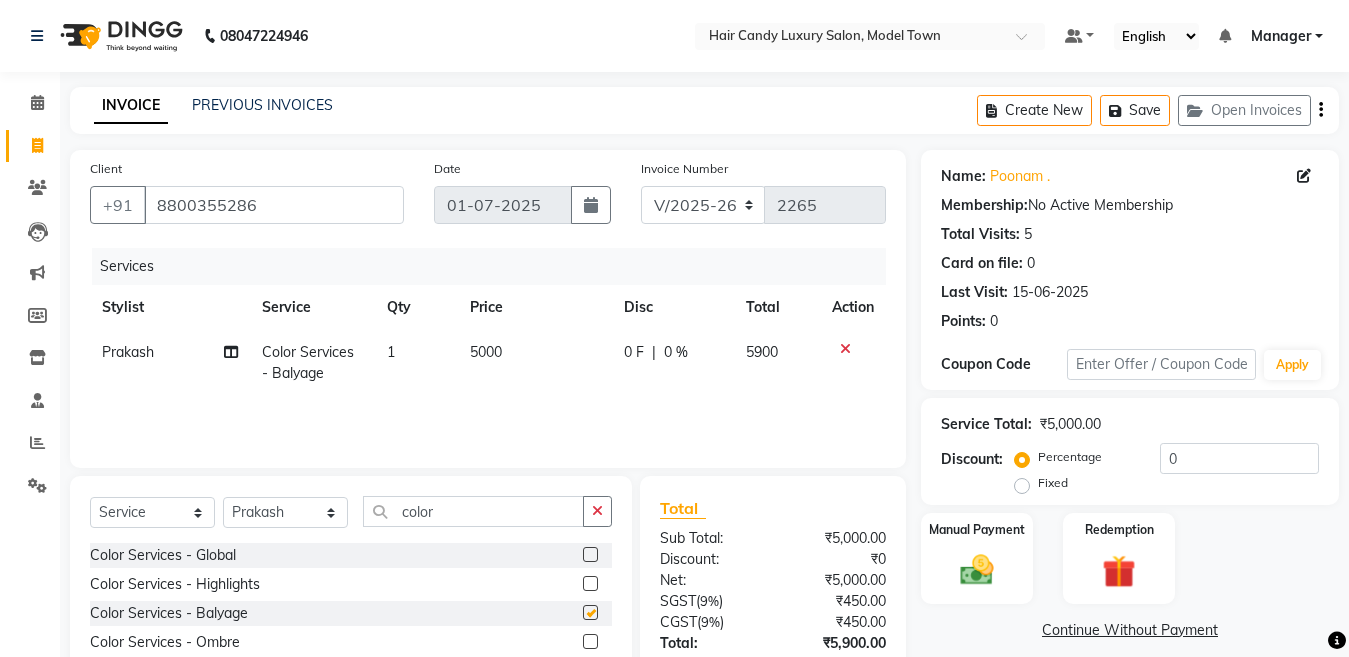checkbox on "false" 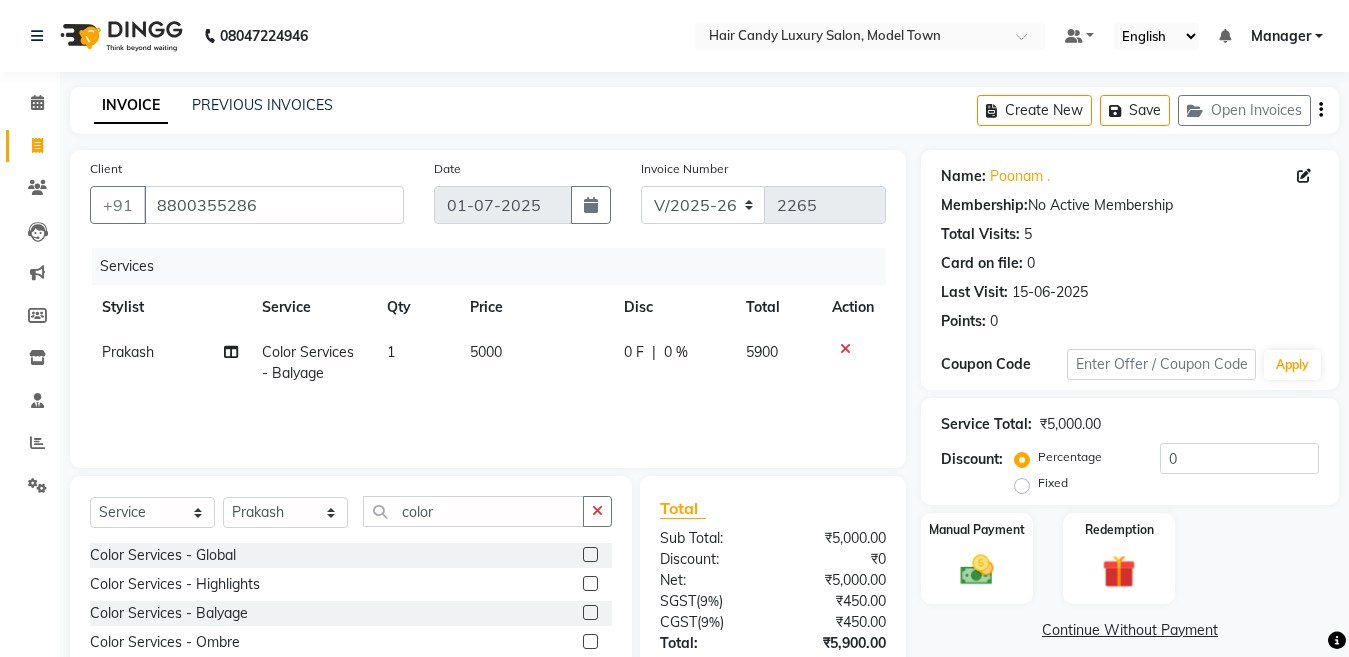 click on "5000" 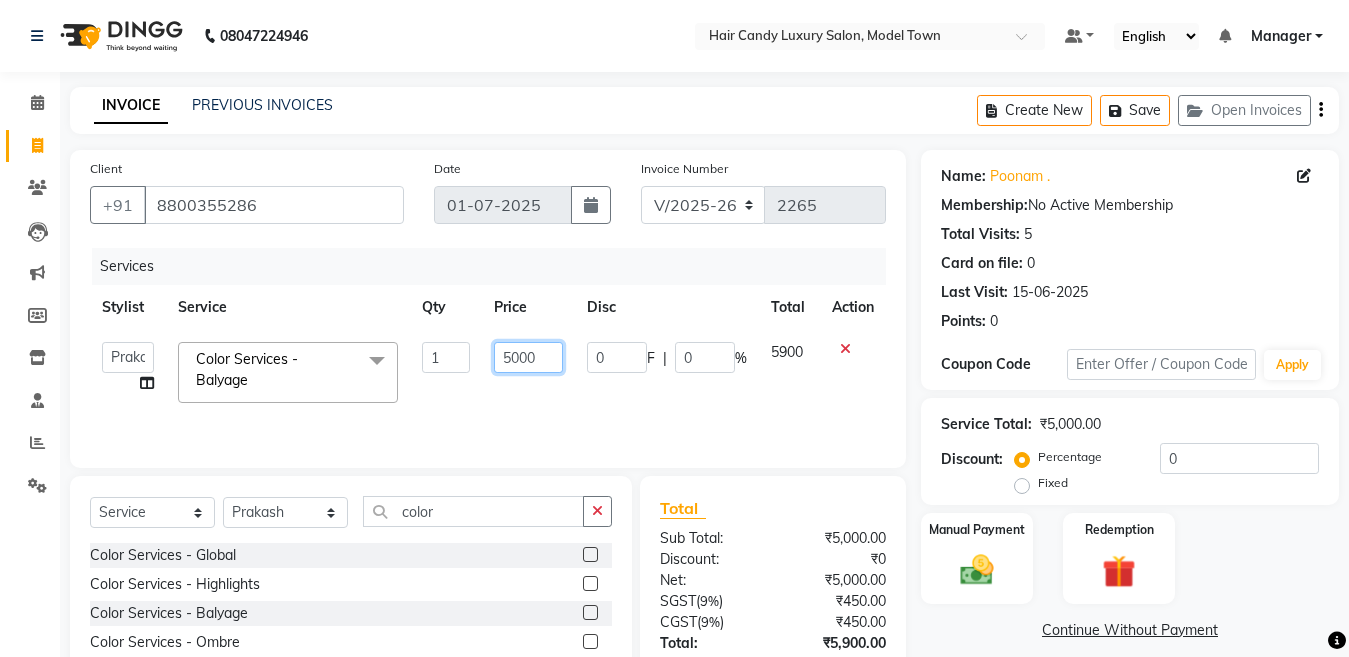 drag, startPoint x: 546, startPoint y: 354, endPoint x: 372, endPoint y: 402, distance: 180.49931 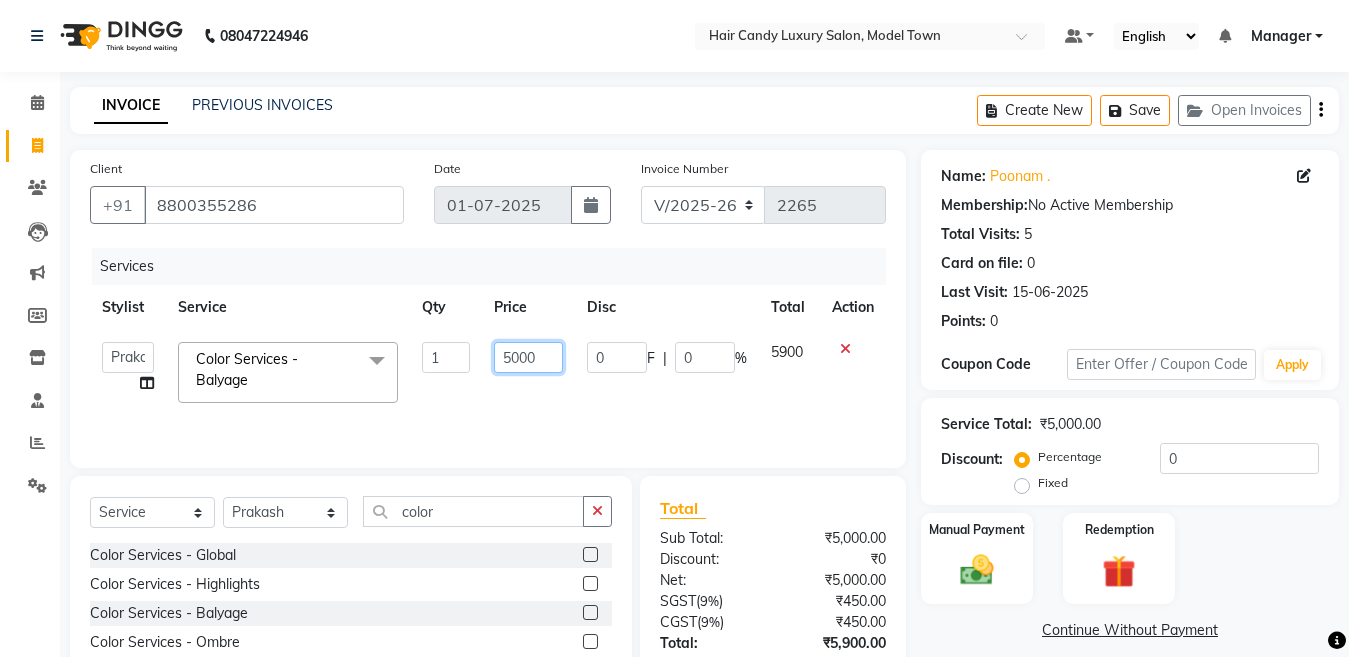 click on "[PERSON_NAME]   [PERSON_NAME]   [PERSON_NAME] ([PERSON_NAME])   Manager   [PERSON_NAME]   [PERSON_NAME]   [PERSON_NAME]   [PERSON_NAME] (Raju)   [PERSON_NAME]   sameer    stock manager   surrender   [PERSON_NAME]   [PERSON_NAME]  Color Services - Balyage  x Bleach - Face Bleach - Arms (Full) Bleach - Arms (Half) Bleach - Legs (Full) Bleach - Legs (Half) Bleach - Back (Full) Bleach - Back (Half) Bleach - Front (Full) Bleach - Front (Half) Bleach - Full Body Mango-Pedicure Detan - Face Detan - Arms (Full) Detan - Arms (Half) Detan - Legs (Full) Detan - Legs (Half) Detan - Back (Full) Detan - Back (Half) Detan - Front (Full) Detan - Front (Half) Detan - Full Body Facial - Face Massage Facial - Face Cleaning Facial - Face D-Tan Facial - Face Bleach Facial - Casmara Facial Facial - O3 Cleanup Facial - O3 Facial Facial - Skeyndor Cleanup Facial - Skeyndor Facial Facial - Face Mask Facial - Dermalogica Facial Facial - Dermalogica Clean up Hands and Feet - Express Menicure Hands and Feet - Express Pedicure Hands and Feet - Paraffin Menicure 1 0" 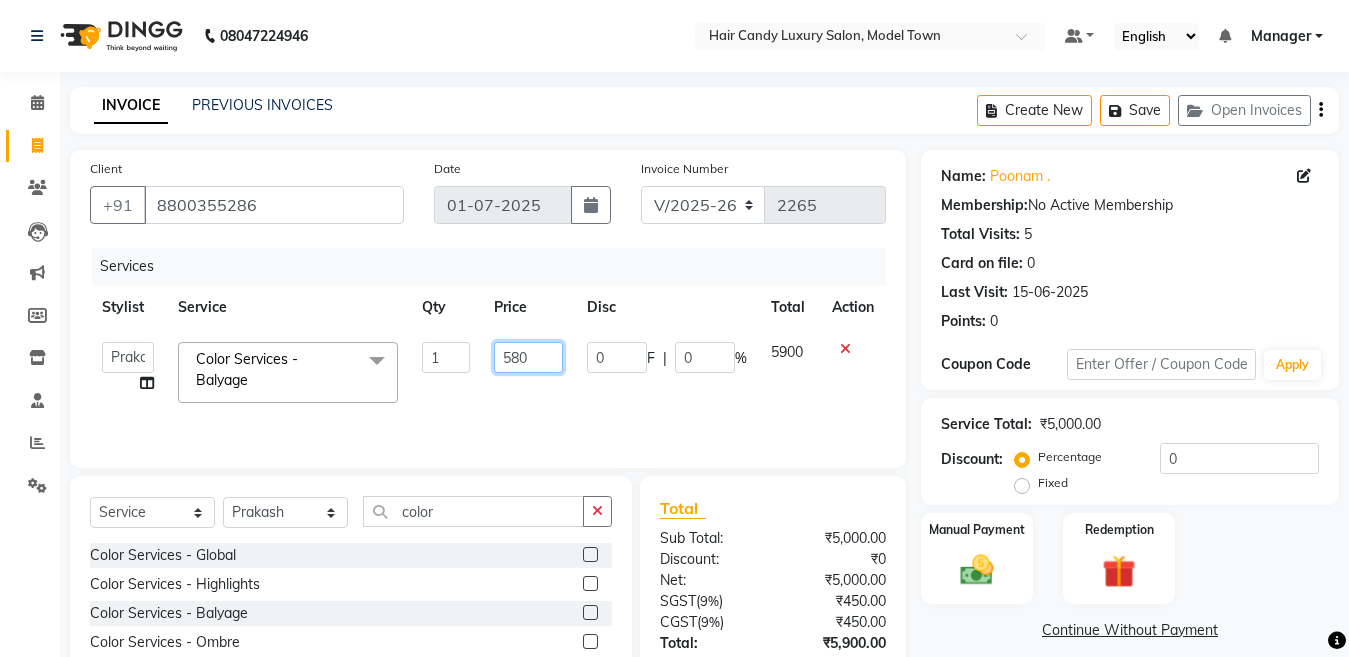 type on "5800" 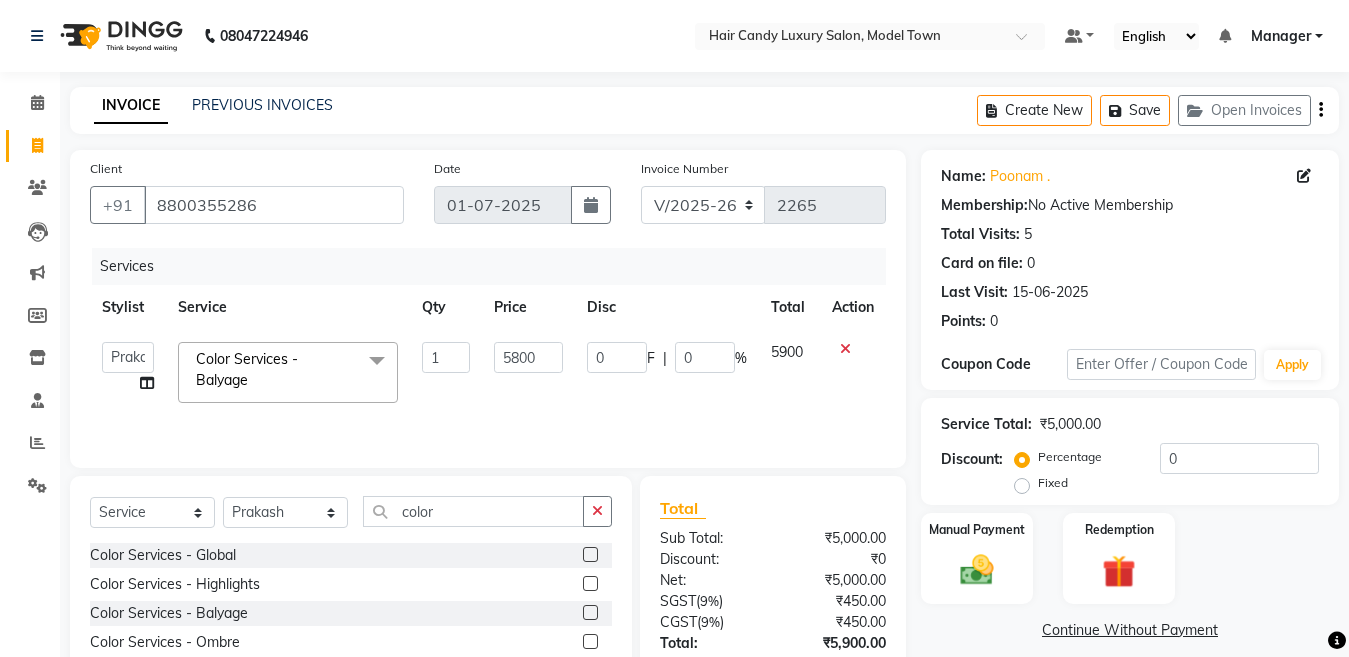 click on "Sub Total:" 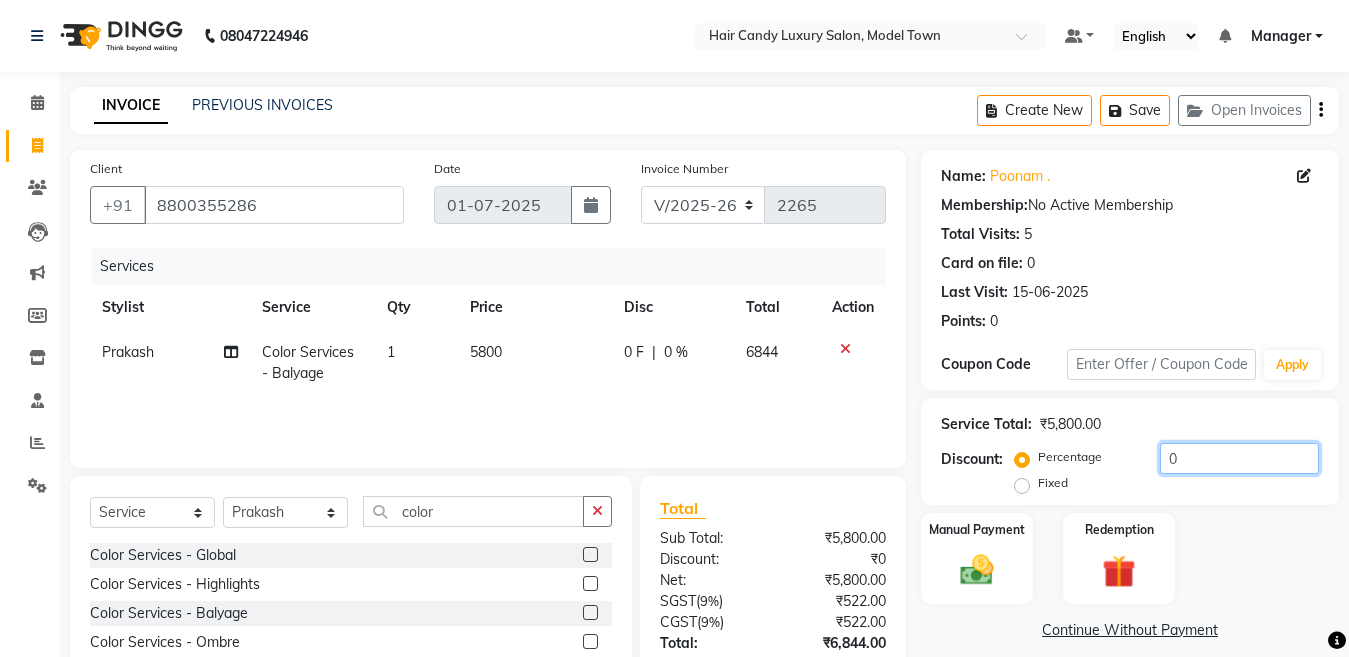 click on "0" 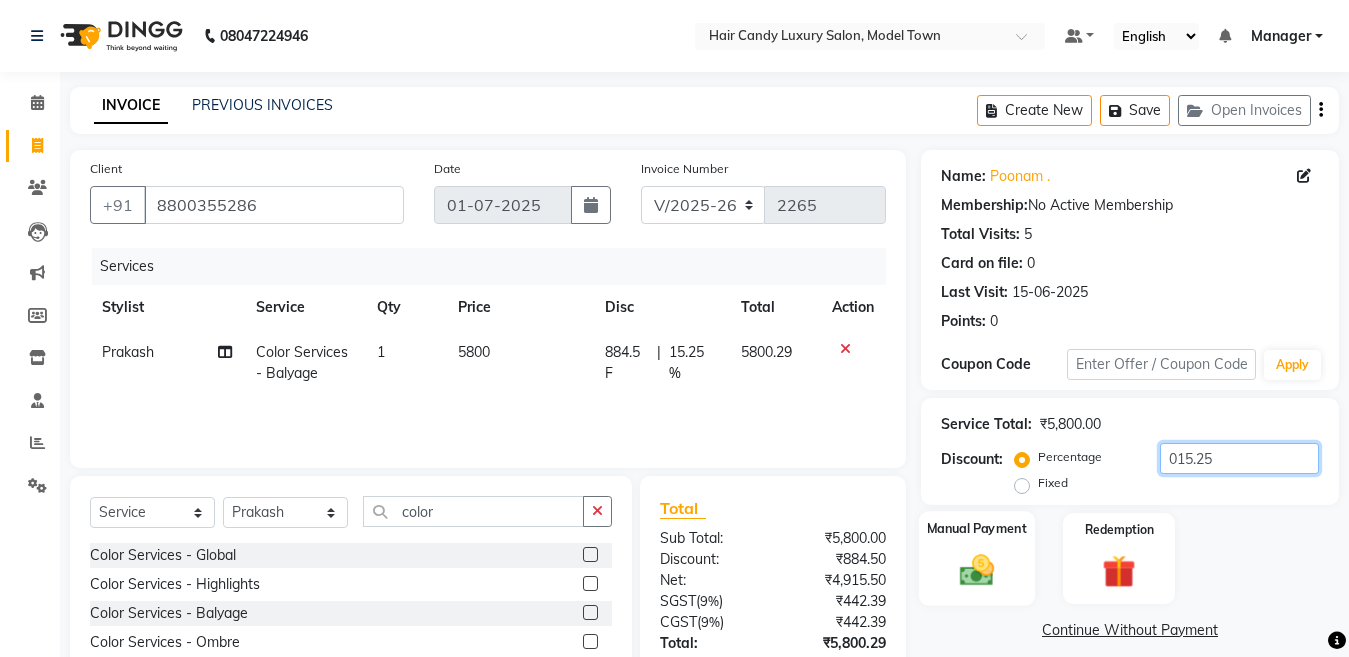 type on "015.25" 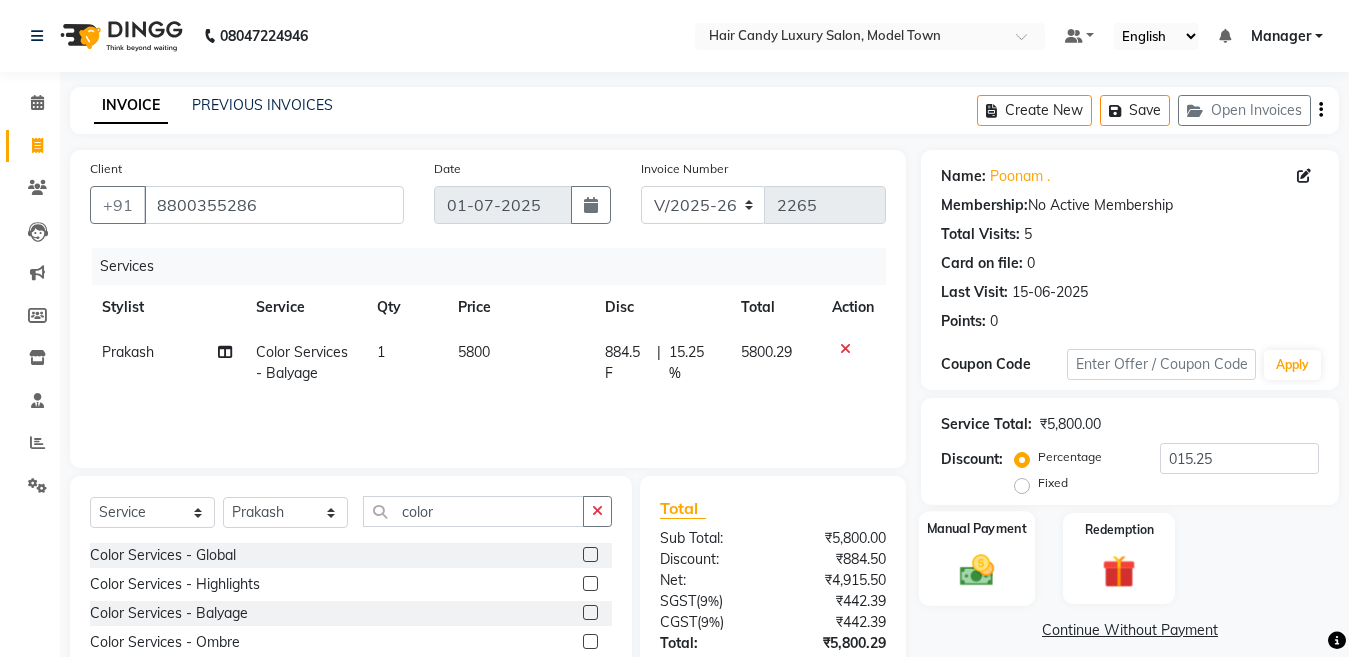 click on "Manual Payment" 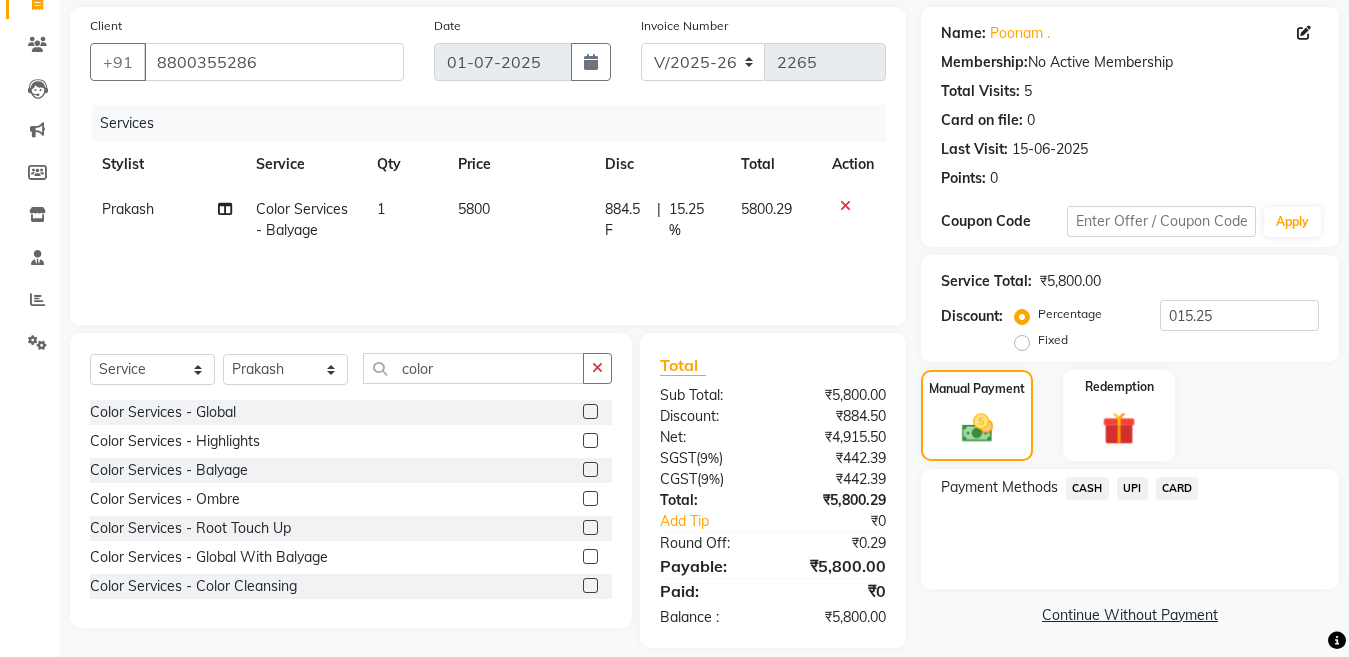 scroll, scrollTop: 161, scrollLeft: 0, axis: vertical 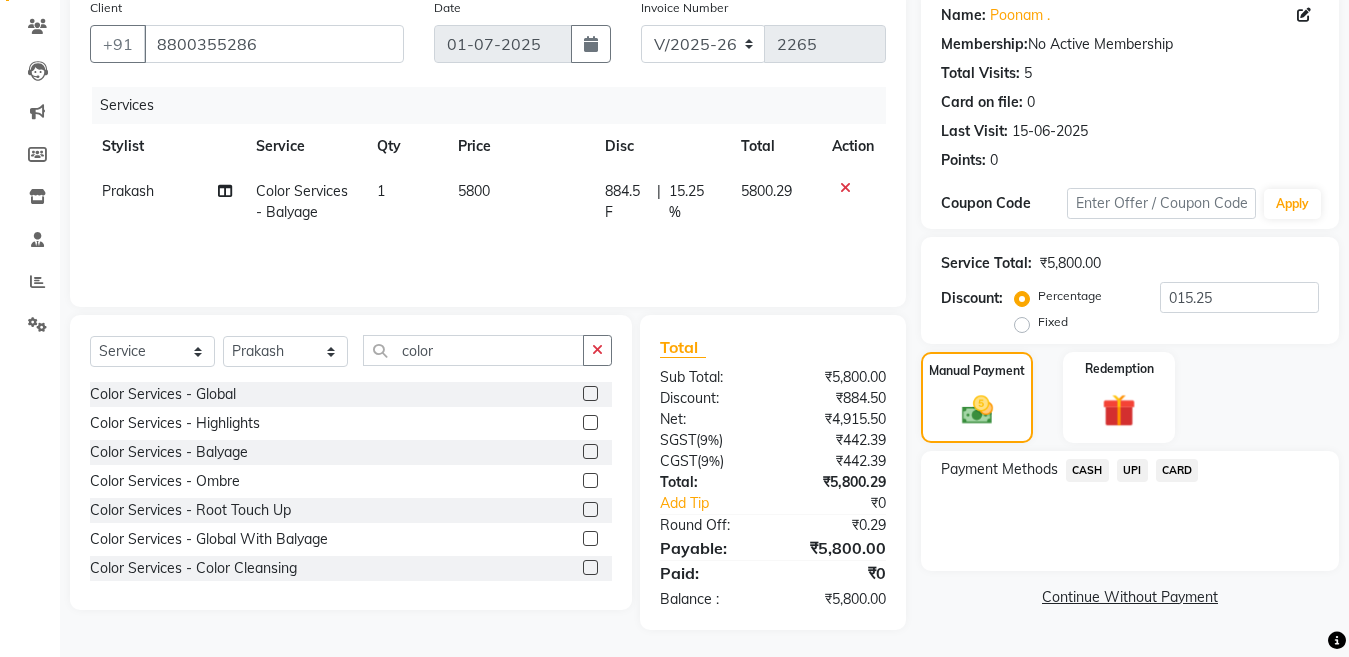 click on "CASH" 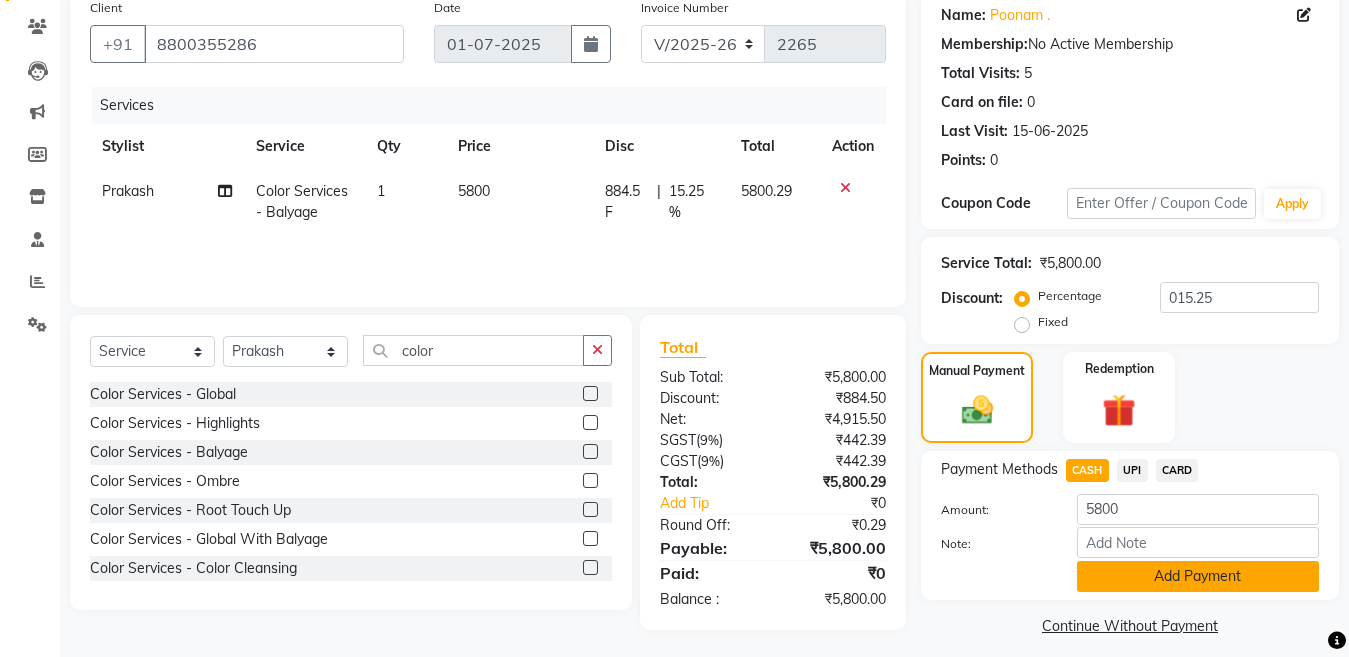 click on "Add Payment" 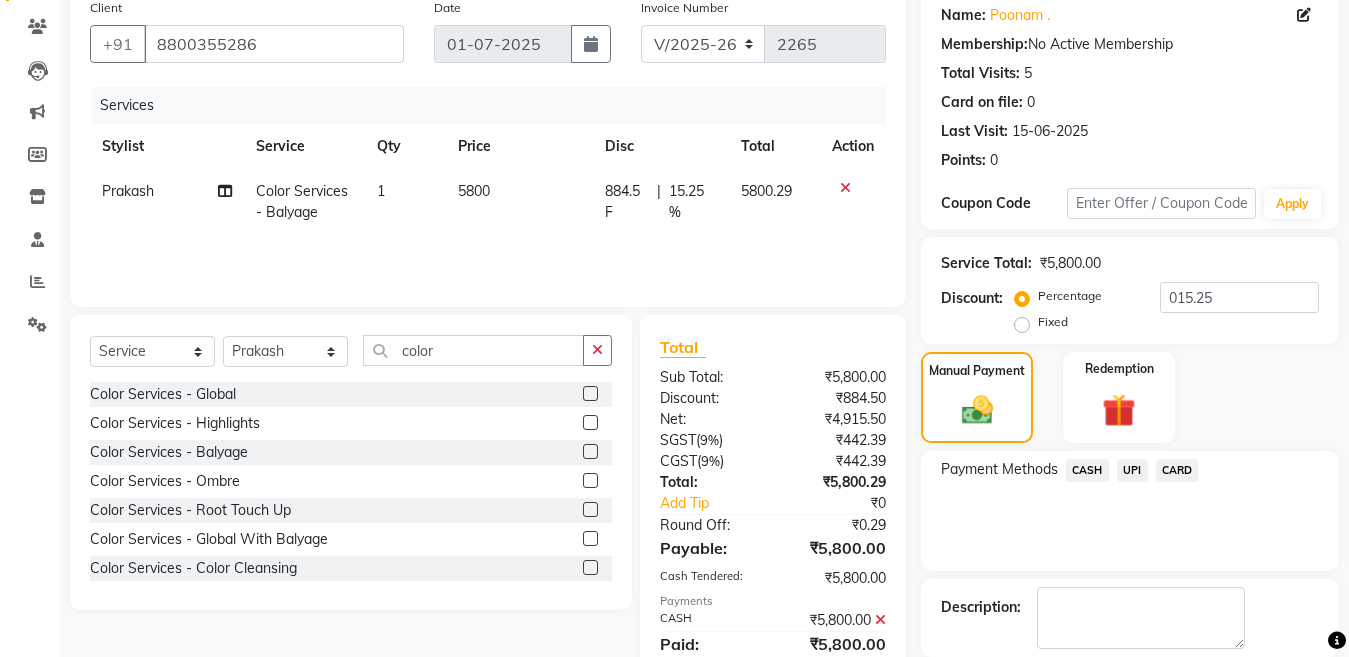 scroll, scrollTop: 259, scrollLeft: 0, axis: vertical 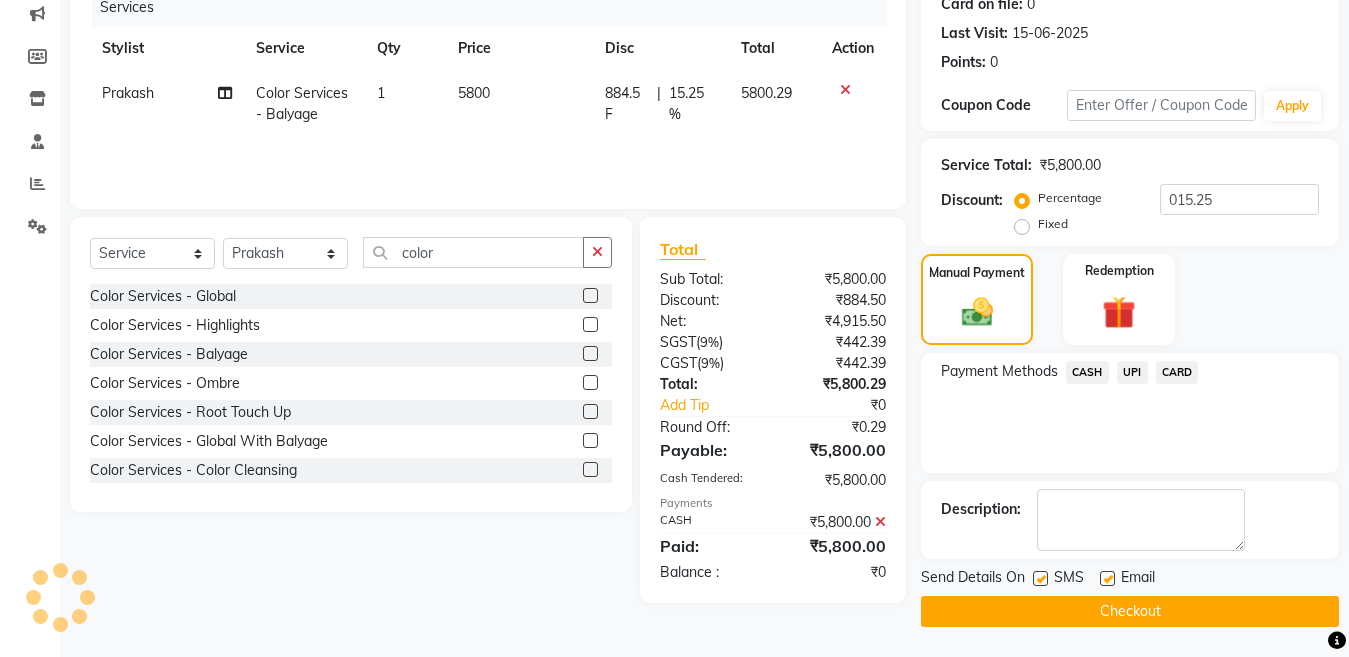 click 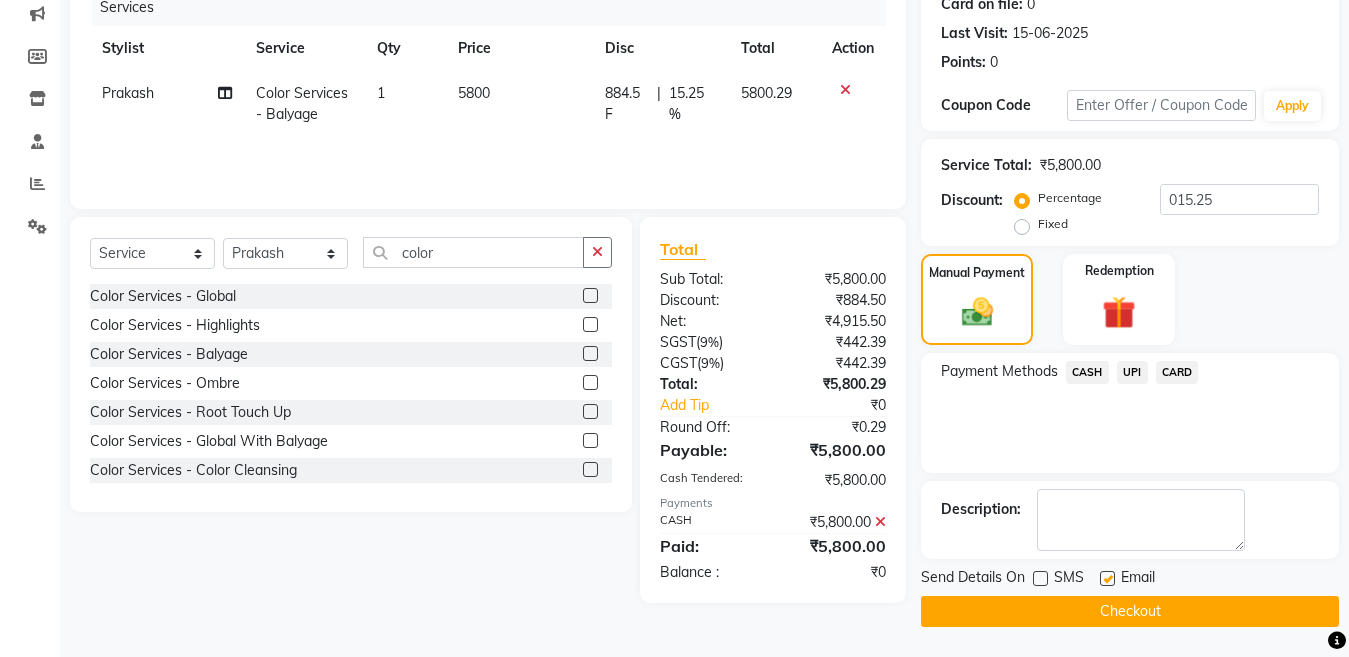 drag, startPoint x: 1043, startPoint y: 607, endPoint x: 1067, endPoint y: 696, distance: 92.17918 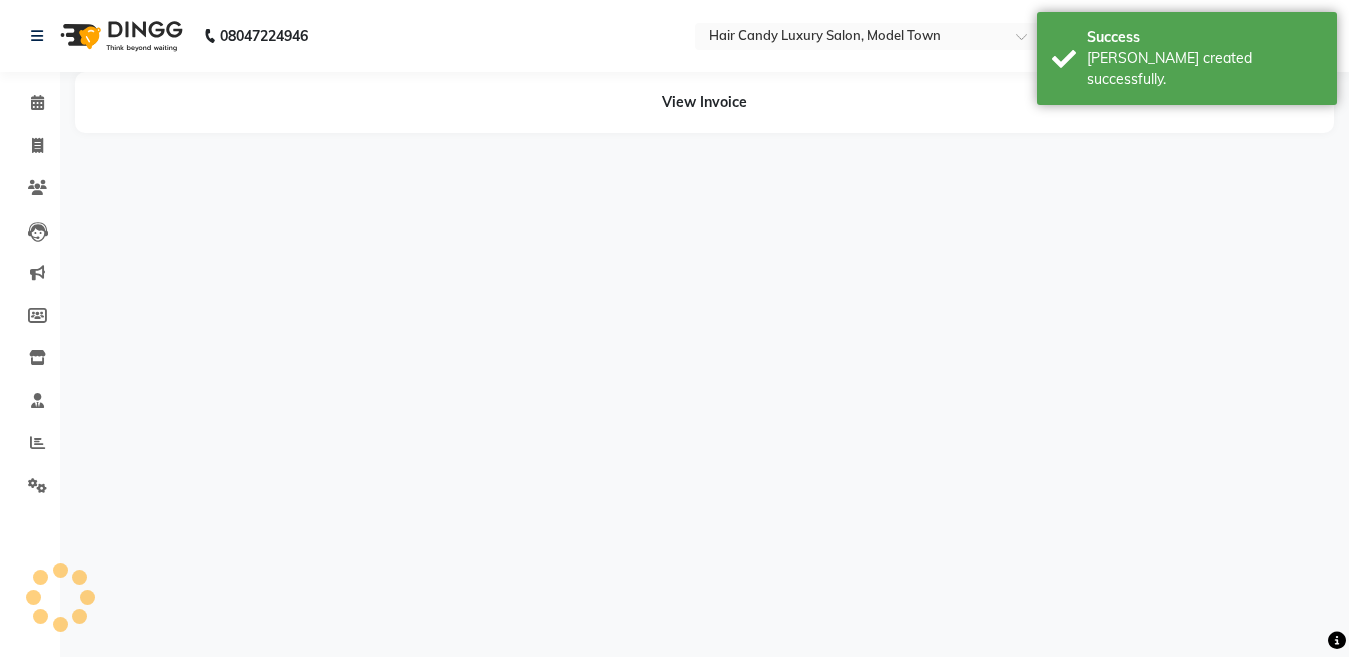 scroll, scrollTop: 0, scrollLeft: 0, axis: both 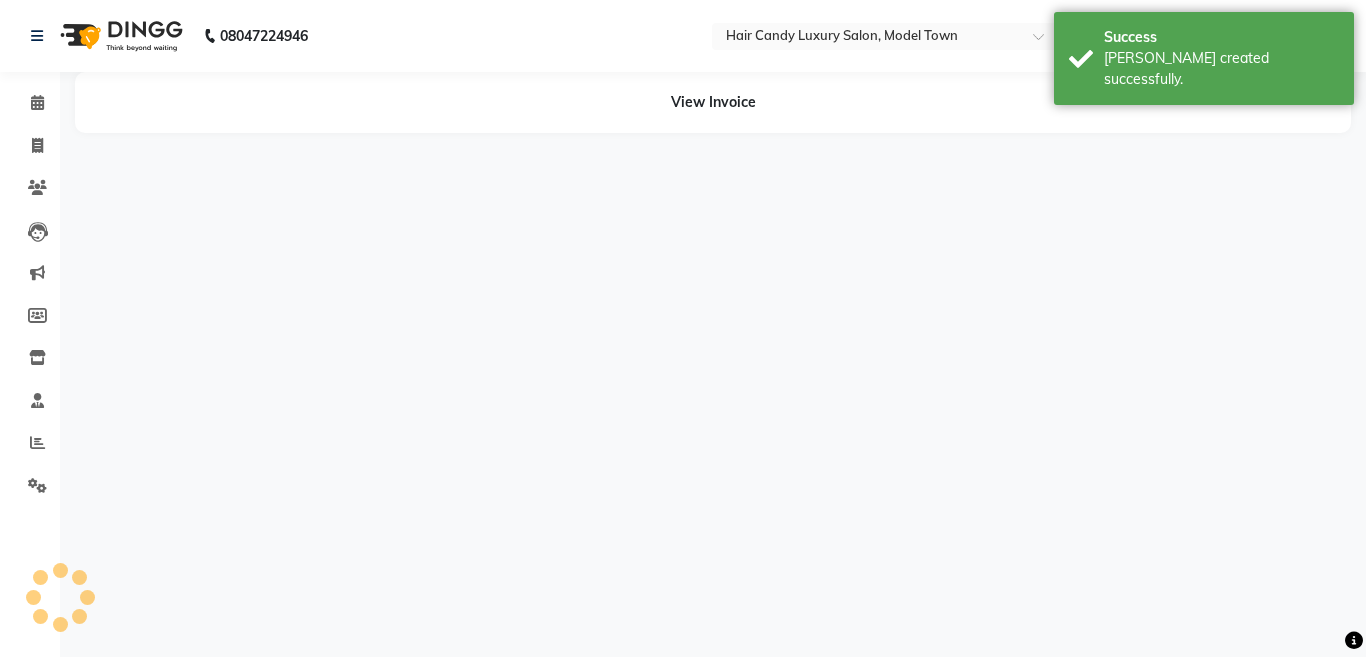 drag, startPoint x: 1365, startPoint y: 523, endPoint x: 1360, endPoint y: 672, distance: 149.08386 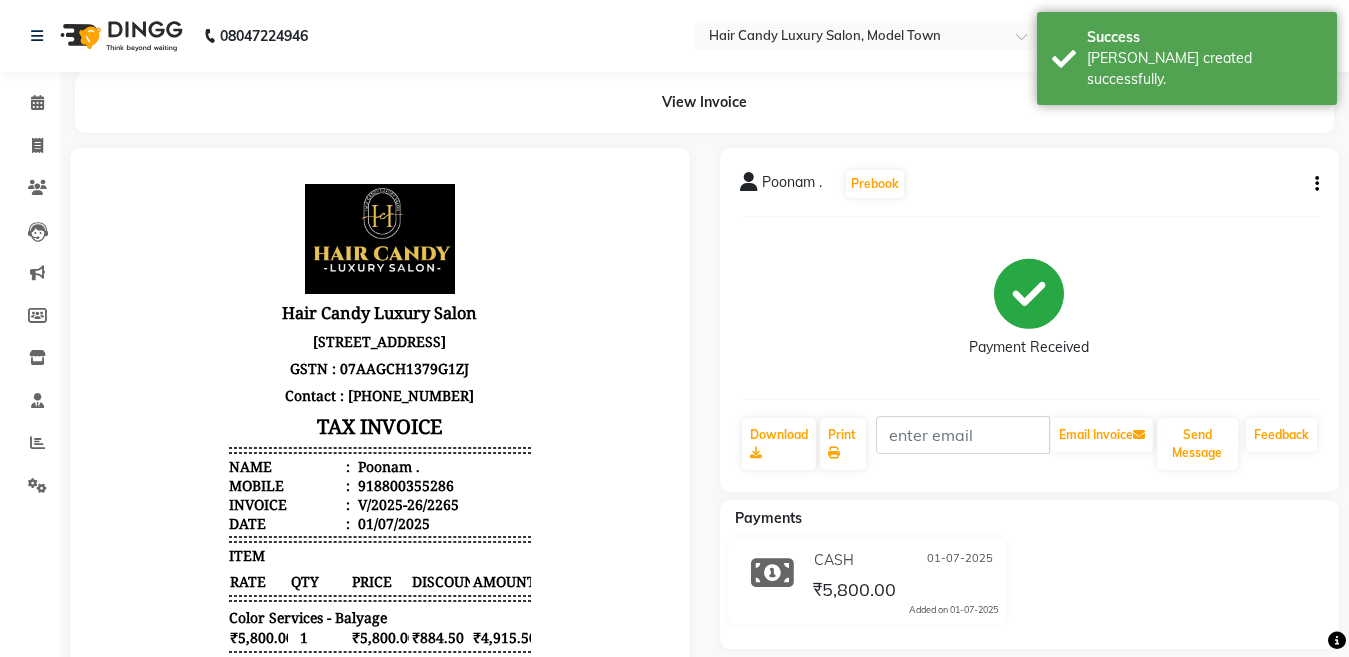 scroll, scrollTop: 0, scrollLeft: 0, axis: both 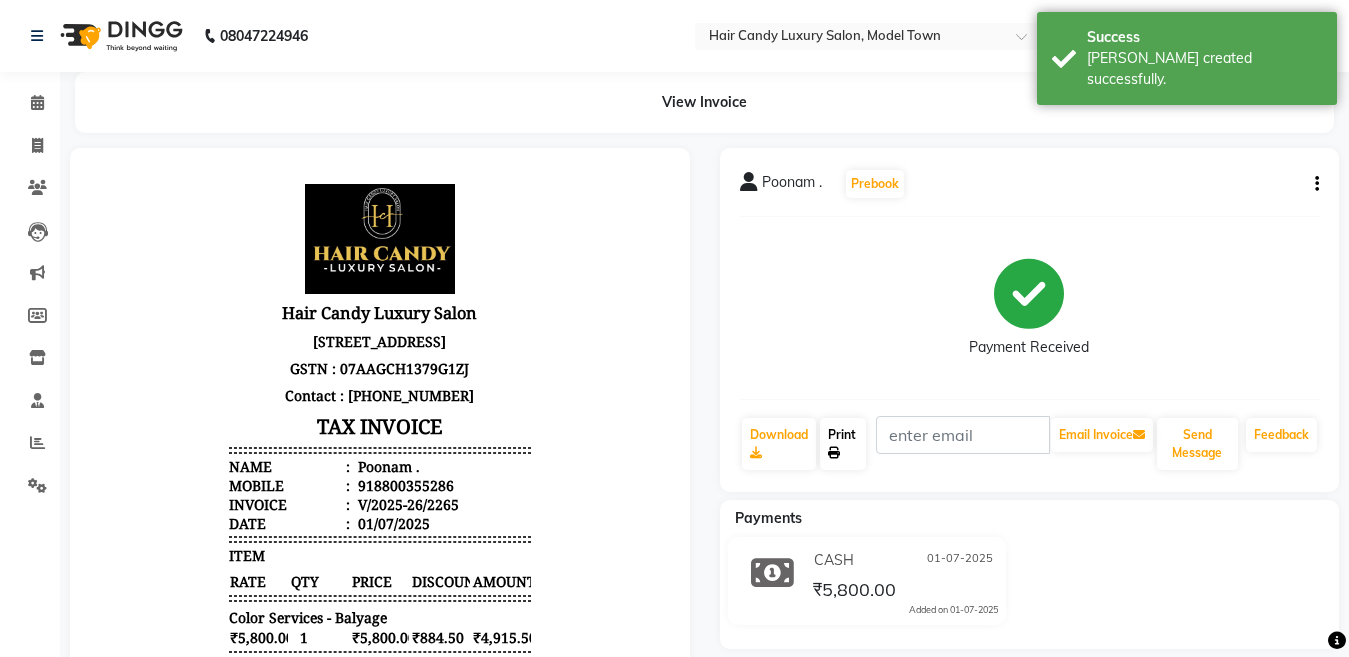 click on "Print" 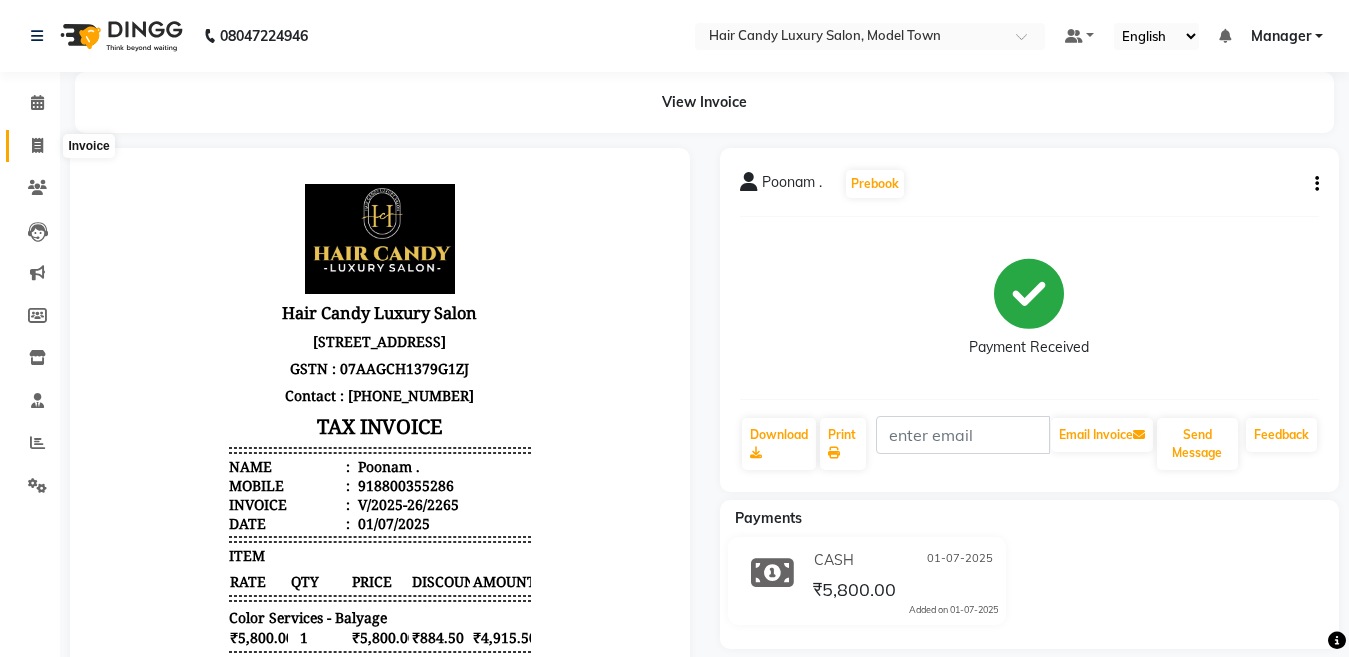 click 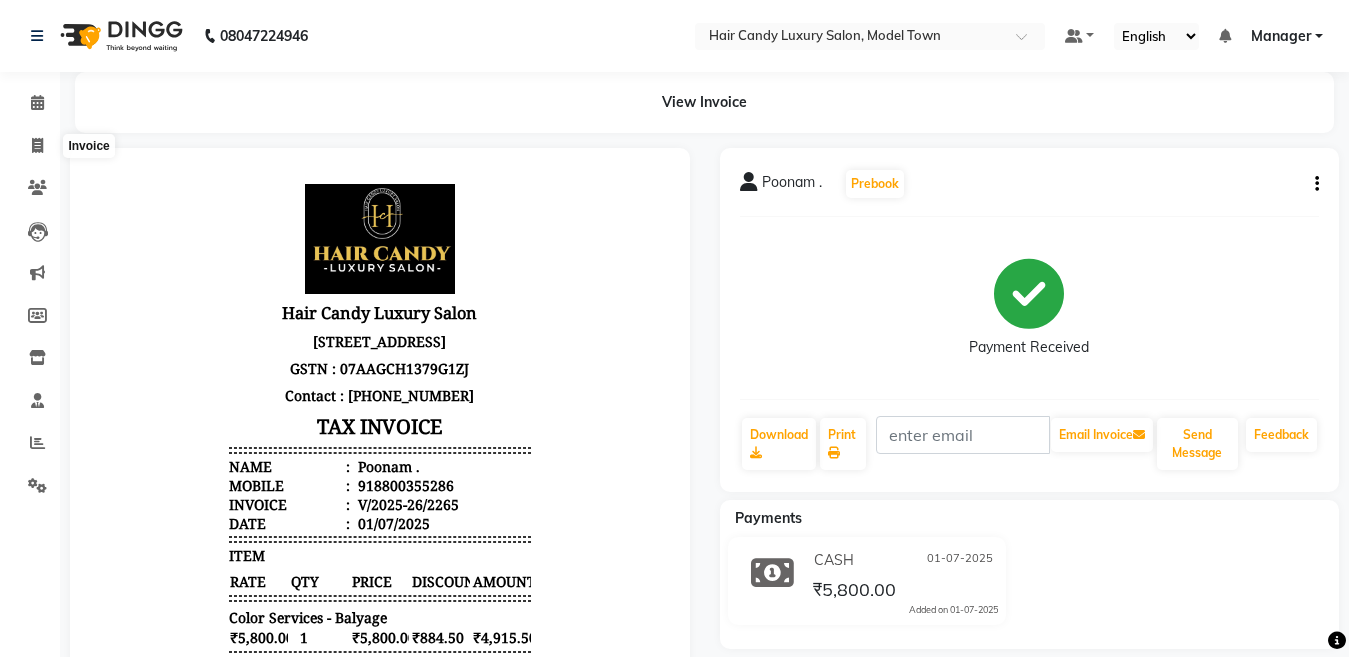 select on "service" 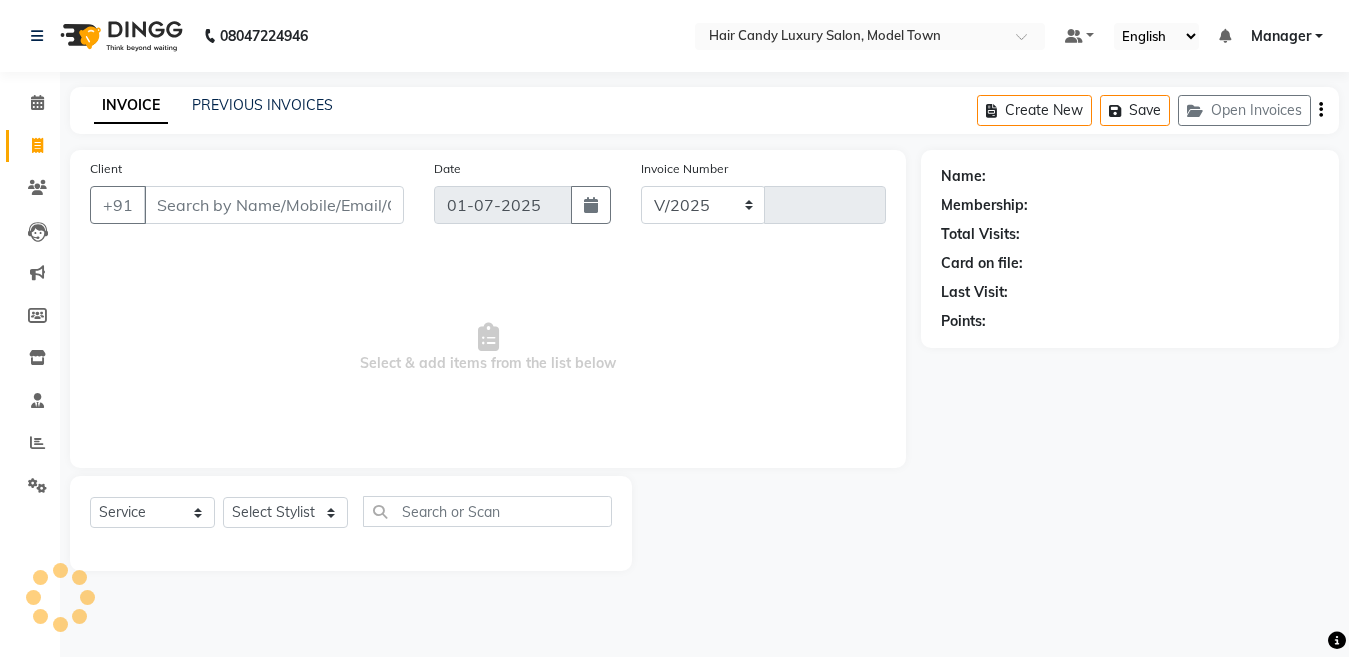 select on "4716" 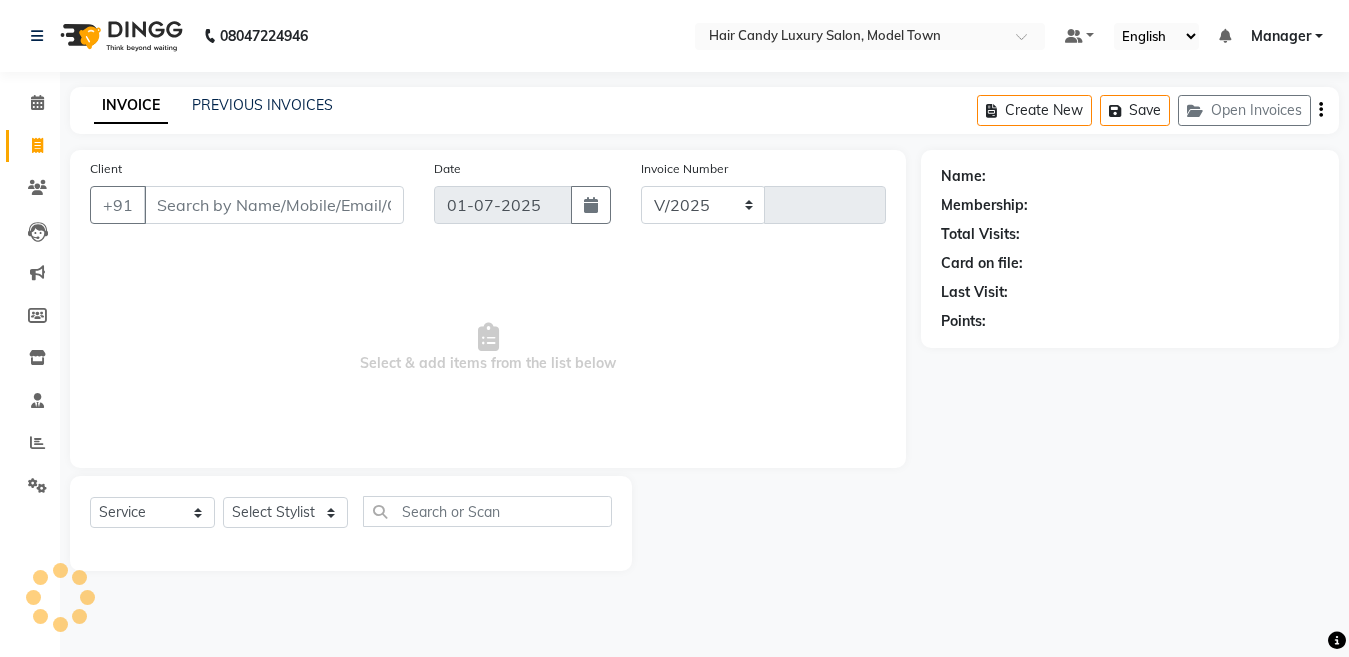 type on "2266" 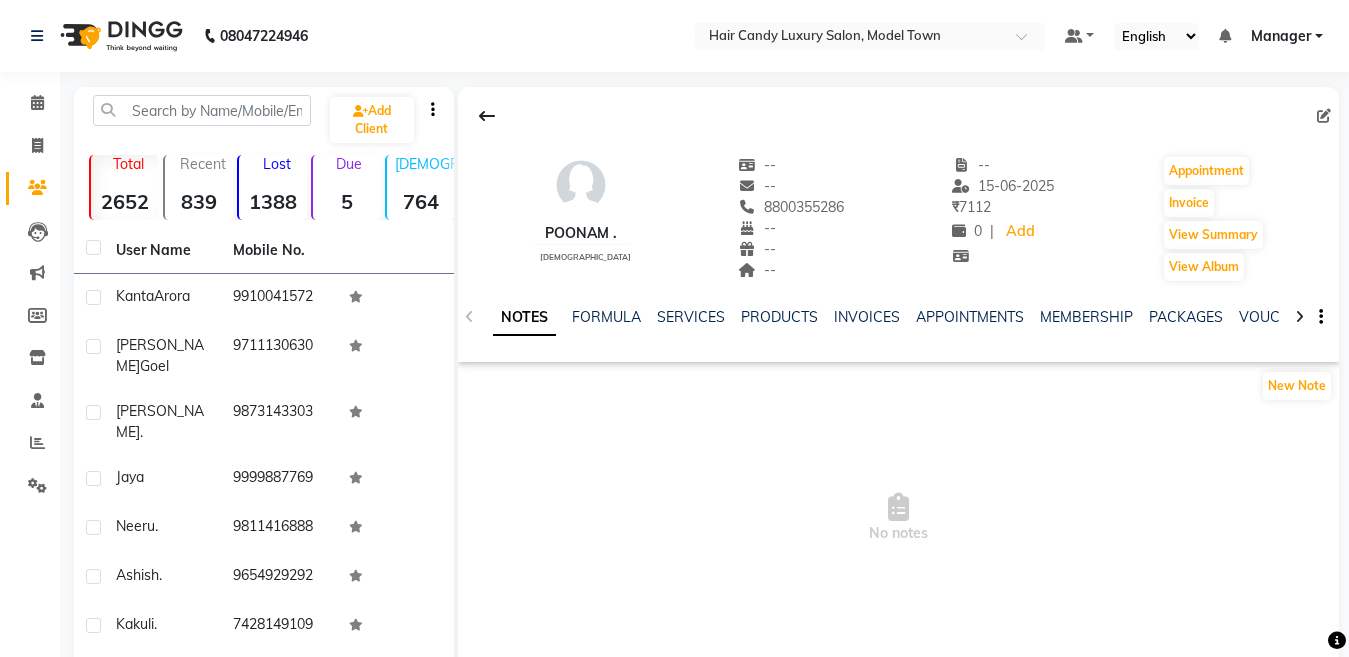 scroll, scrollTop: 0, scrollLeft: 0, axis: both 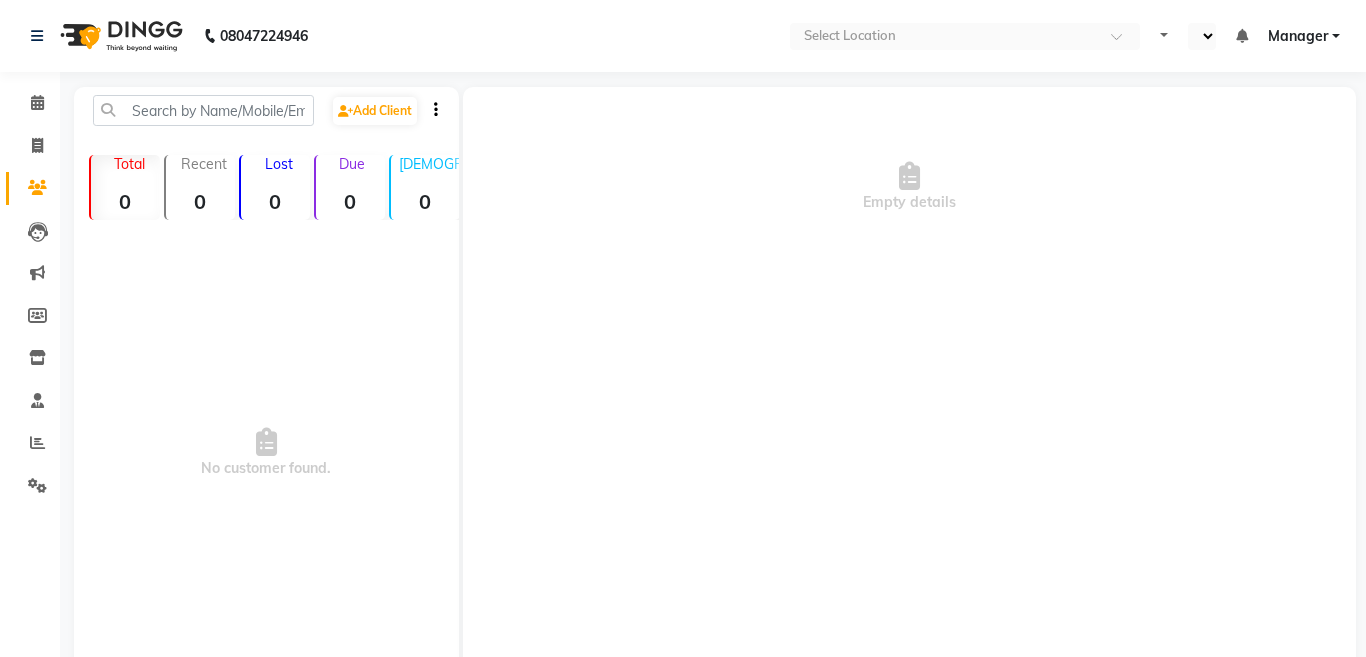 select on "en" 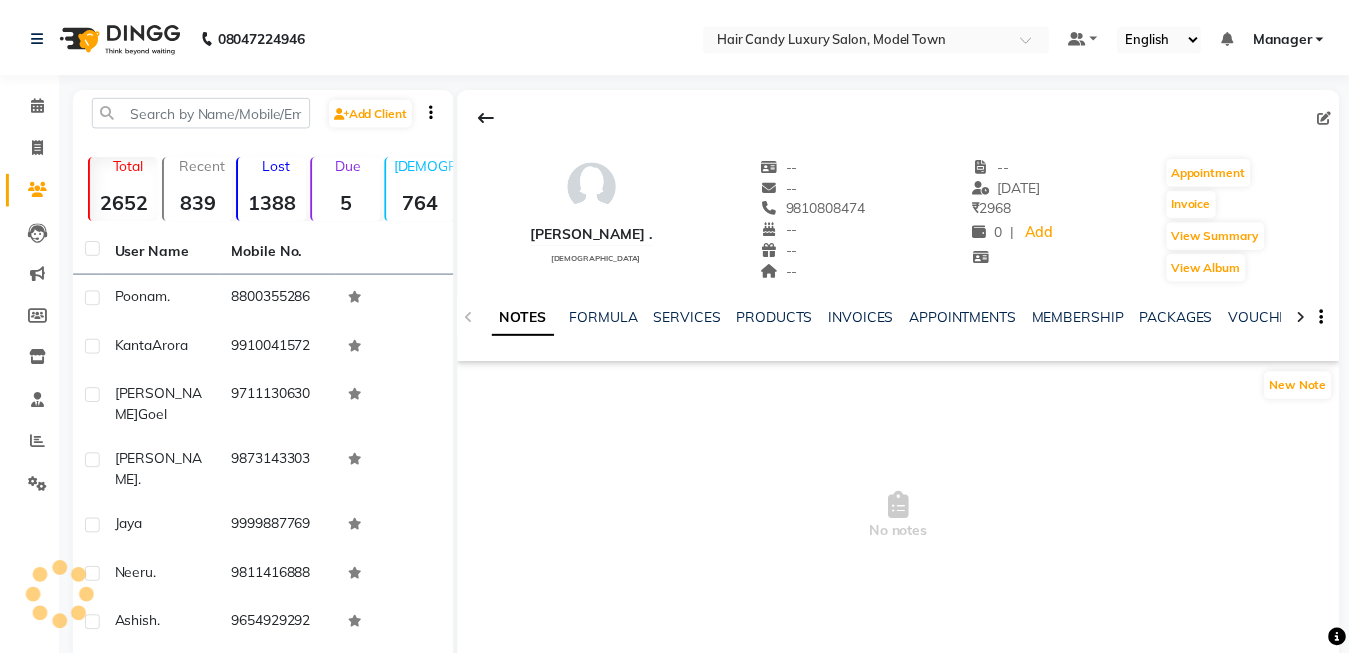 scroll, scrollTop: 0, scrollLeft: 0, axis: both 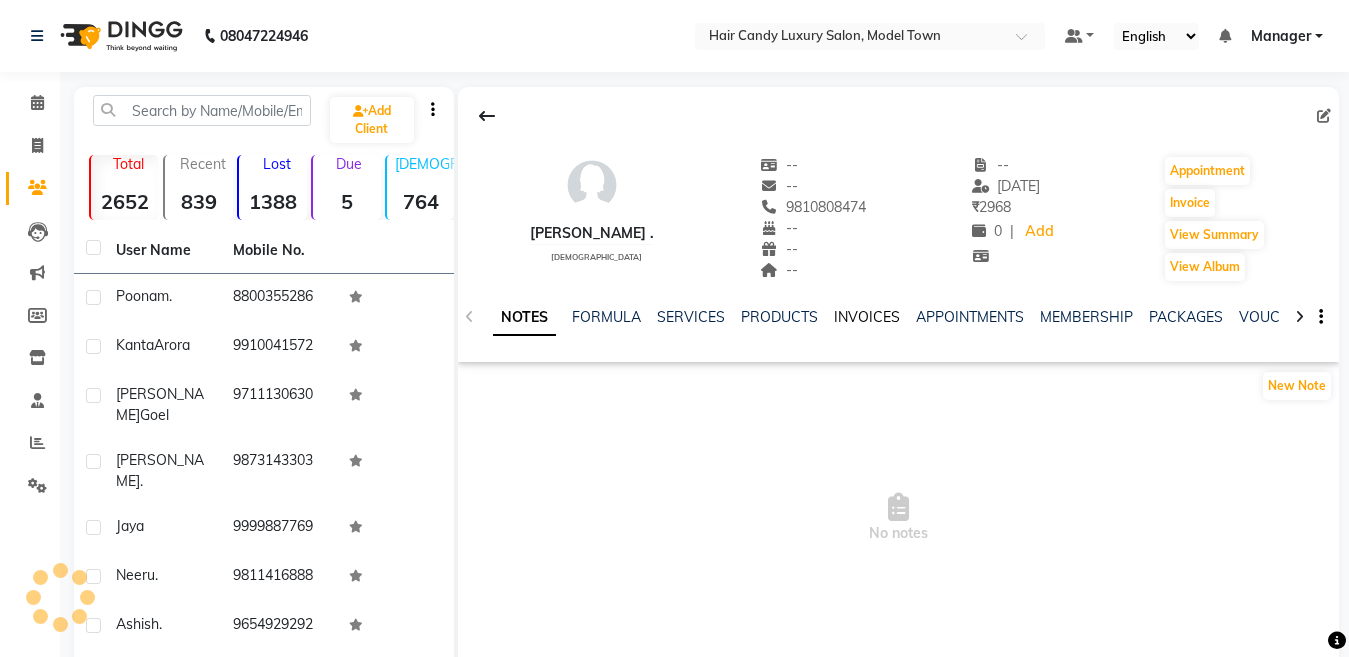 click on "INVOICES" 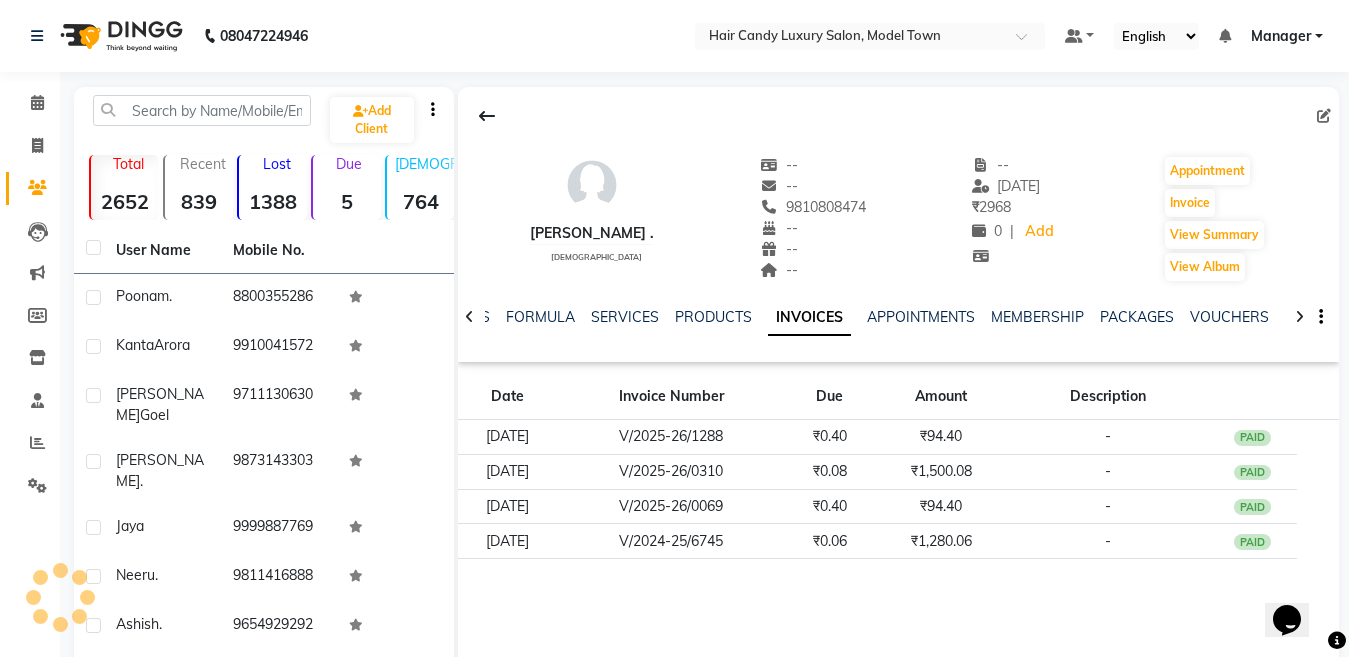 scroll, scrollTop: 0, scrollLeft: 0, axis: both 